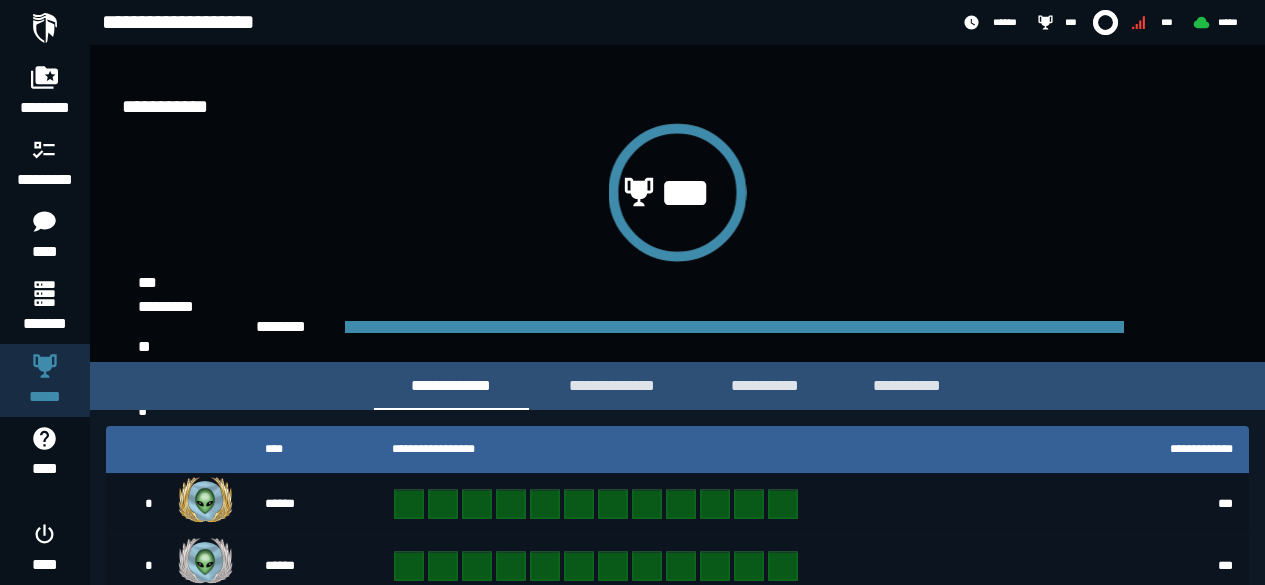 scroll, scrollTop: 208, scrollLeft: 0, axis: vertical 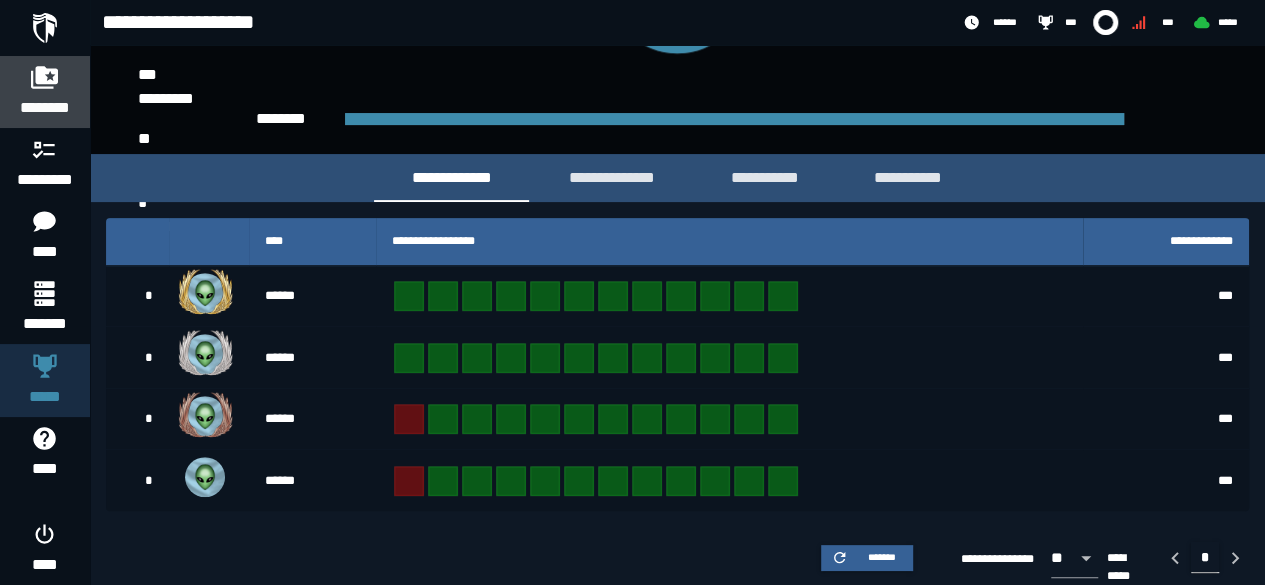 click on "********" at bounding box center (45, 108) 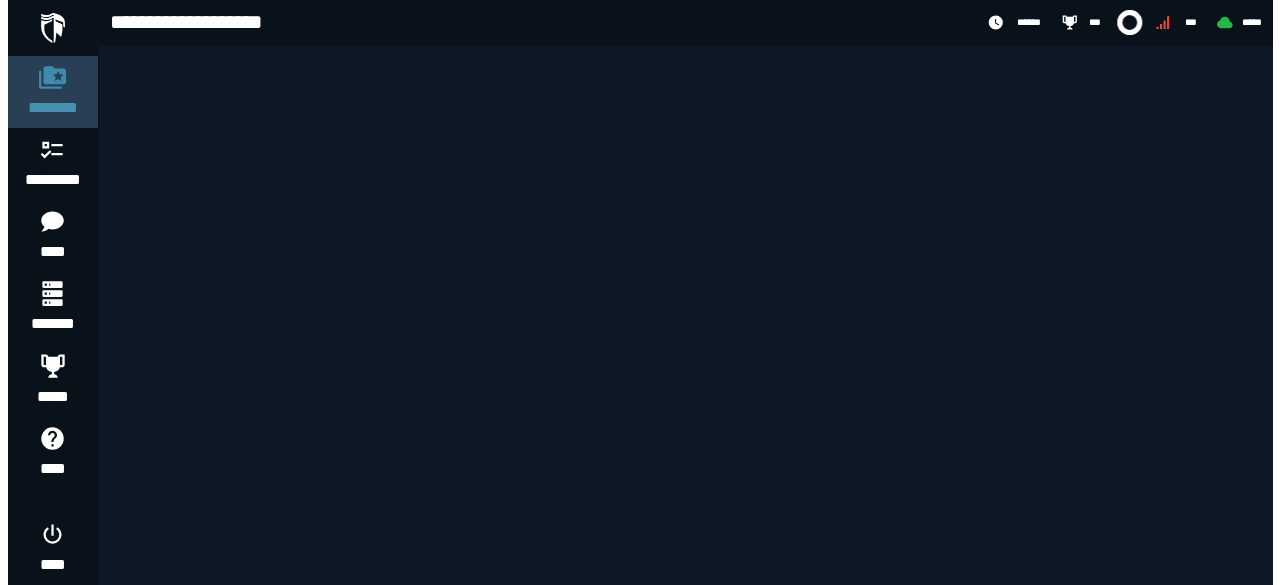 scroll, scrollTop: 0, scrollLeft: 0, axis: both 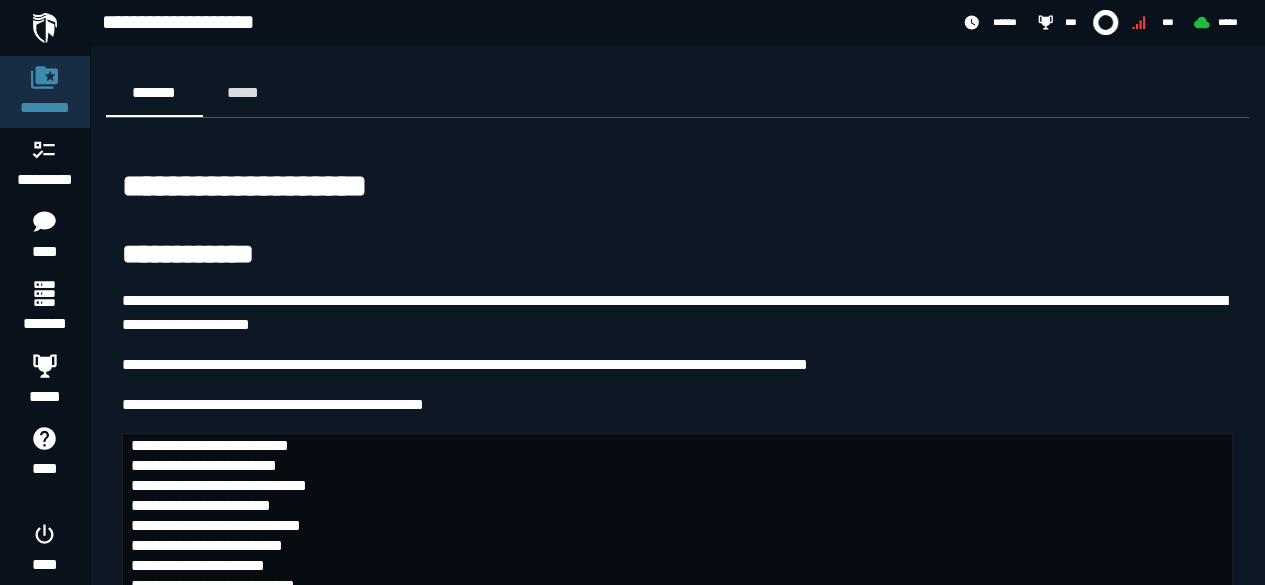 click at bounding box center [45, 28] 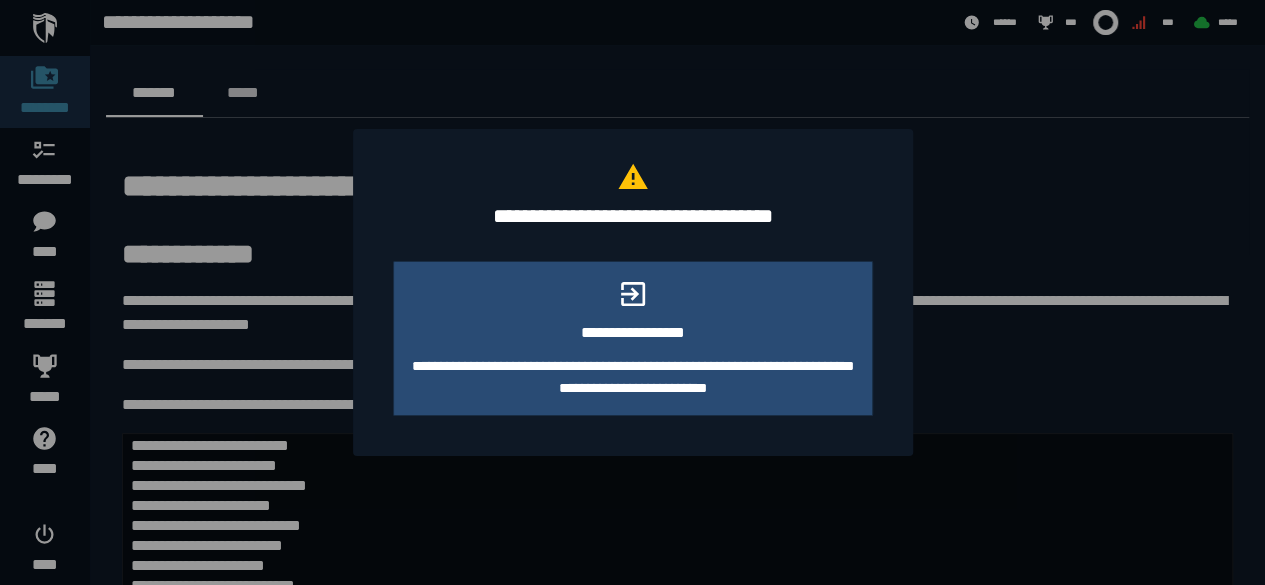 click on "**********" 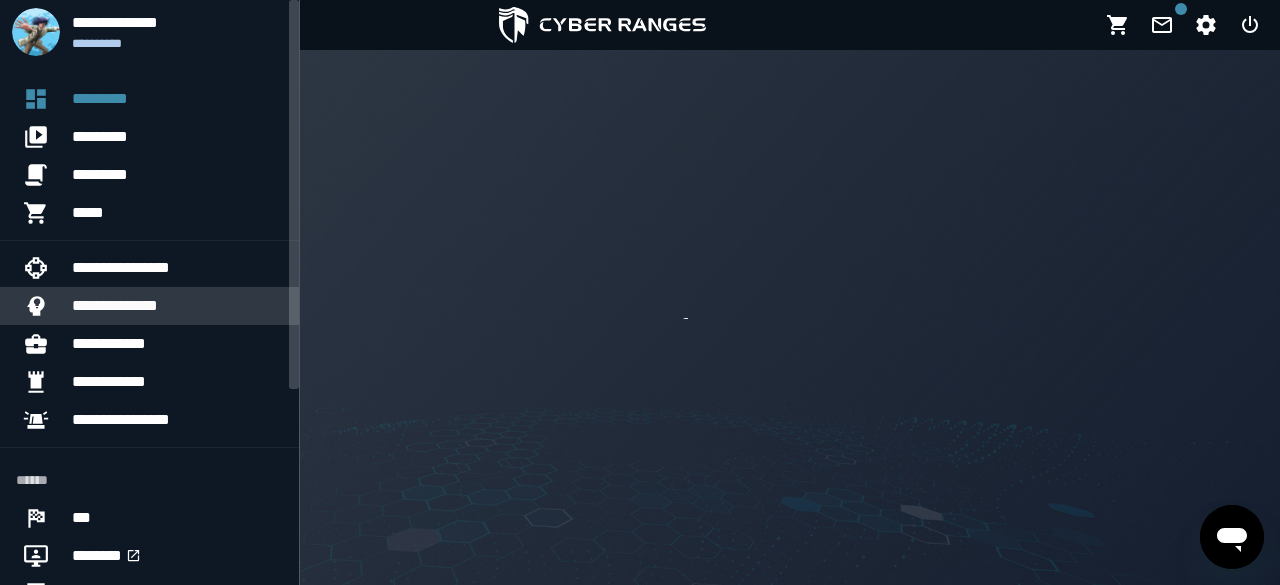 scroll, scrollTop: 0, scrollLeft: 0, axis: both 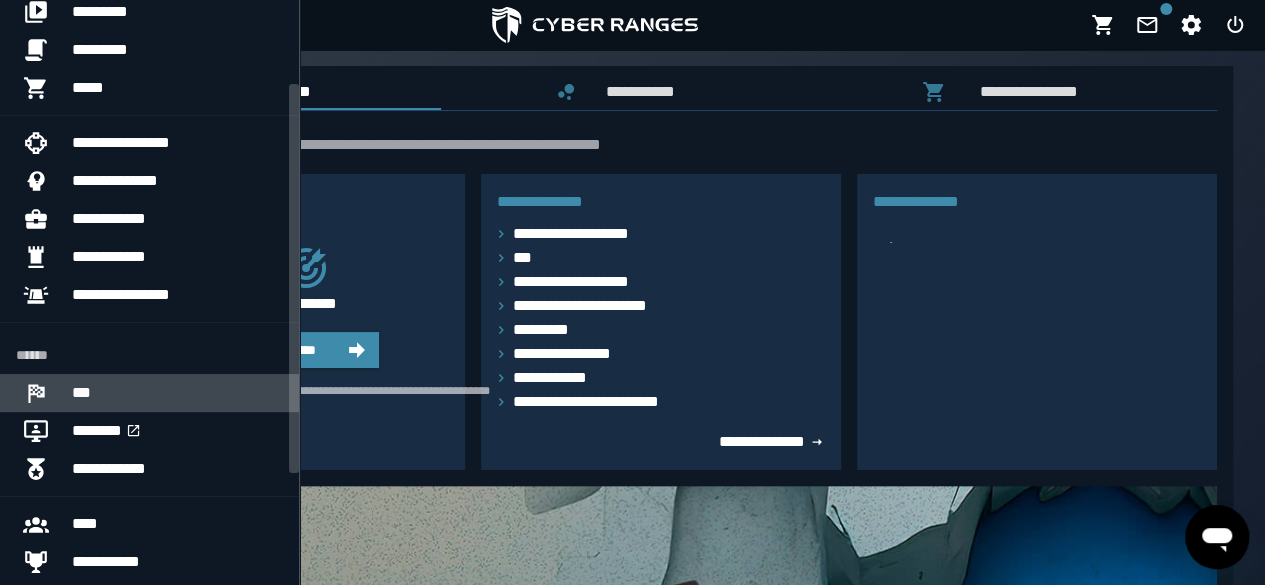 click on "***" at bounding box center (177, 393) 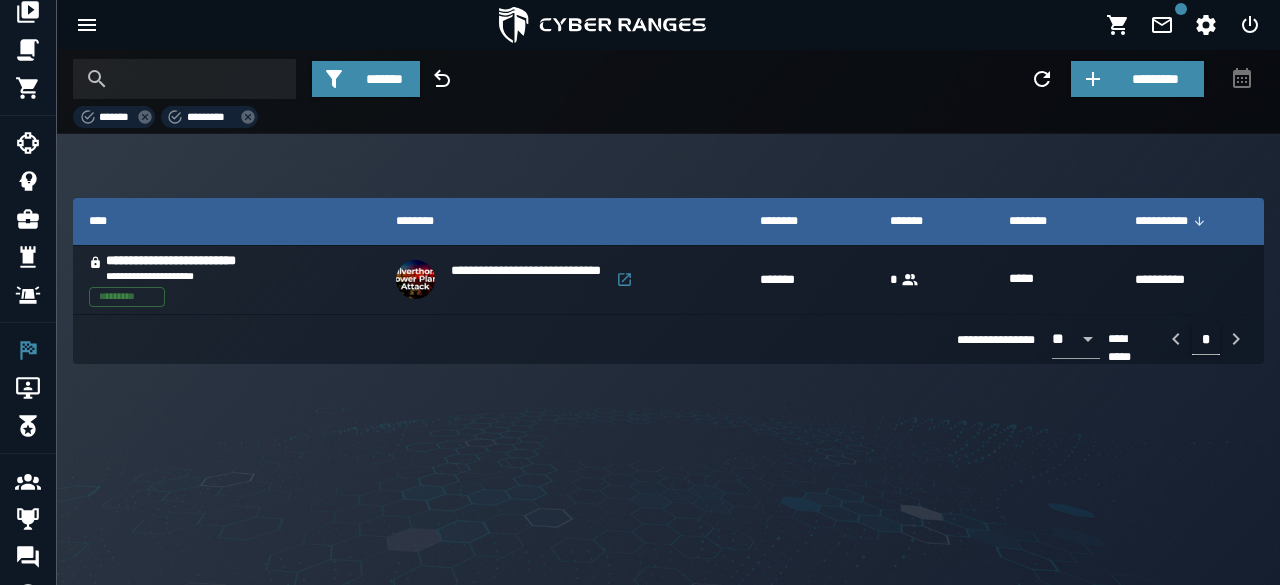 click on "******* *********" 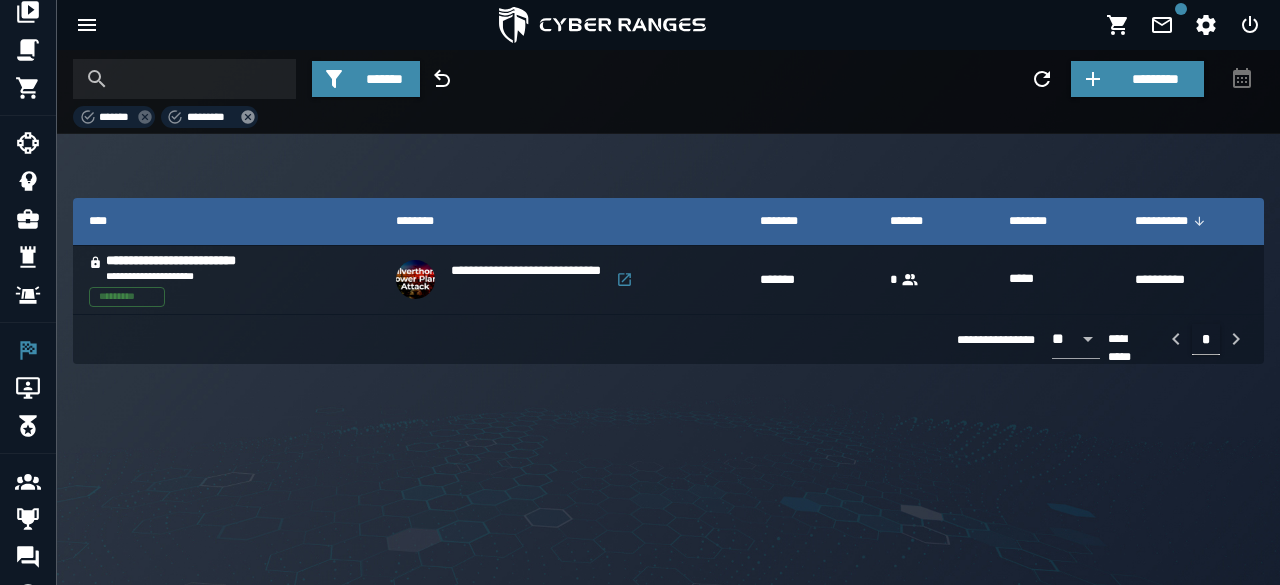 click 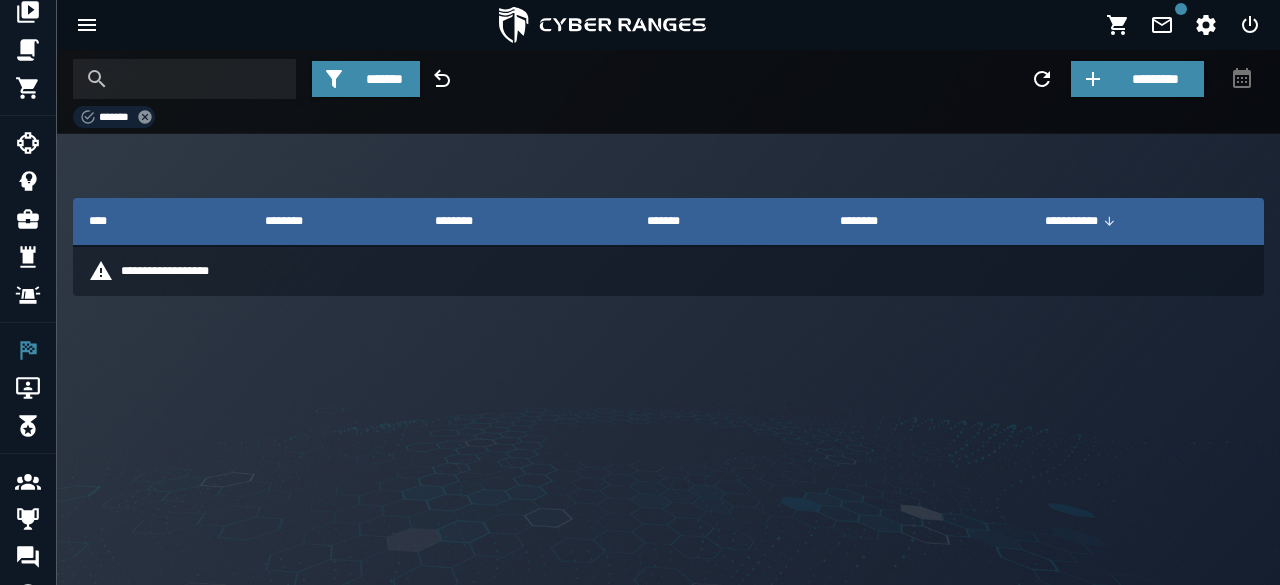 click 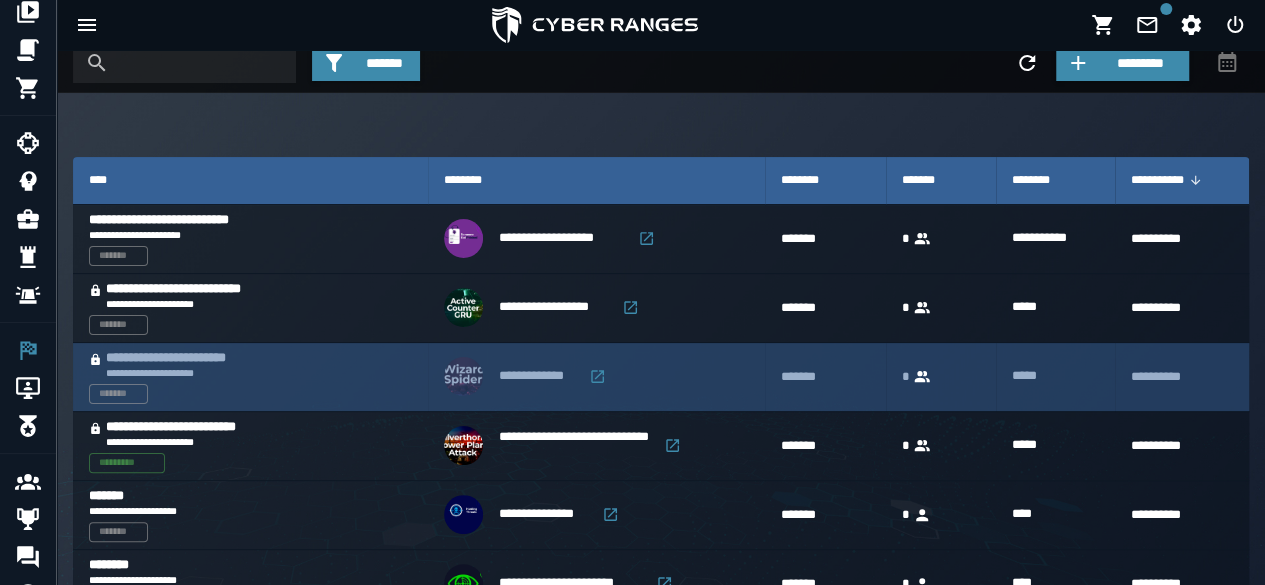 scroll, scrollTop: 0, scrollLeft: 0, axis: both 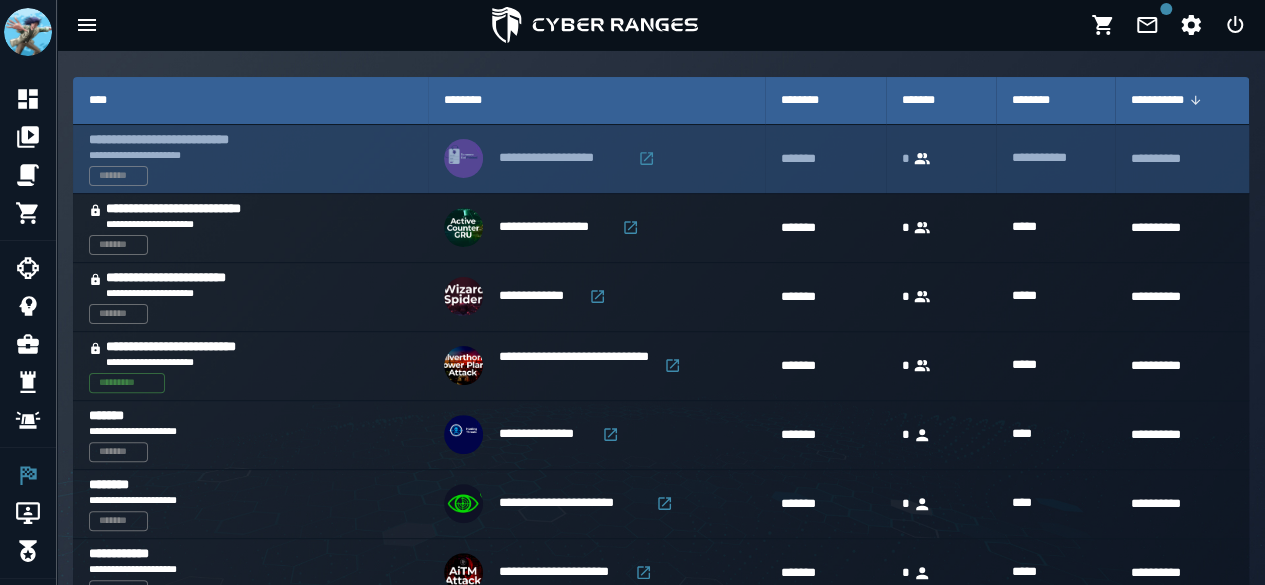 click on "**********" at bounding box center (172, 140) 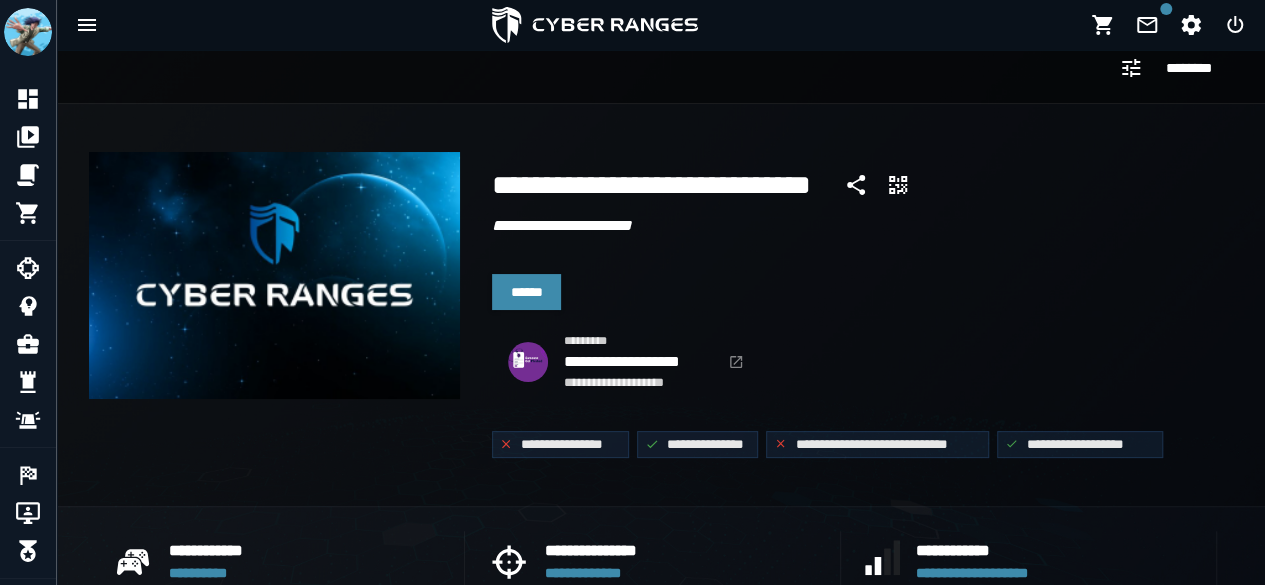 scroll, scrollTop: 0, scrollLeft: 0, axis: both 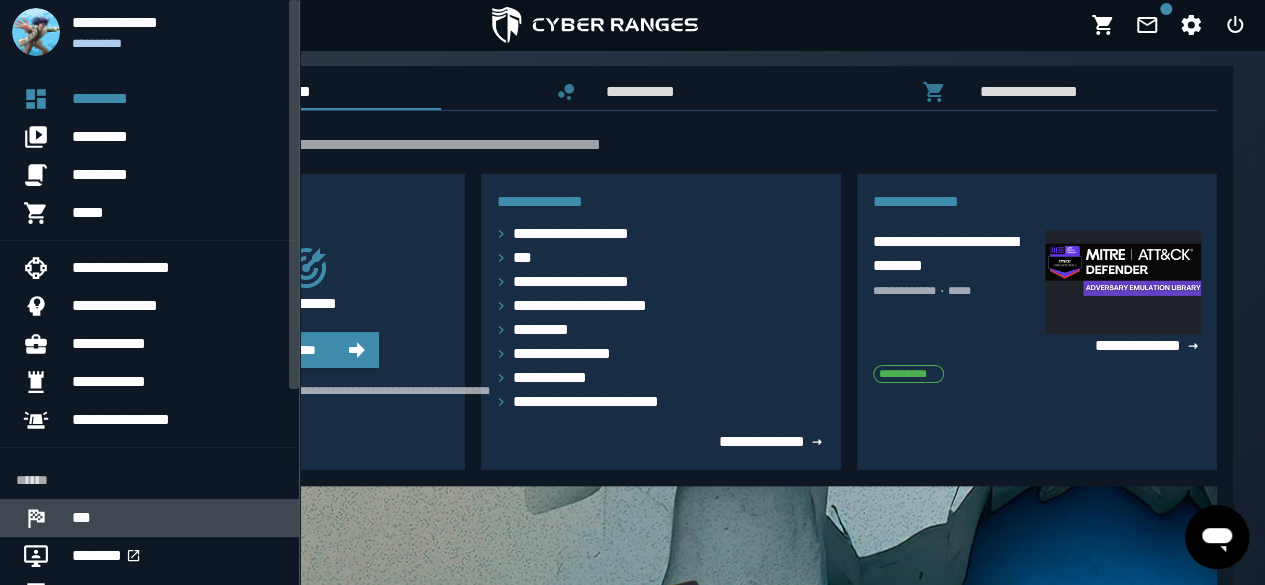 click at bounding box center [44, 518] 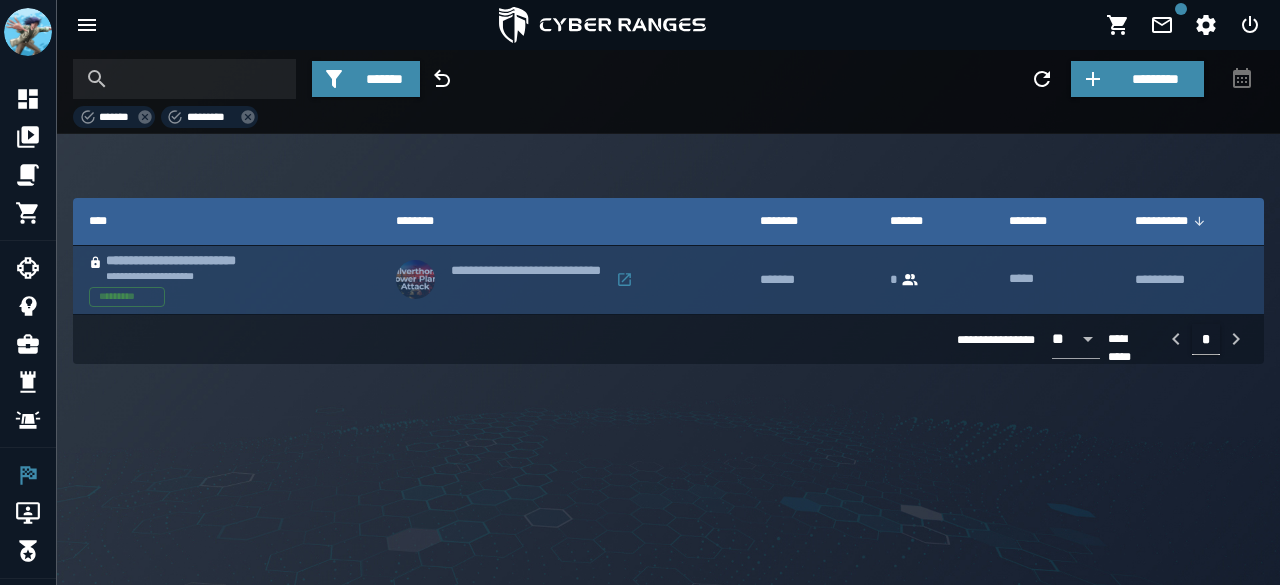 click on "**********" at bounding box center (198, 261) 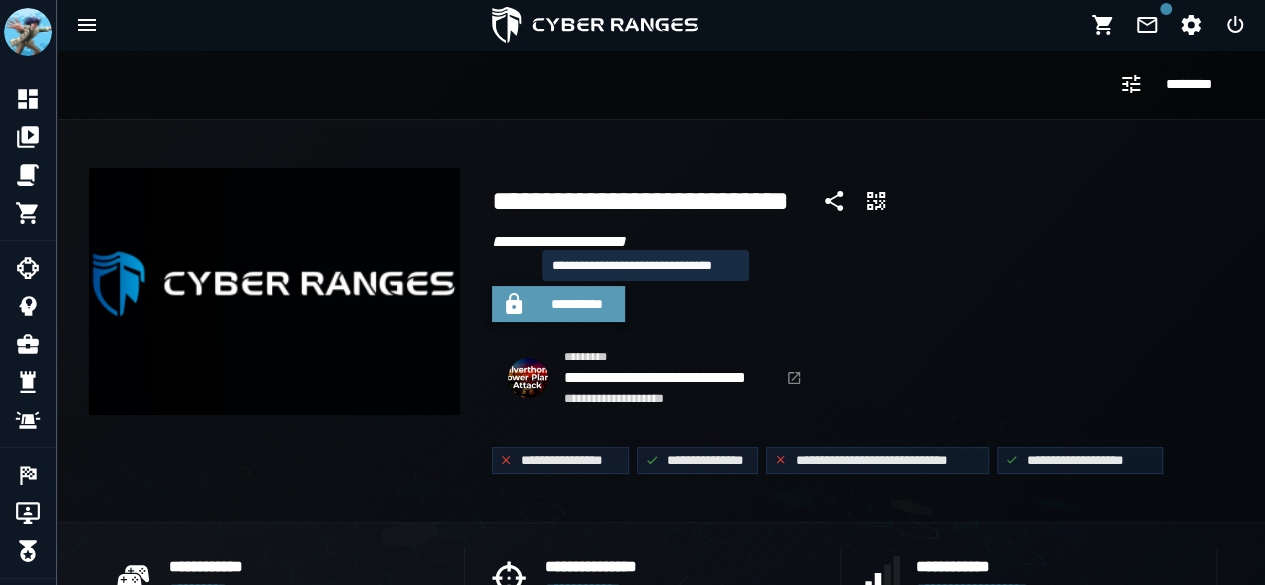 click on "**********" at bounding box center (577, 304) 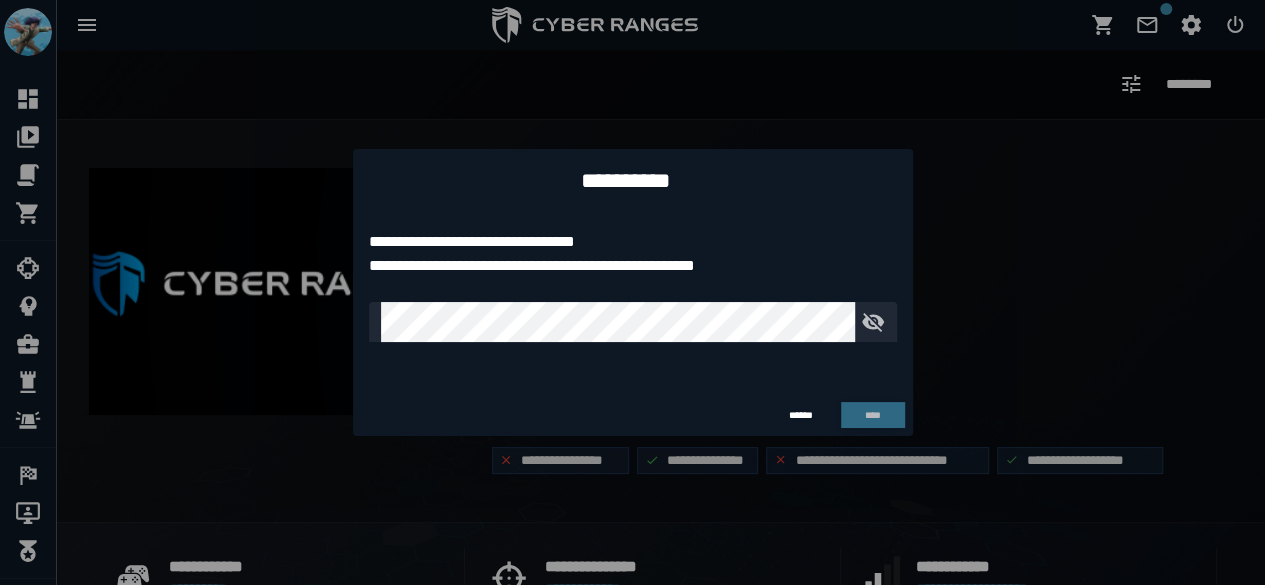 click on "**********" 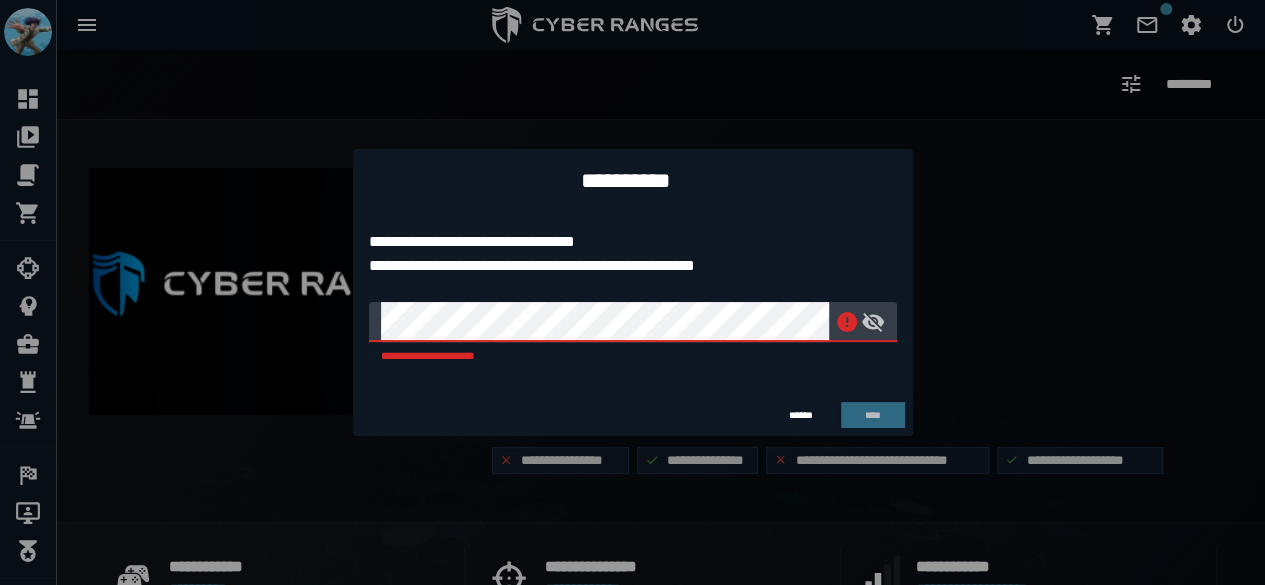 click at bounding box center (632, 292) 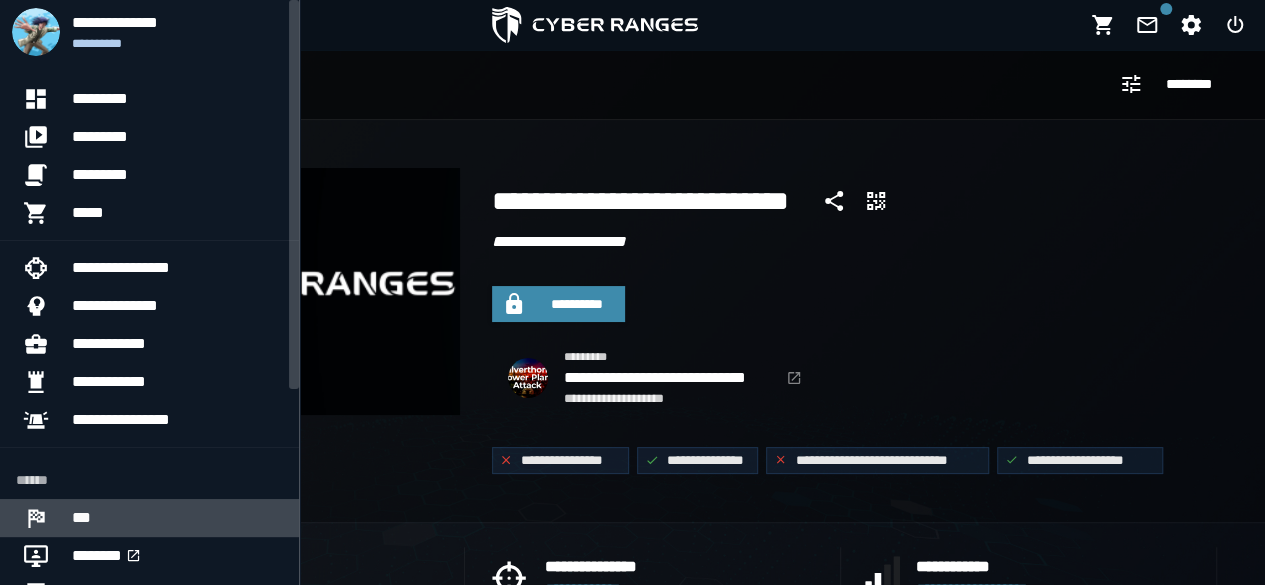 click on "***" at bounding box center [177, 518] 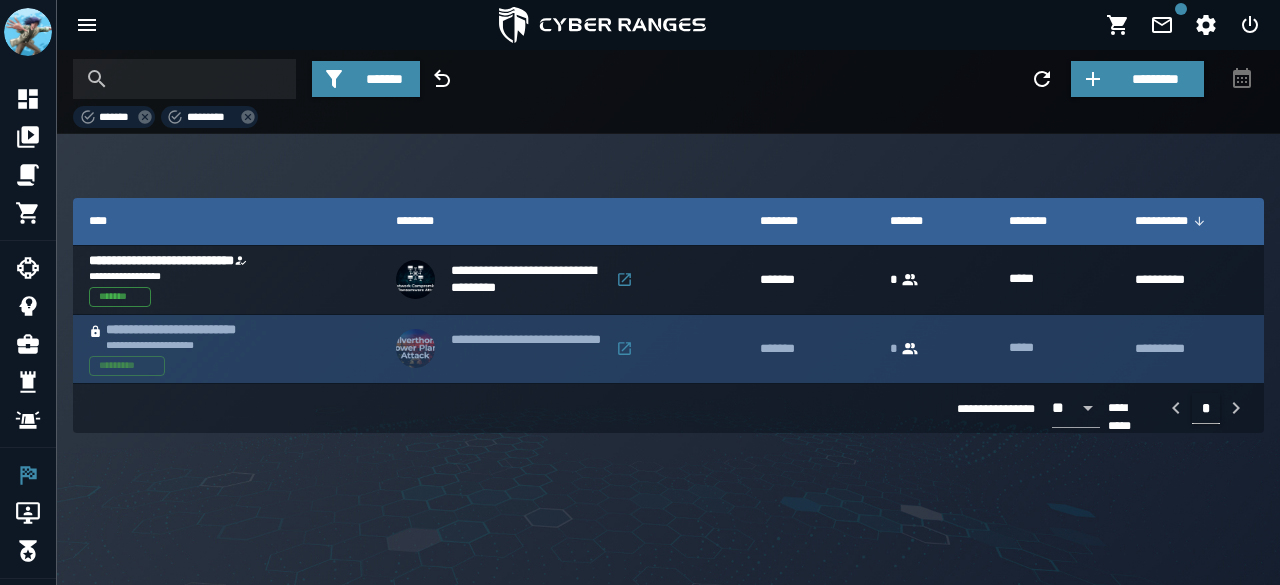 click on "**********" at bounding box center (198, 330) 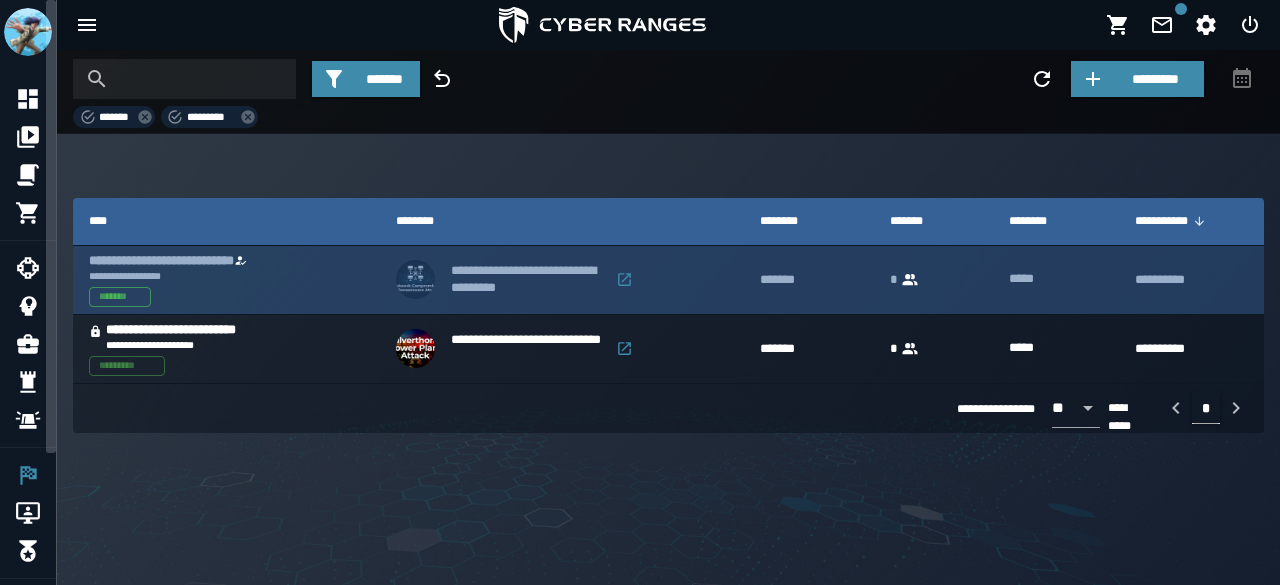 click on "**********" at bounding box center [528, 280] 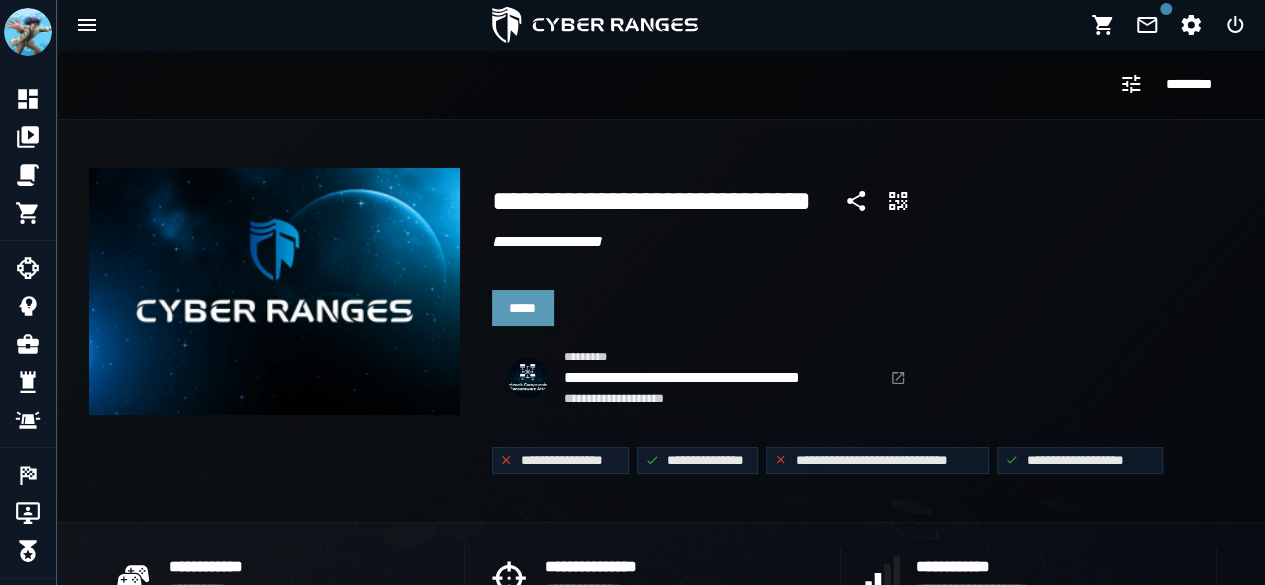 click on "*****" at bounding box center [523, 308] 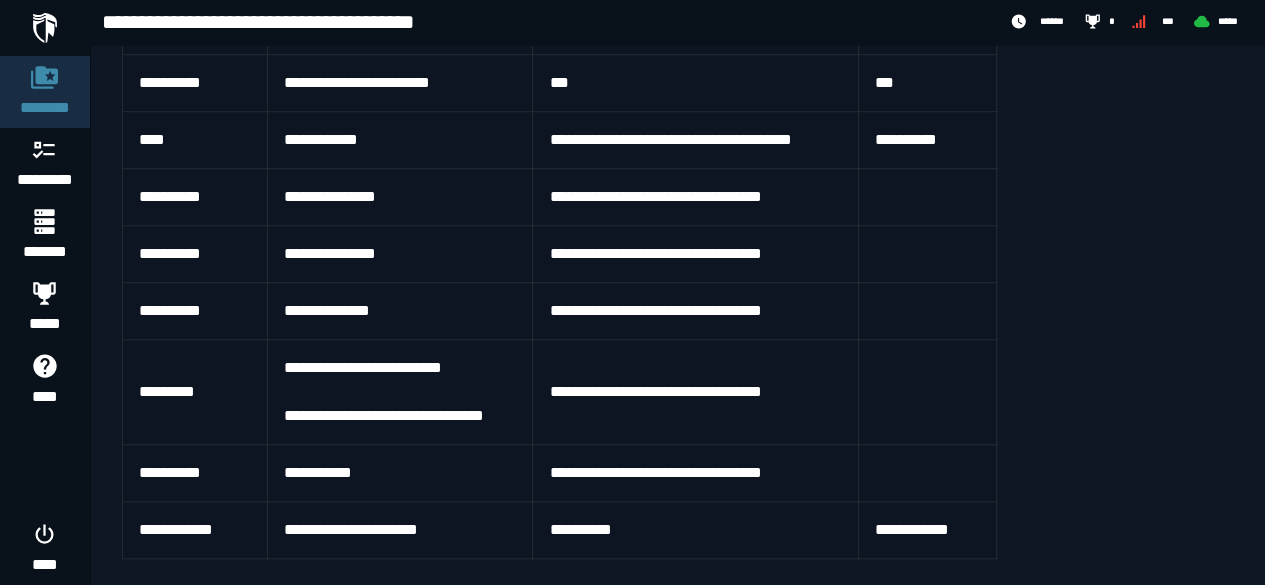 scroll, scrollTop: 0, scrollLeft: 0, axis: both 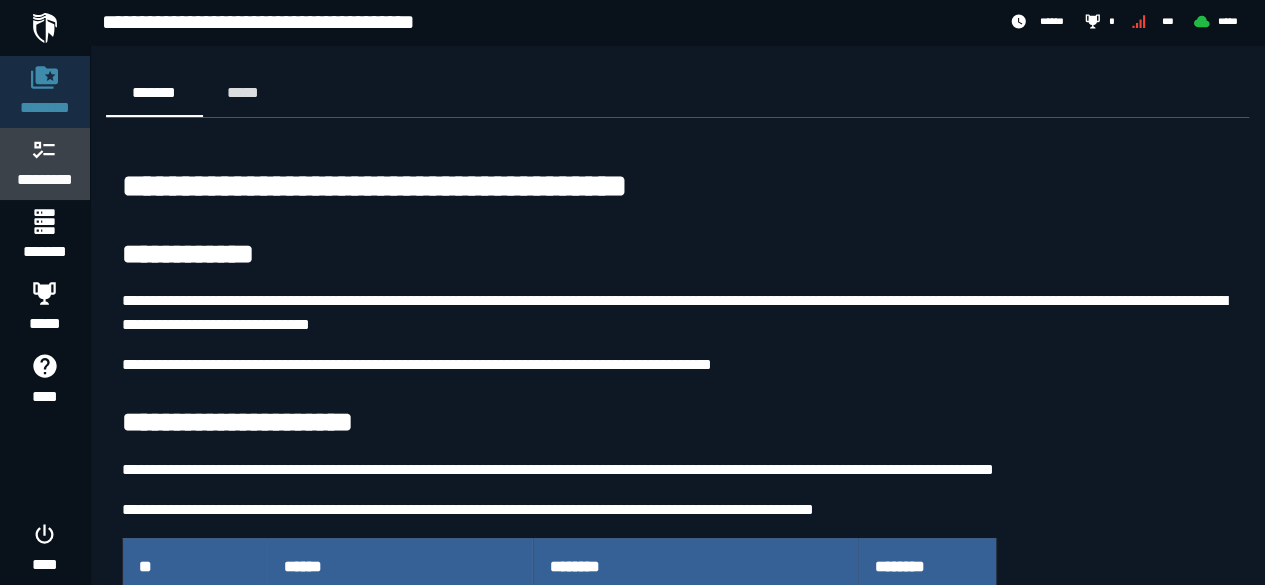 click on "*********" at bounding box center [45, 180] 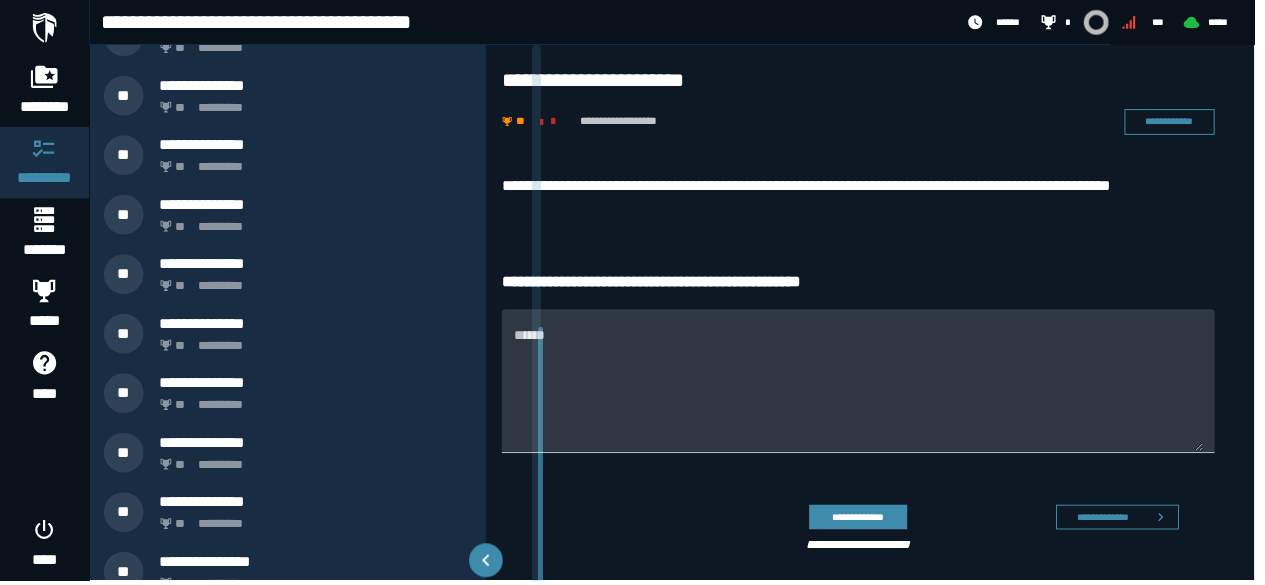 click on "******" at bounding box center (865, 396) 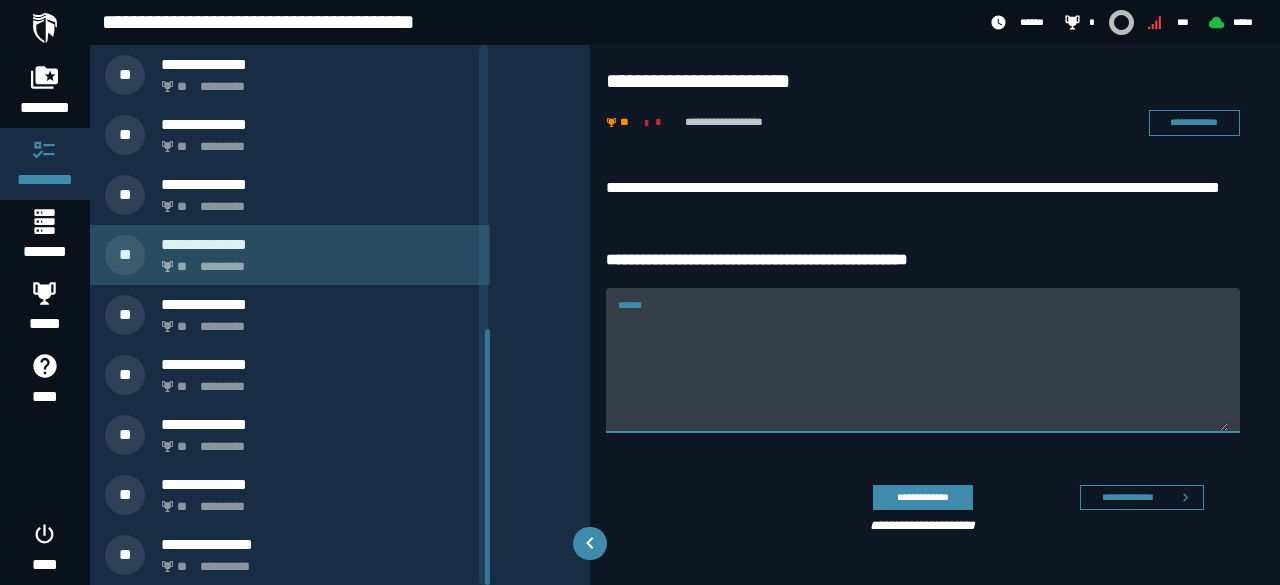 click on "**********" at bounding box center [290, 255] 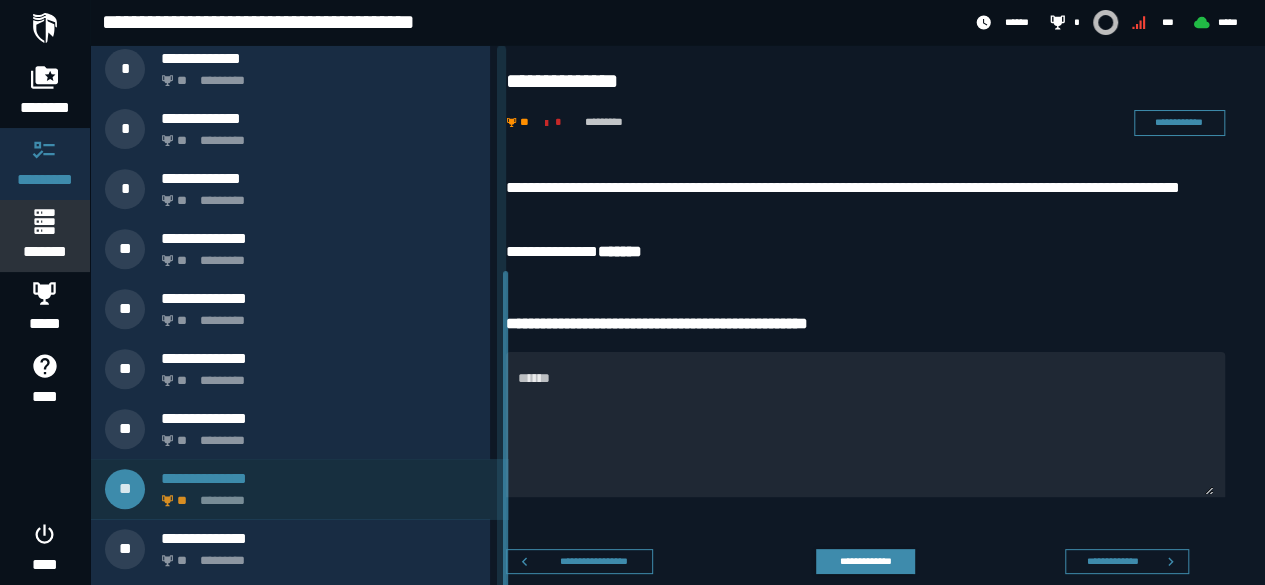 scroll, scrollTop: 300, scrollLeft: 0, axis: vertical 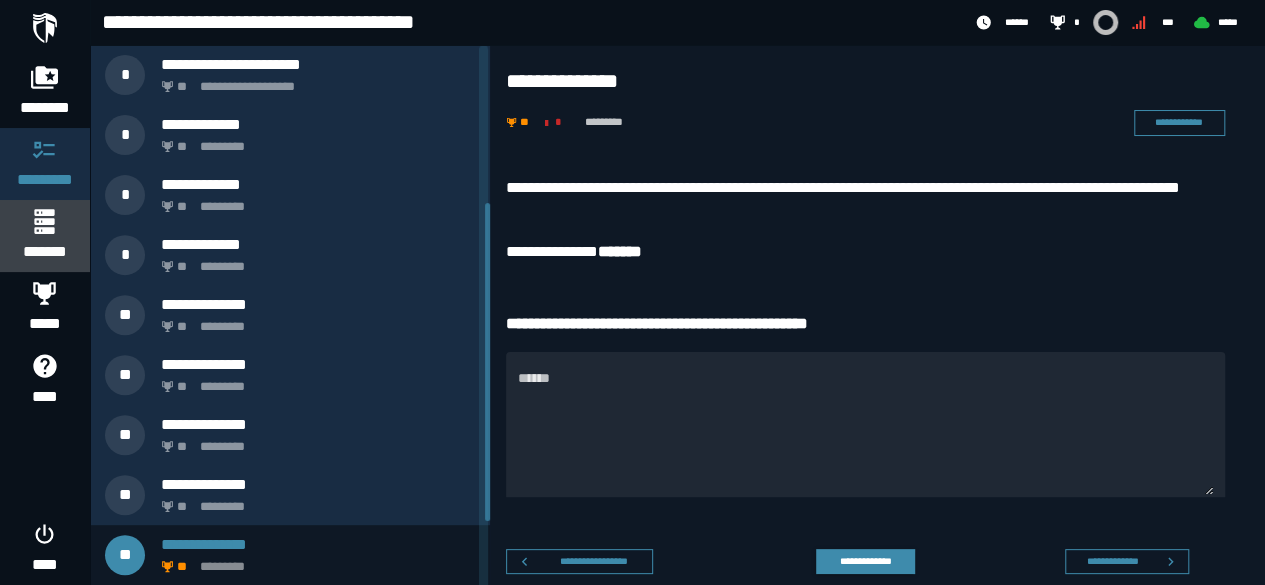 click on "*******" at bounding box center [44, 236] 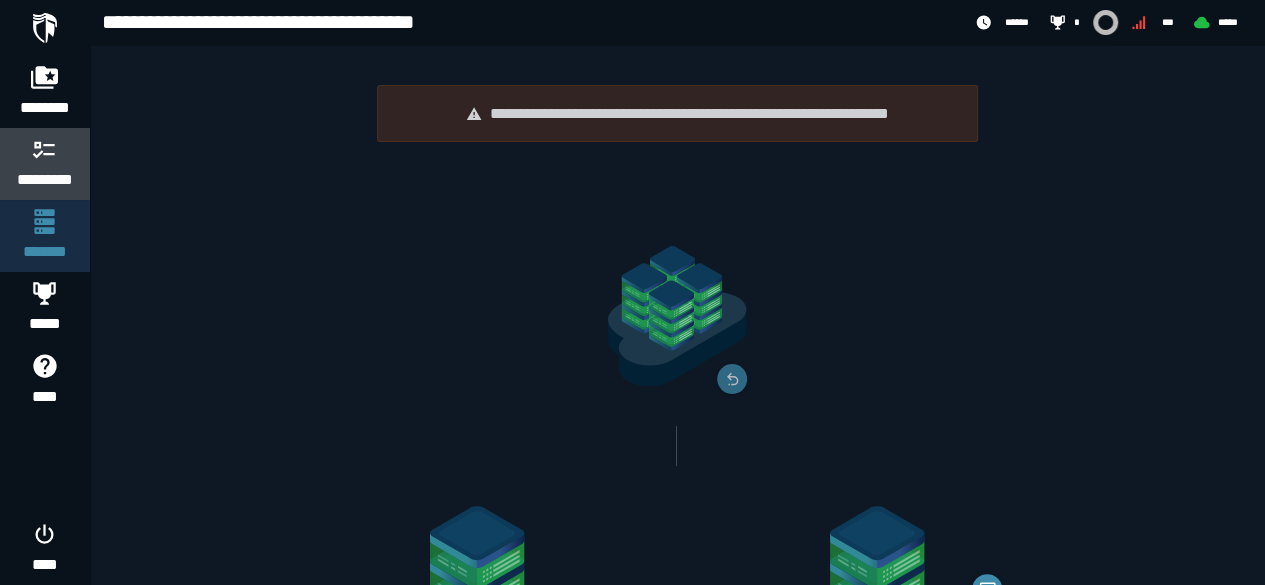 click 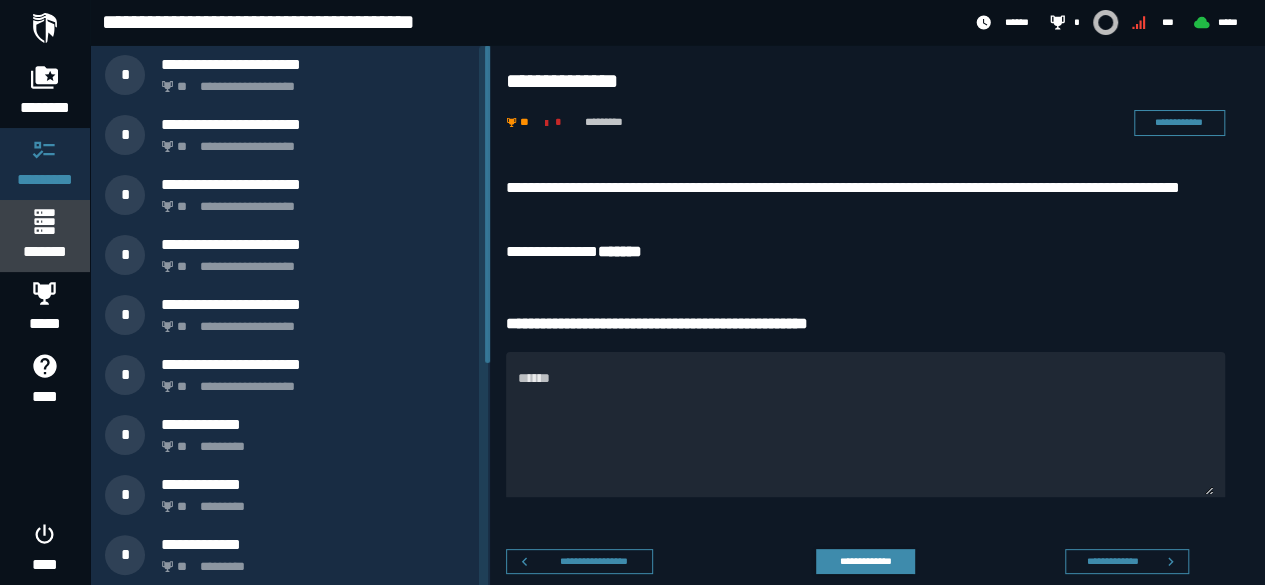 click on "*******" at bounding box center (44, 252) 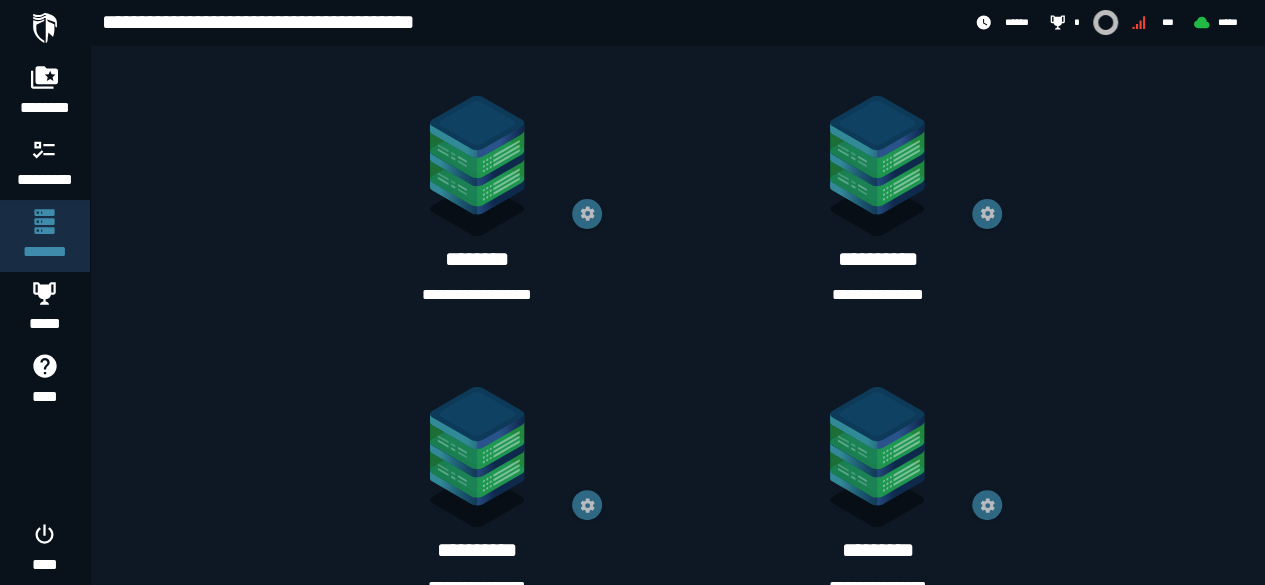 scroll, scrollTop: 1482, scrollLeft: 0, axis: vertical 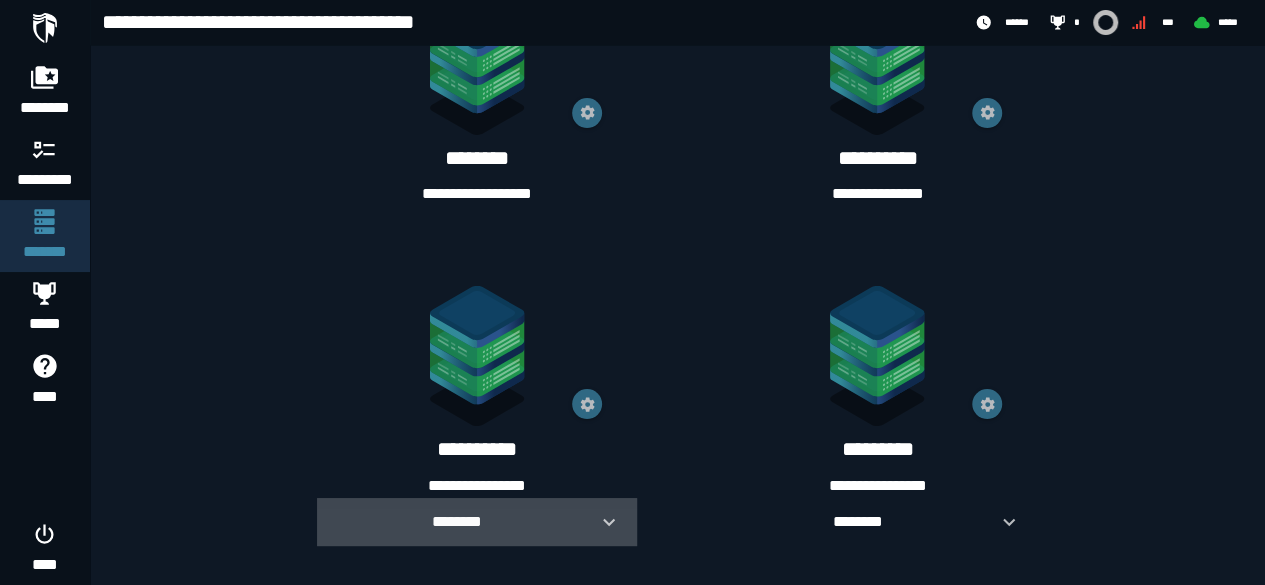 click 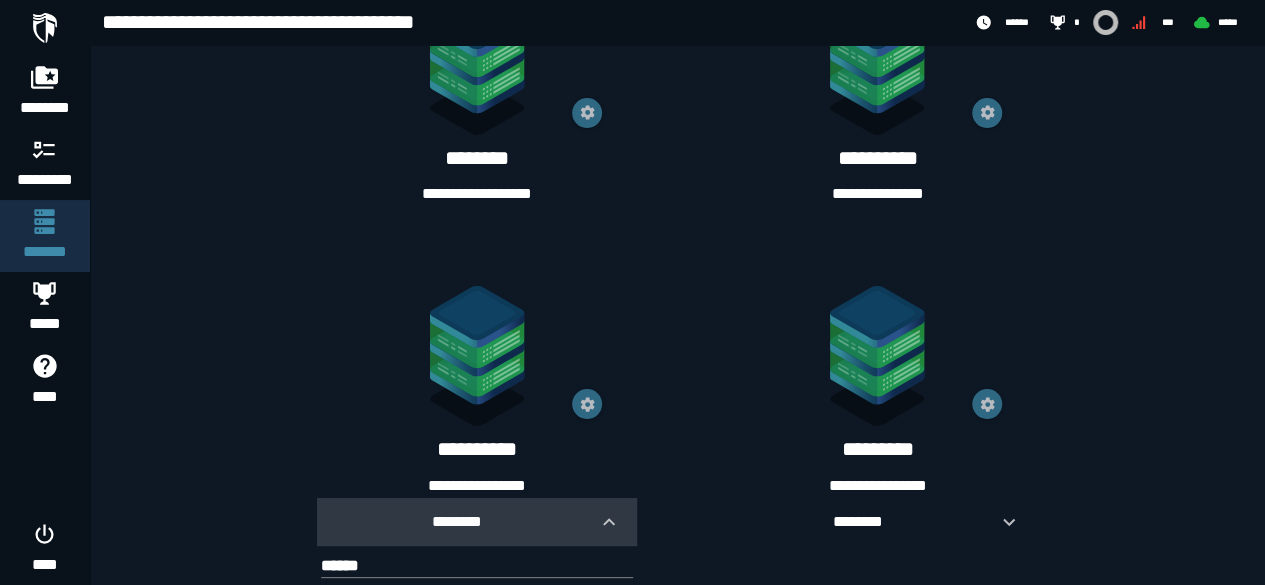 scroll, scrollTop: 1593, scrollLeft: 0, axis: vertical 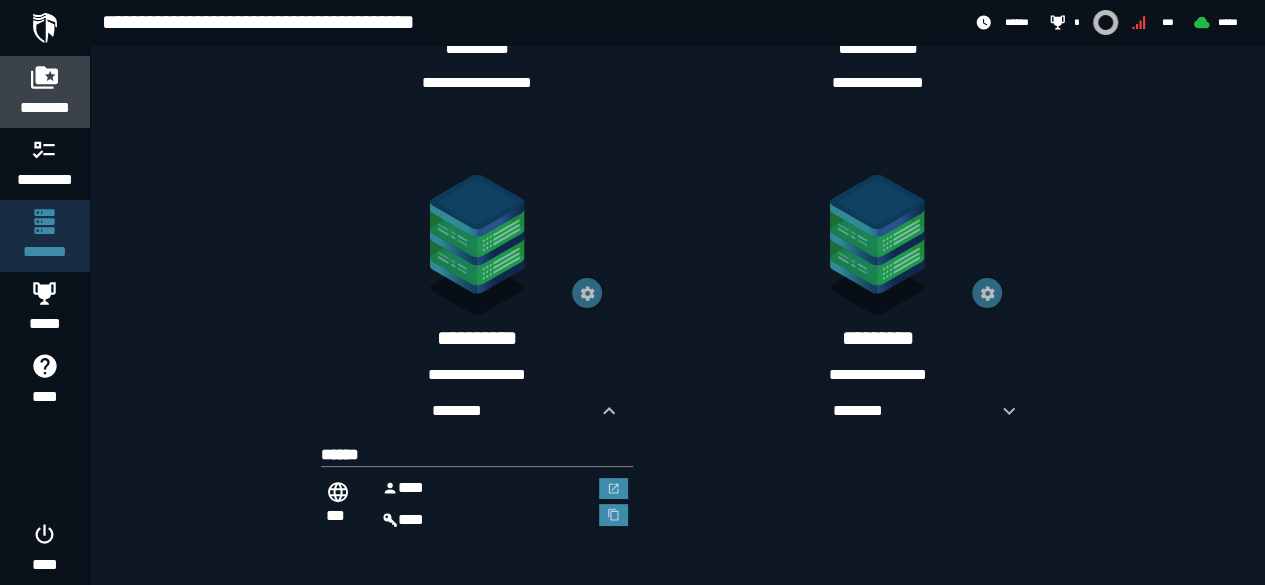 click on "********" at bounding box center [45, 92] 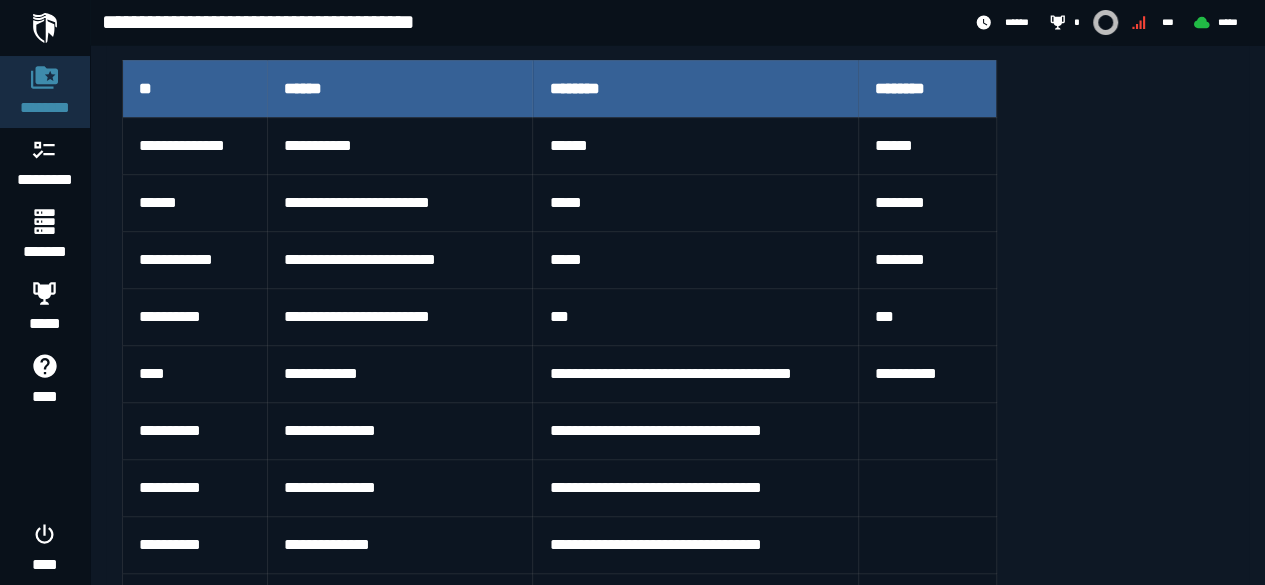 scroll, scrollTop: 481, scrollLeft: 0, axis: vertical 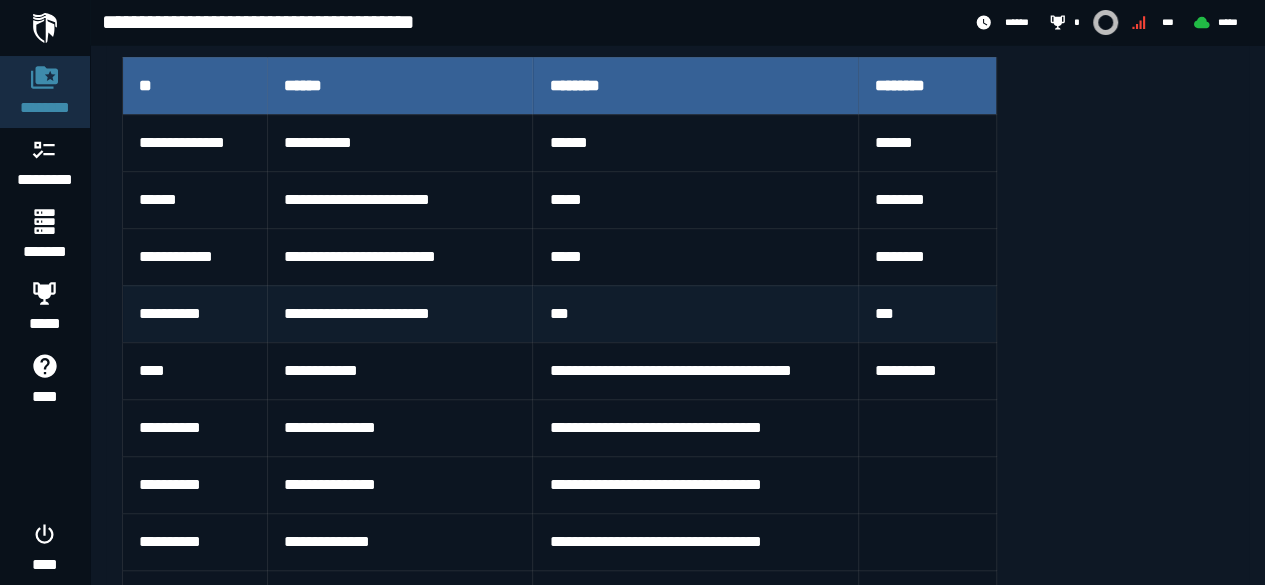 click on "**********" at bounding box center [400, 314] 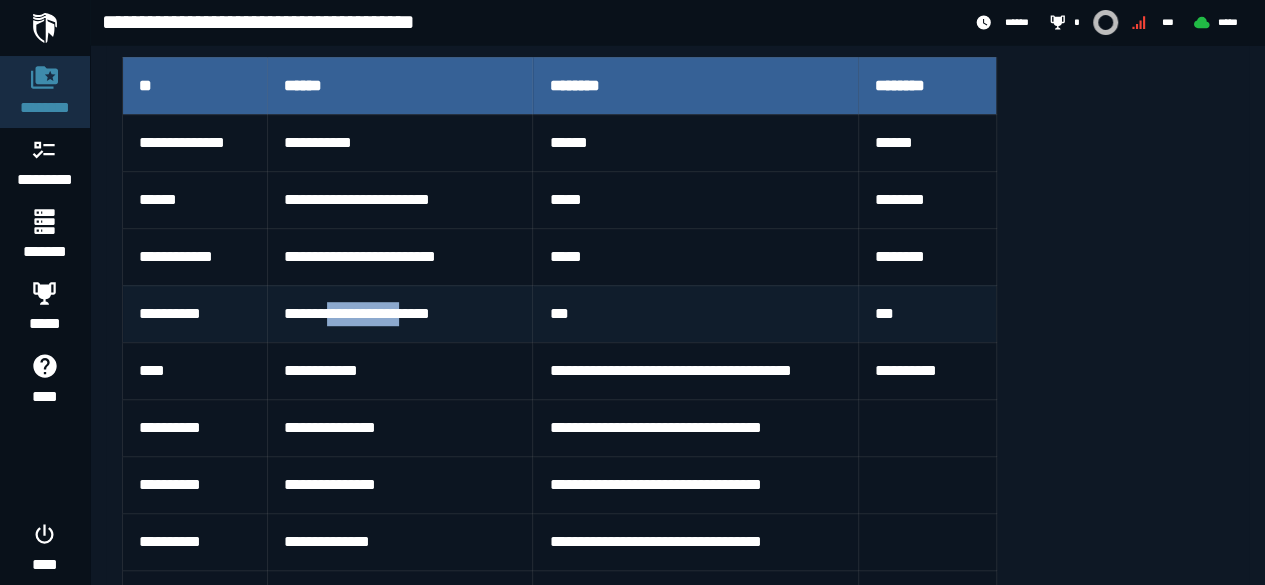 click on "**********" at bounding box center (400, 314) 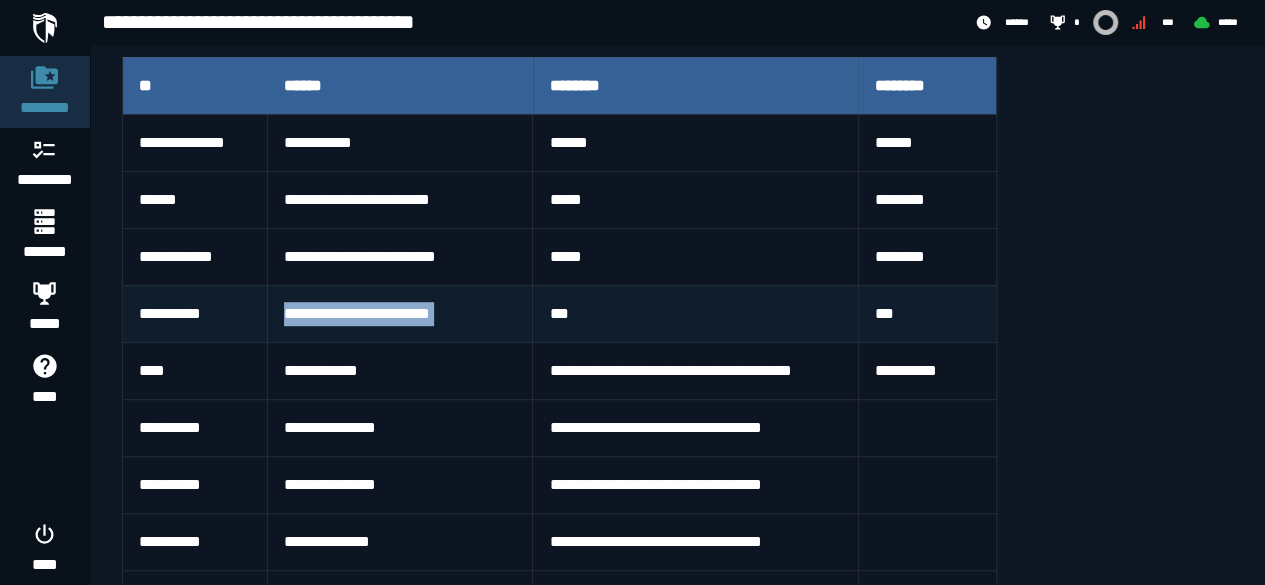 click on "**********" at bounding box center [400, 314] 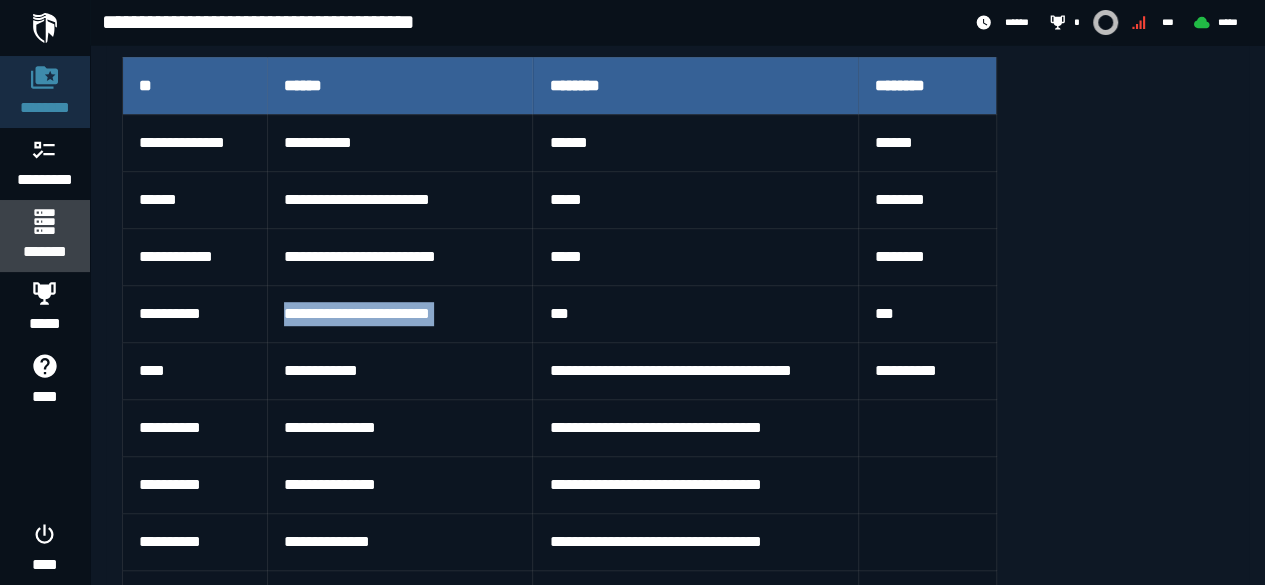 click 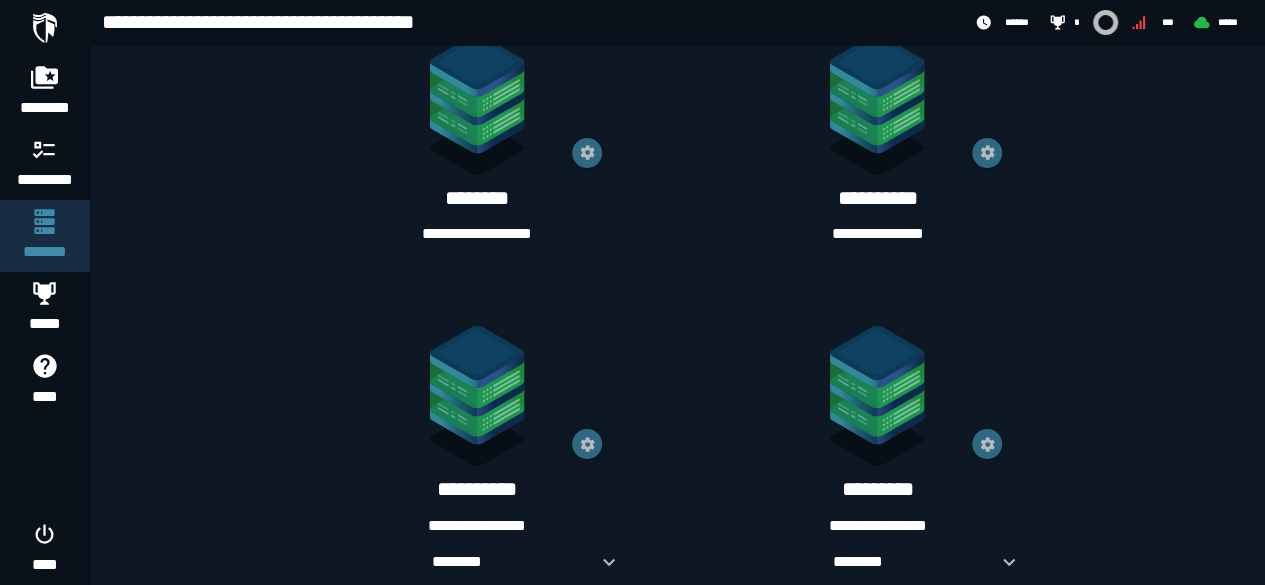 scroll, scrollTop: 1482, scrollLeft: 0, axis: vertical 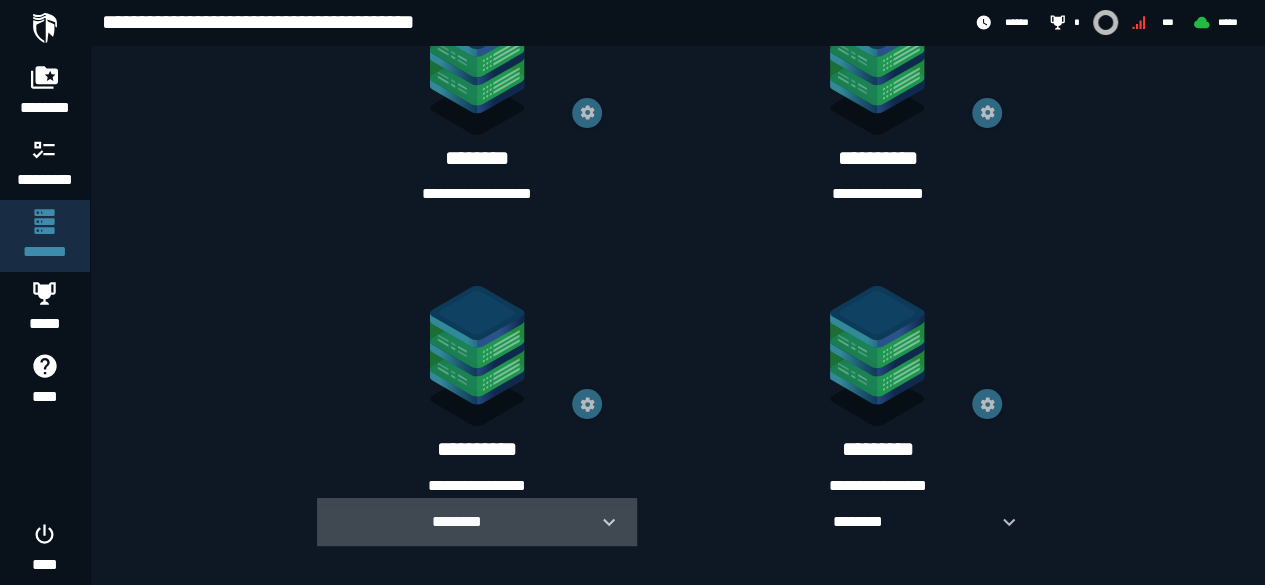 click 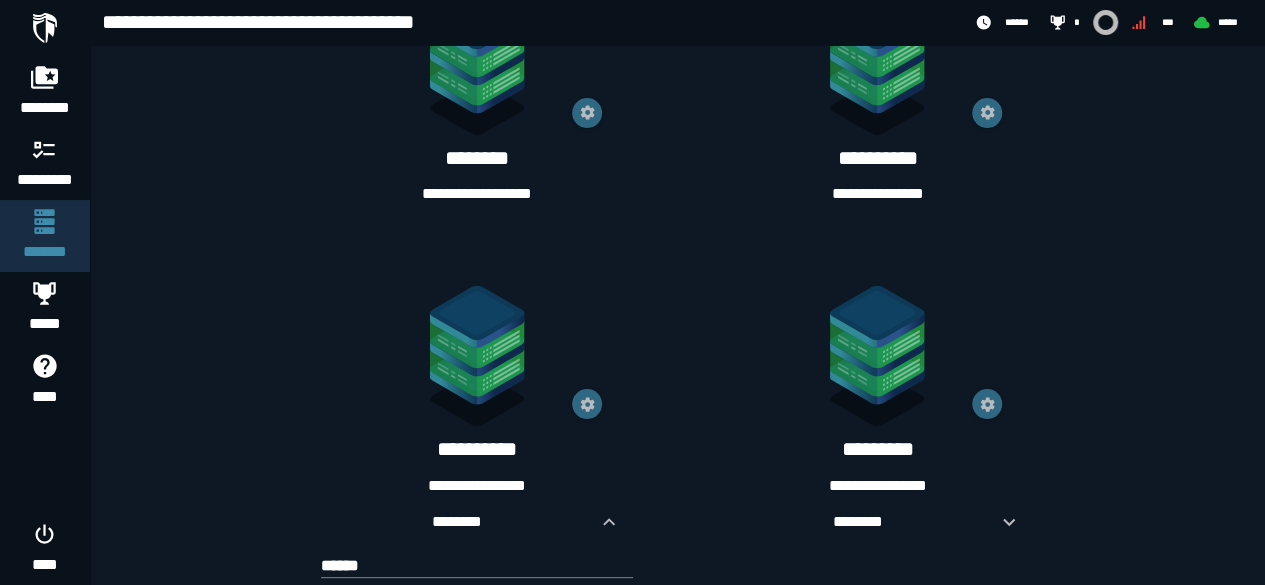 scroll, scrollTop: 1593, scrollLeft: 0, axis: vertical 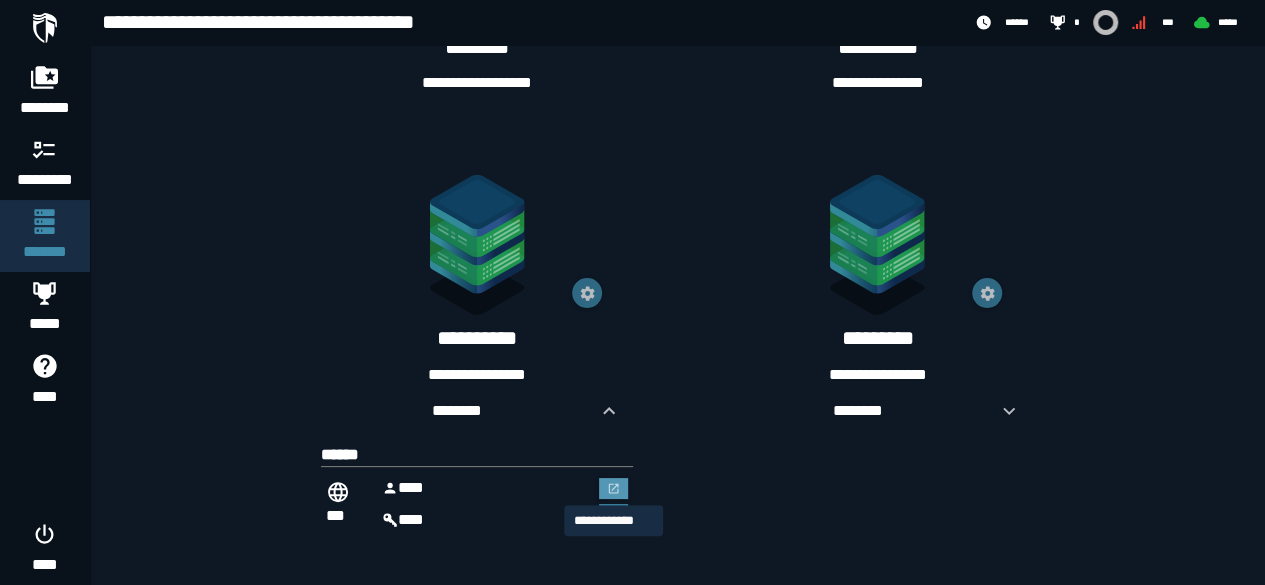 click 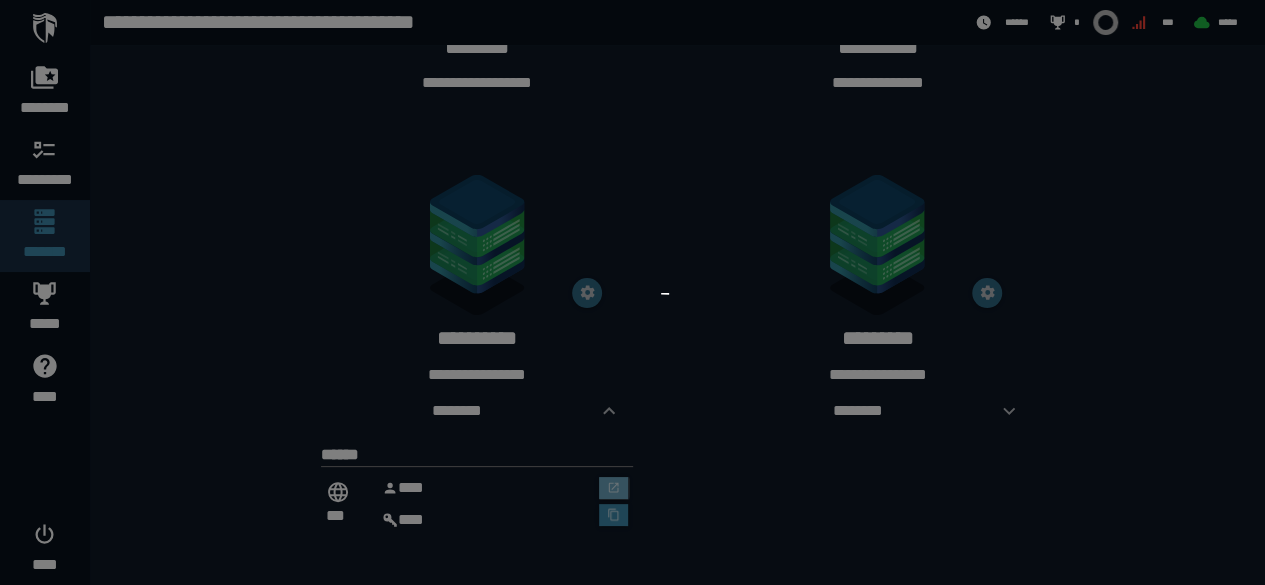 scroll, scrollTop: 0, scrollLeft: 0, axis: both 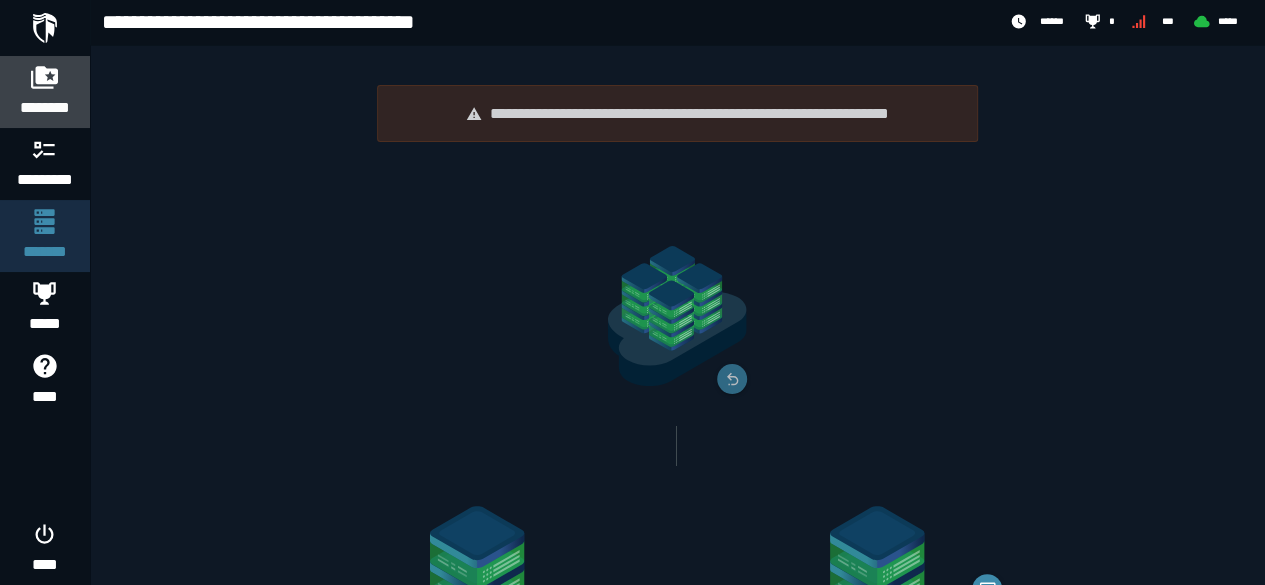 click at bounding box center [45, 77] 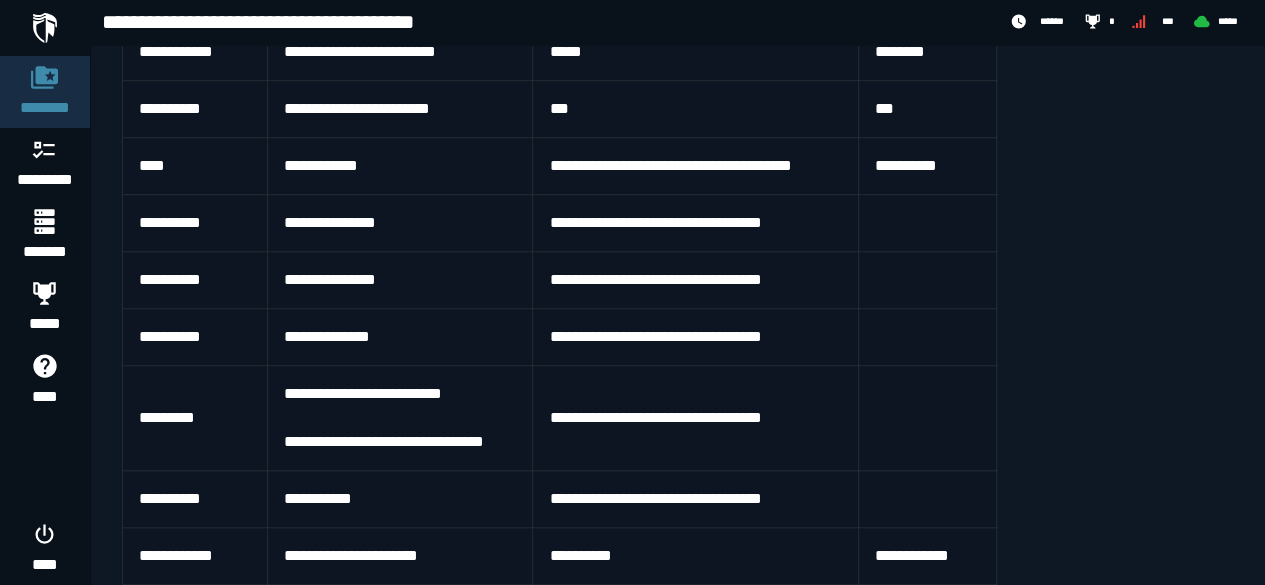 scroll, scrollTop: 712, scrollLeft: 0, axis: vertical 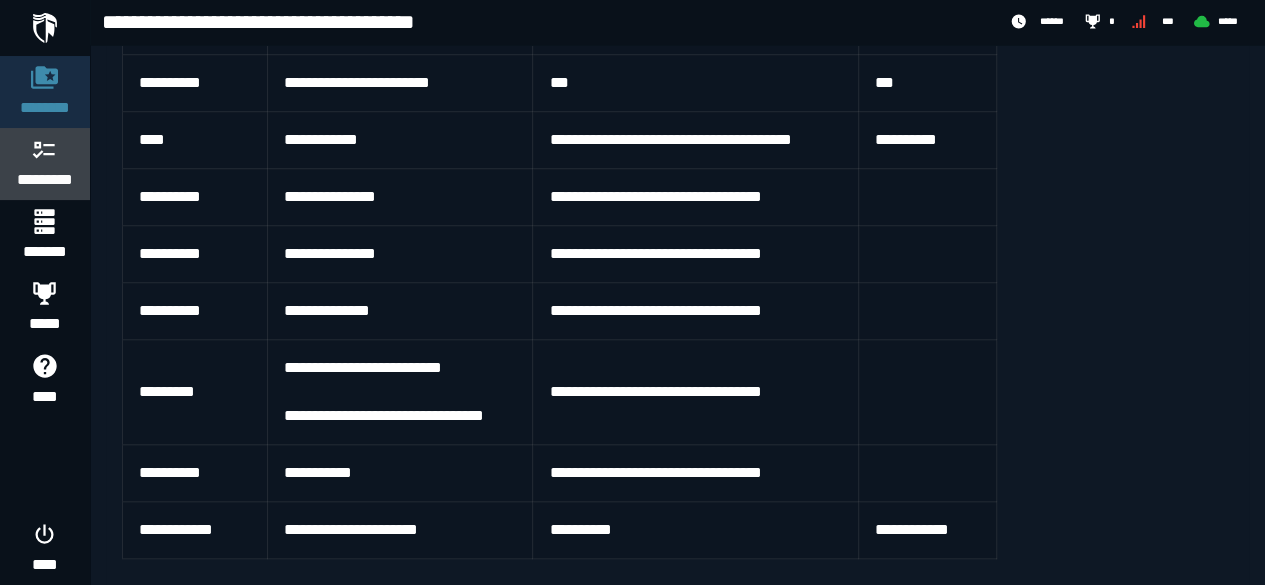 click on "*********" at bounding box center [45, 180] 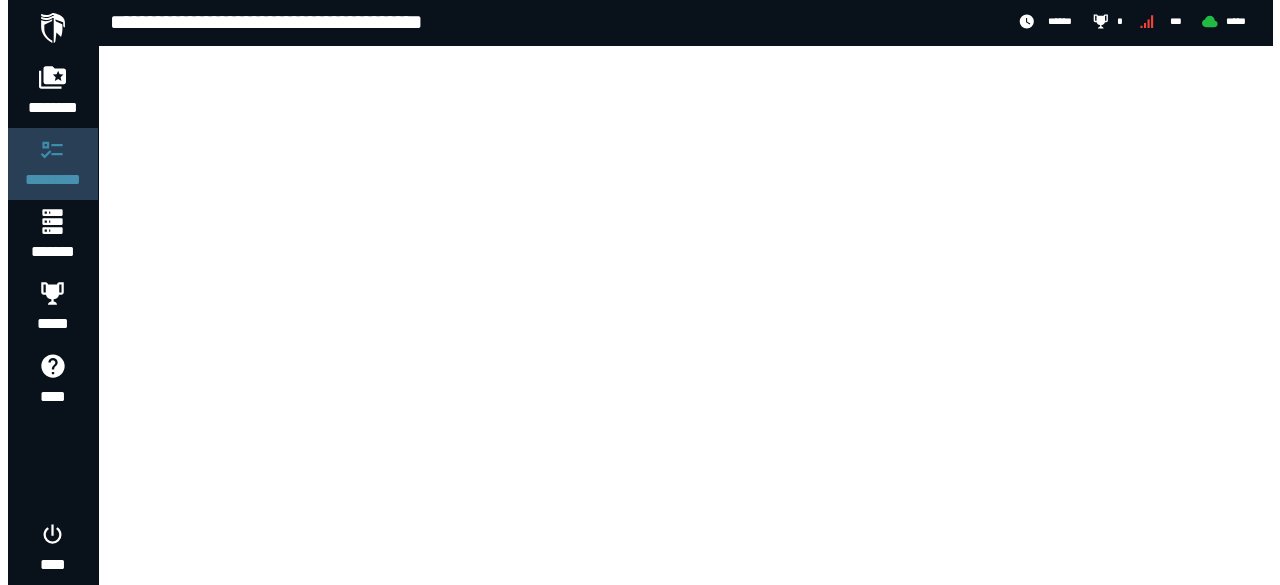scroll, scrollTop: 0, scrollLeft: 0, axis: both 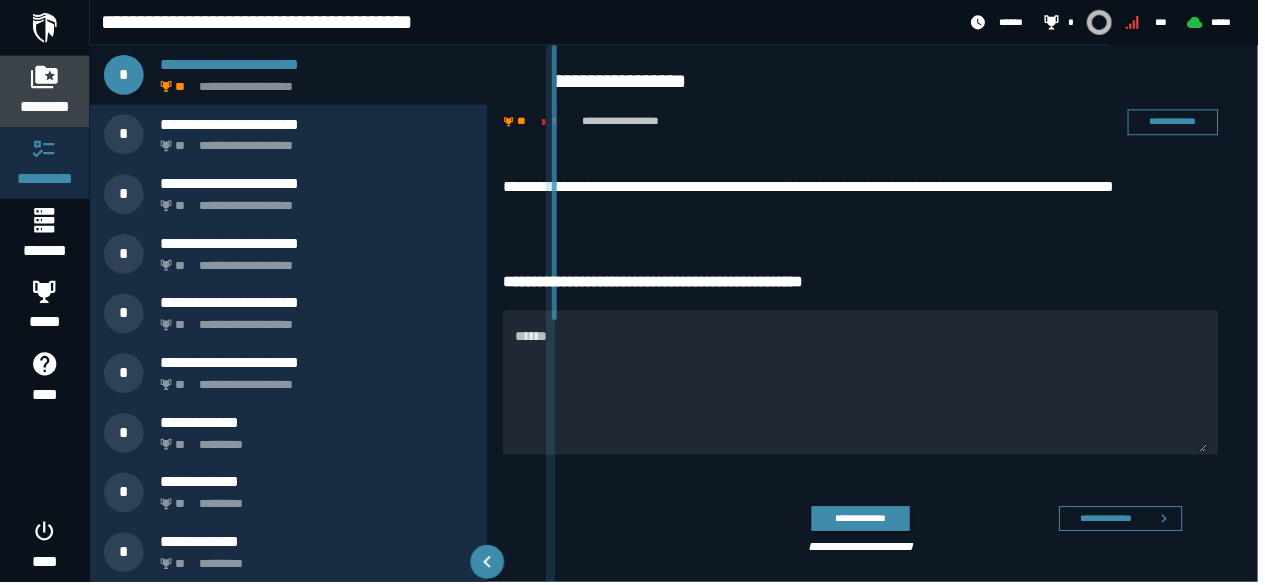 click on "********" at bounding box center (45, 108) 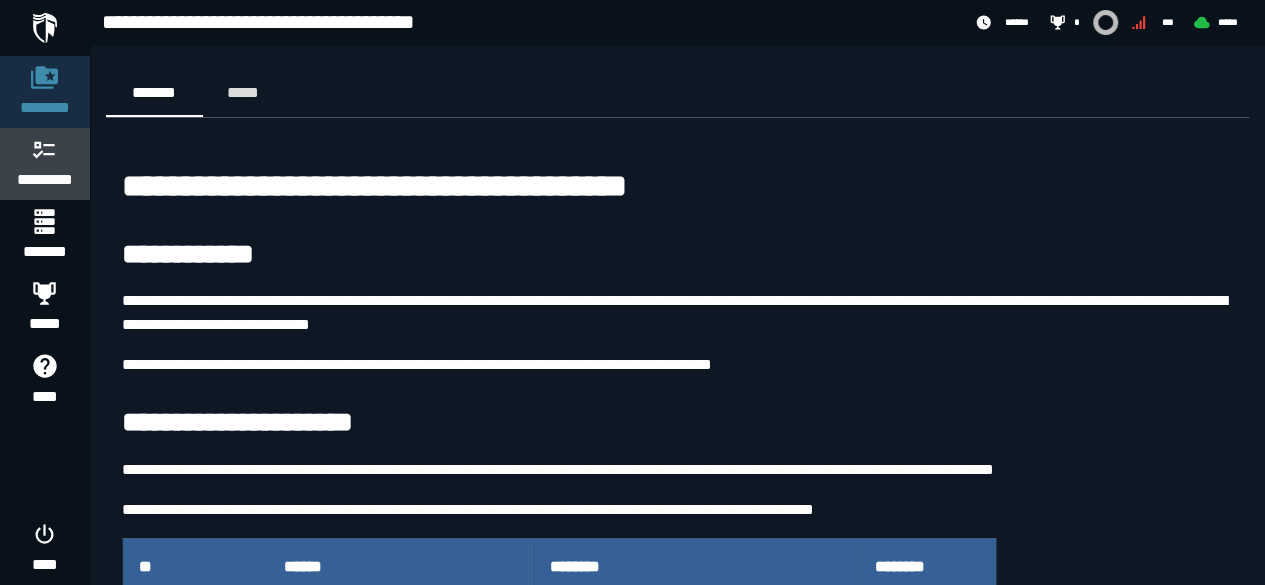 click 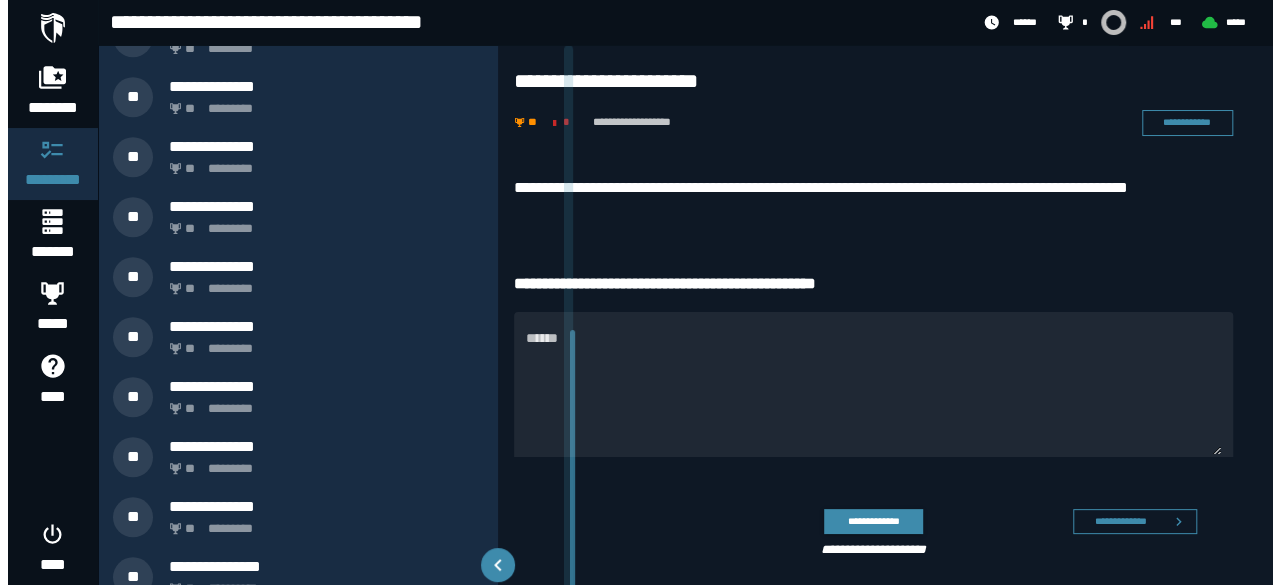 scroll, scrollTop: 0, scrollLeft: 0, axis: both 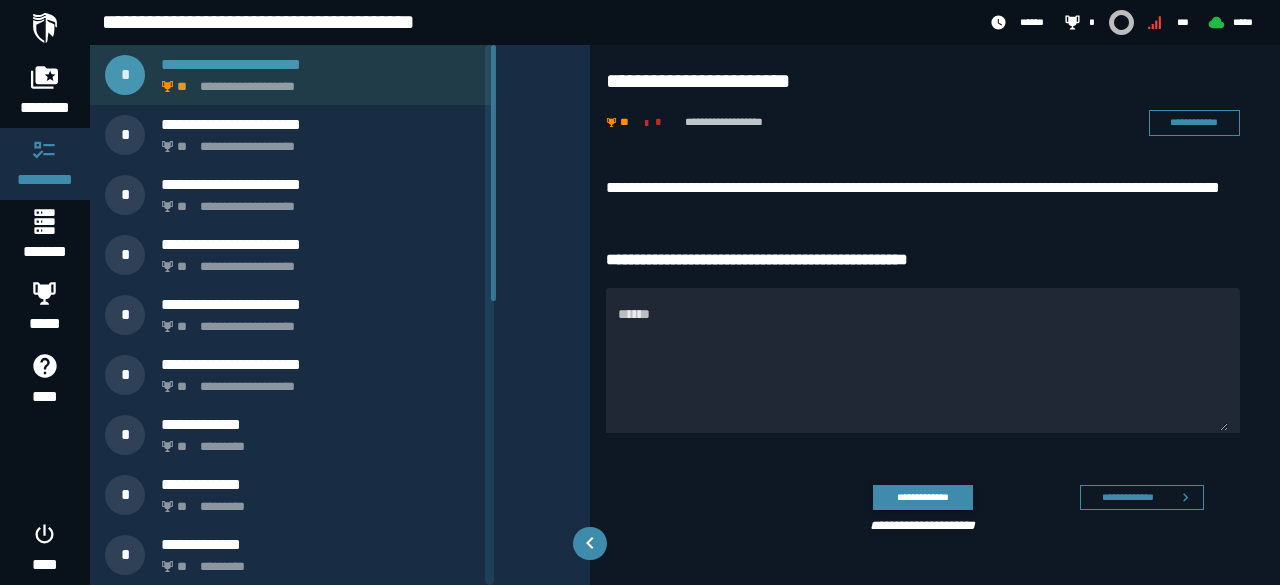 click on "**********" at bounding box center [317, 81] 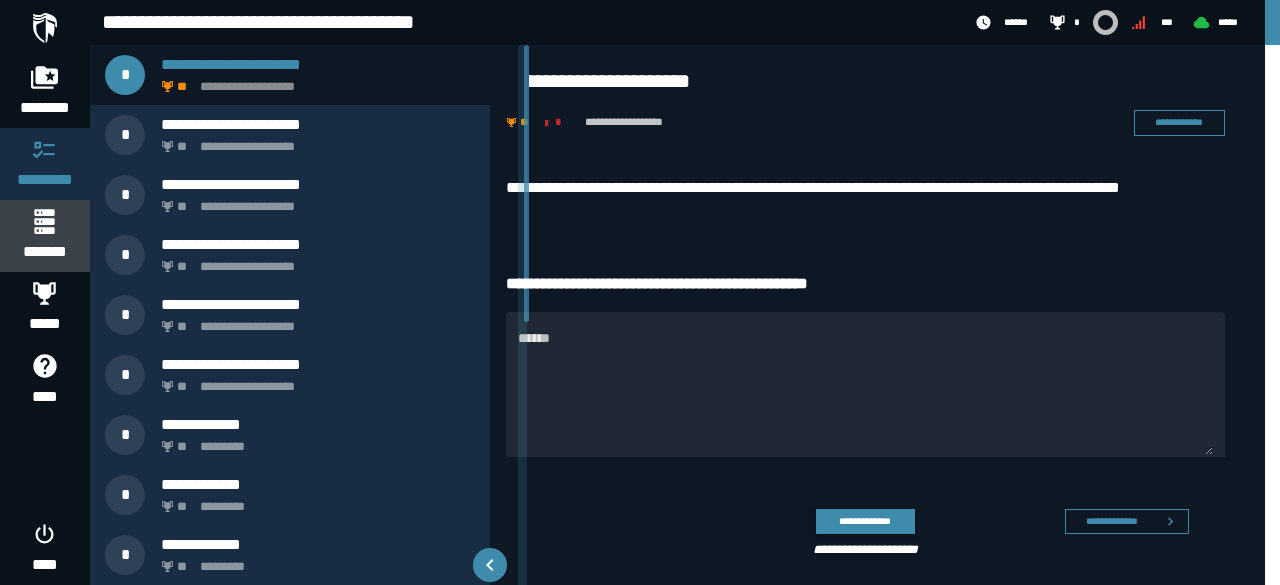 click on "*******" 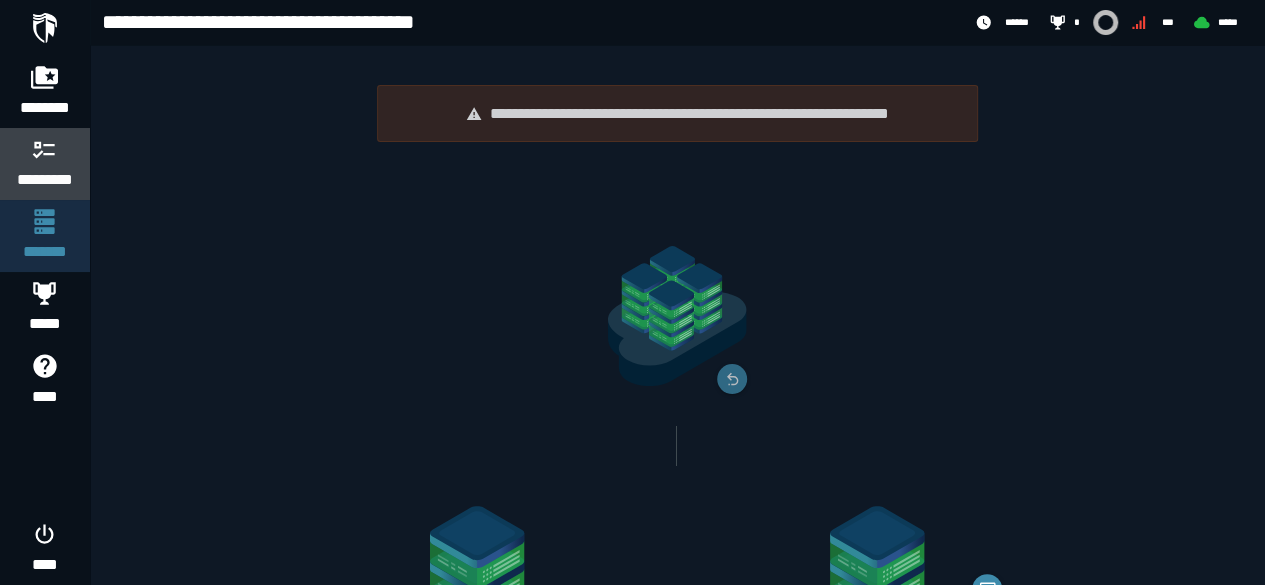 click 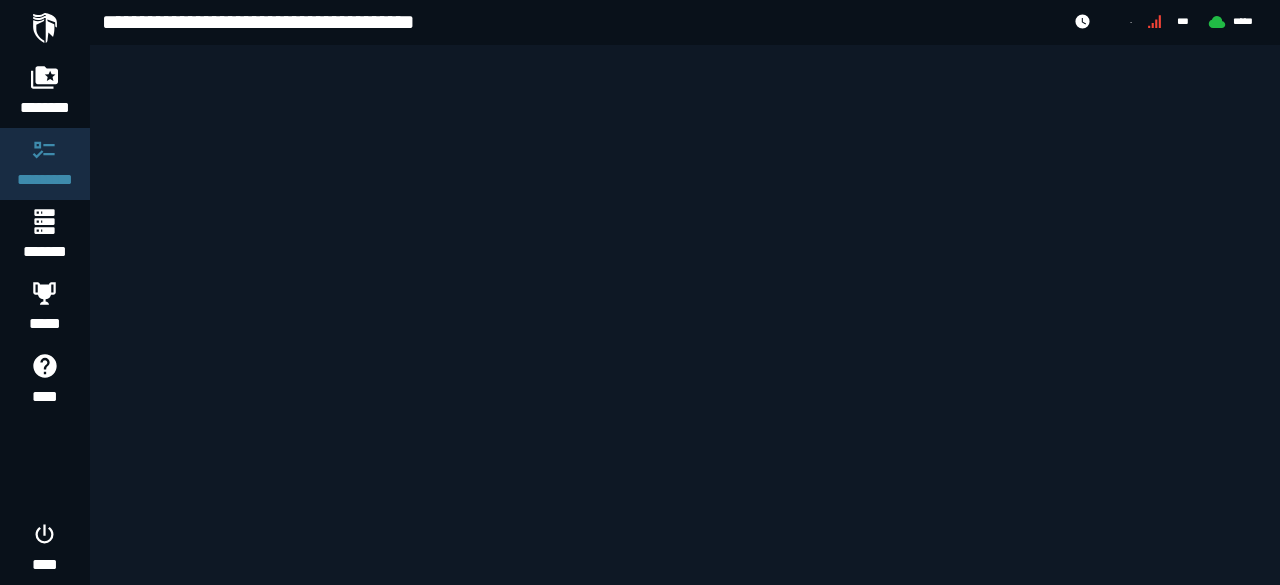 scroll, scrollTop: 0, scrollLeft: 0, axis: both 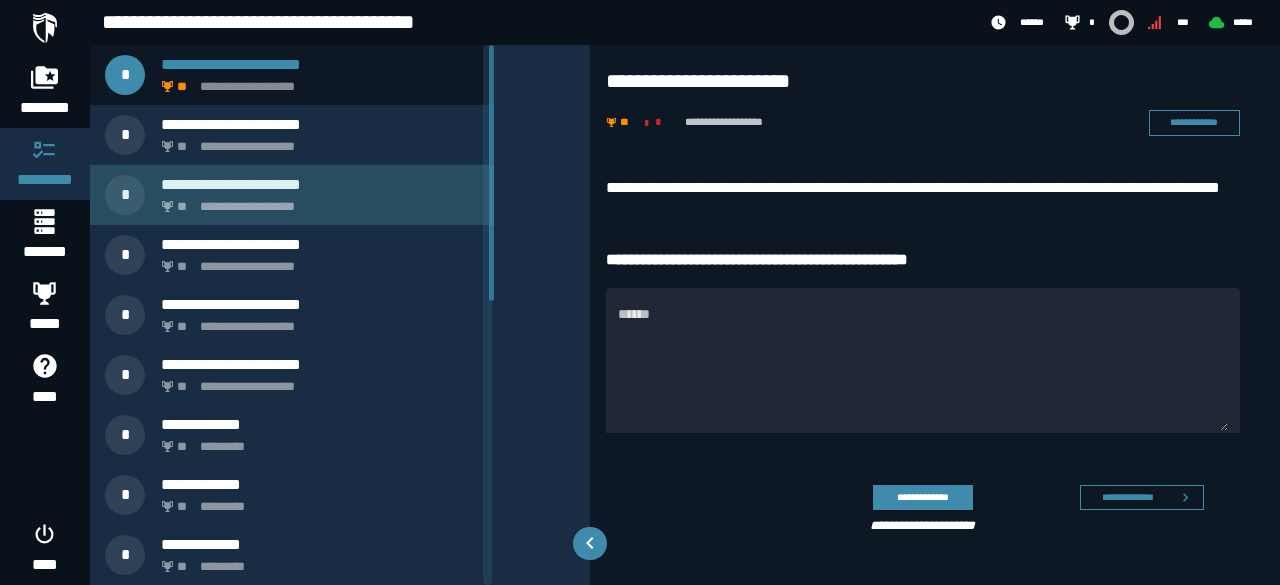 click on "**********" at bounding box center (320, 184) 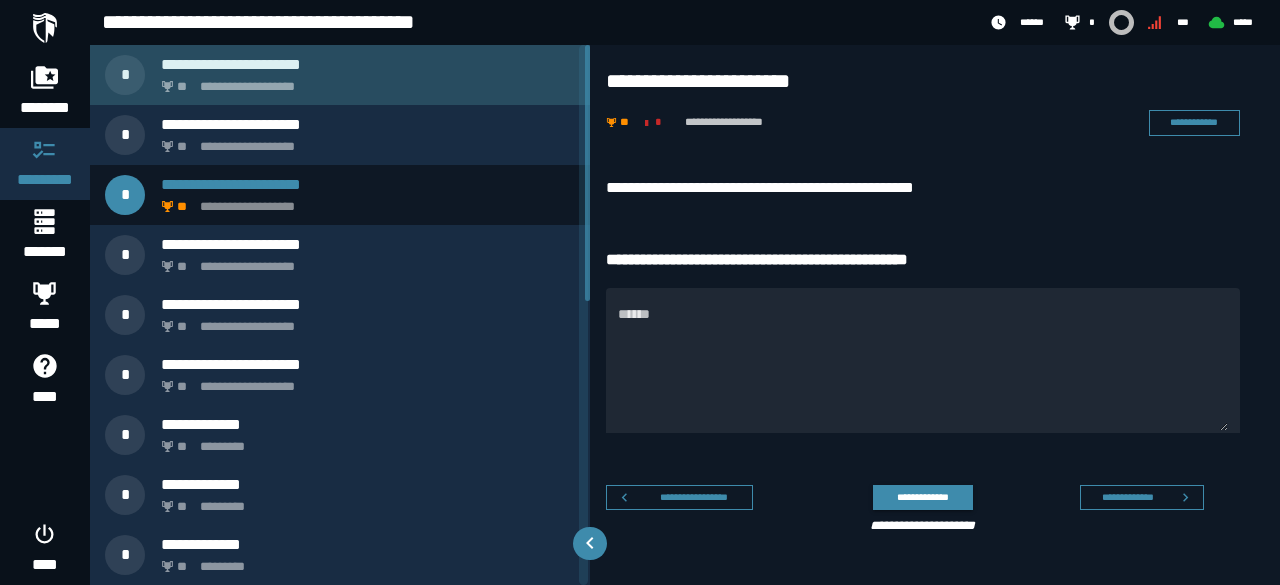 click on "**********" 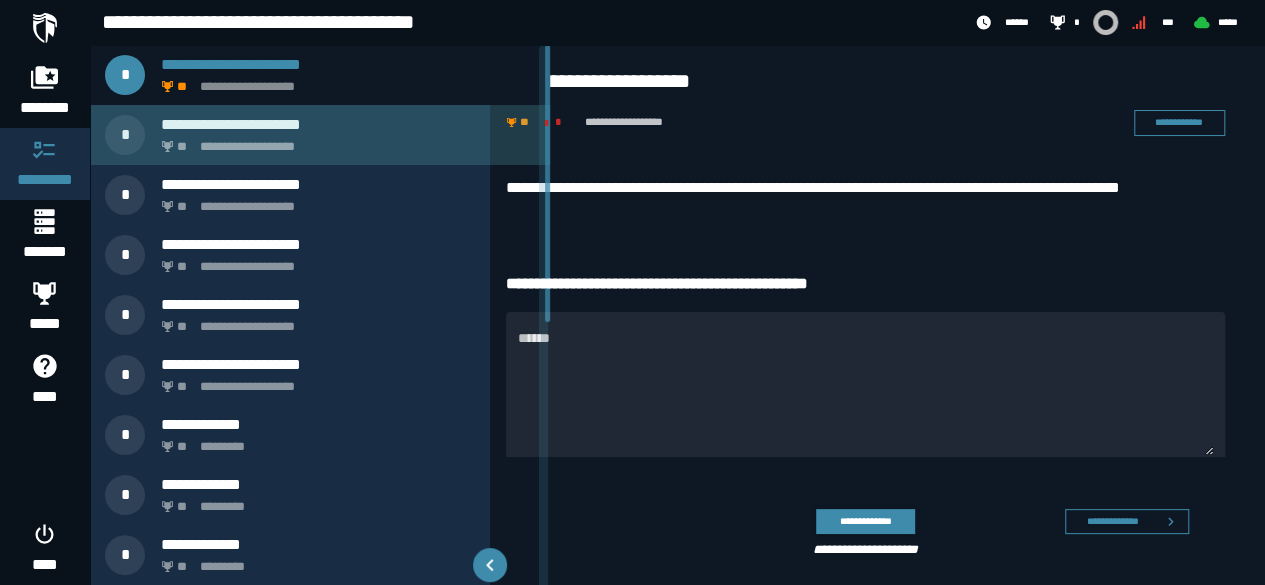 click on "**********" at bounding box center [344, 141] 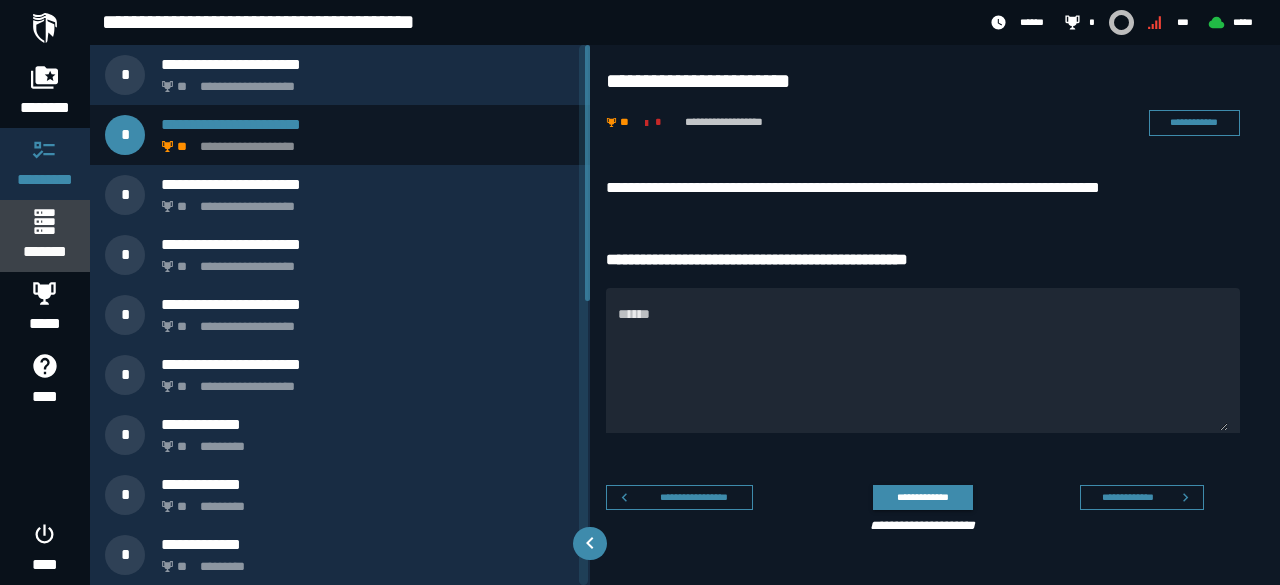click on "*******" at bounding box center [44, 252] 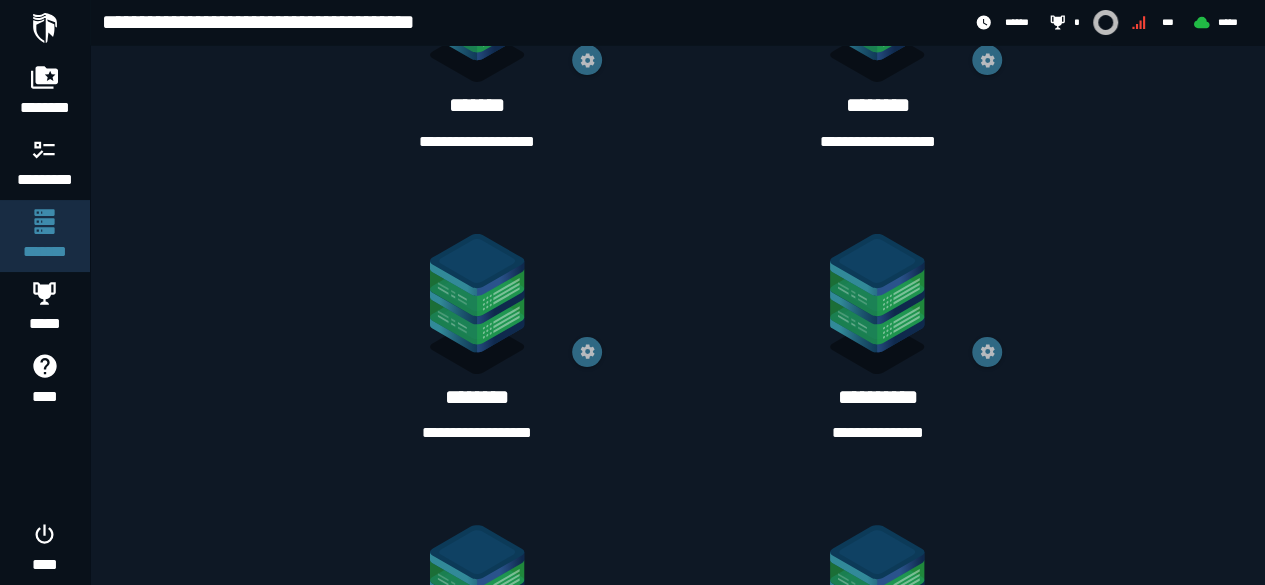 scroll, scrollTop: 1482, scrollLeft: 0, axis: vertical 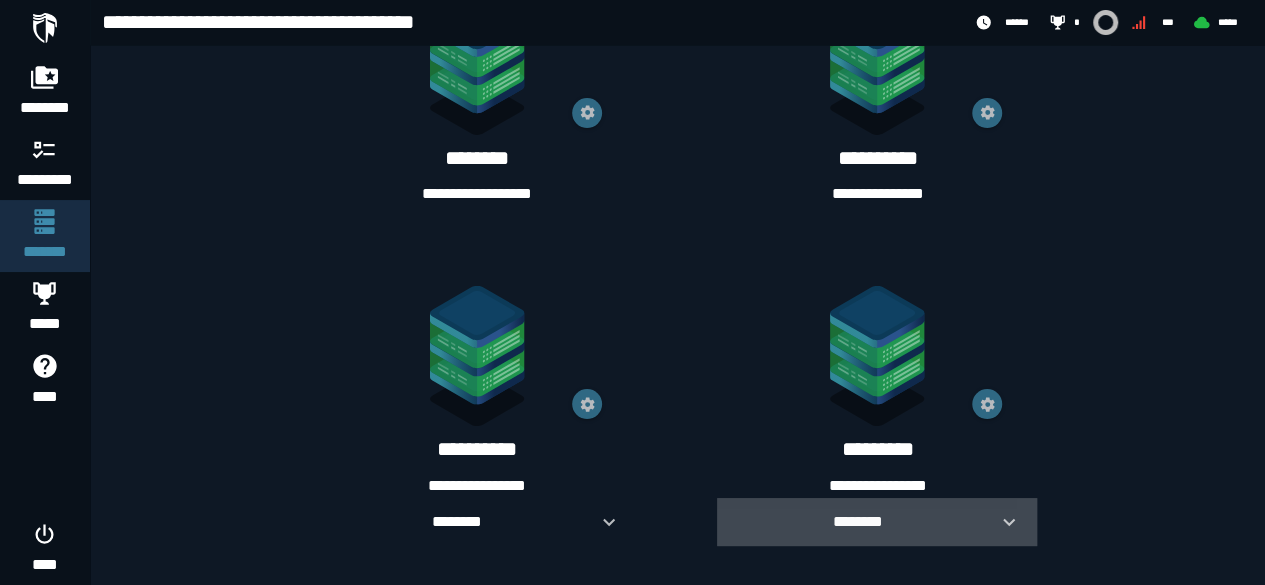 click 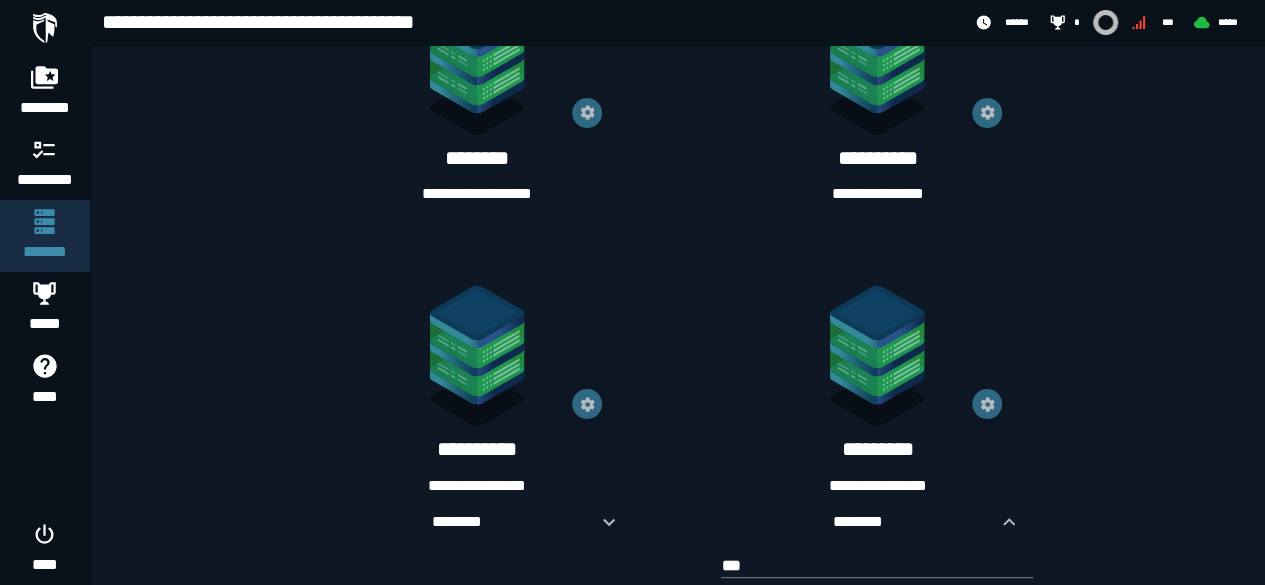scroll, scrollTop: 1593, scrollLeft: 0, axis: vertical 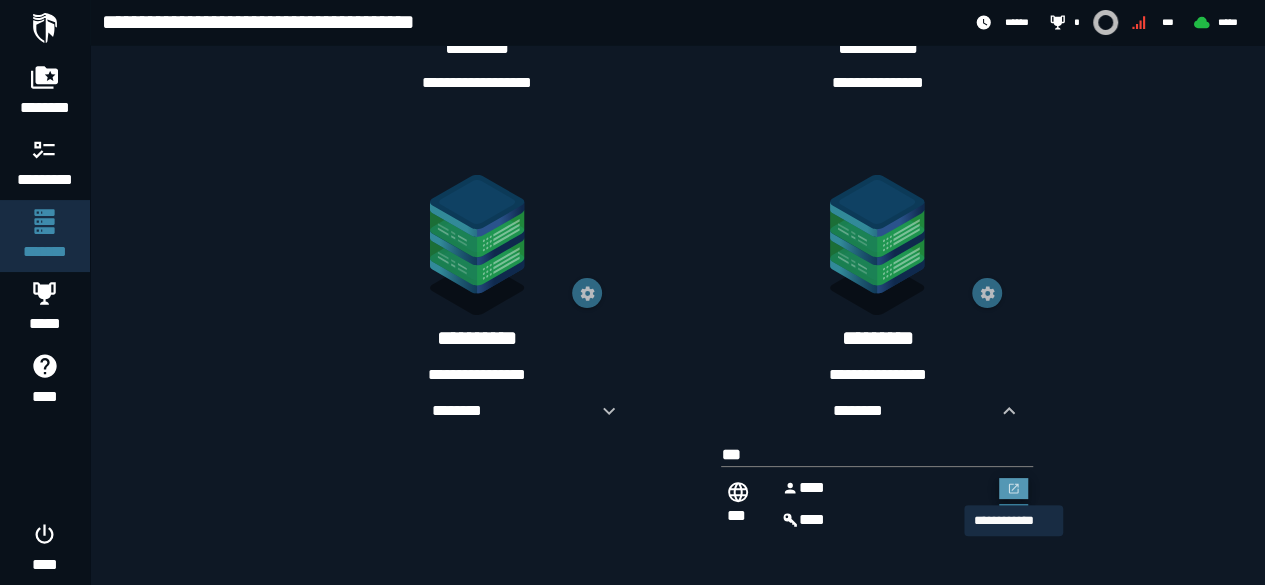 click 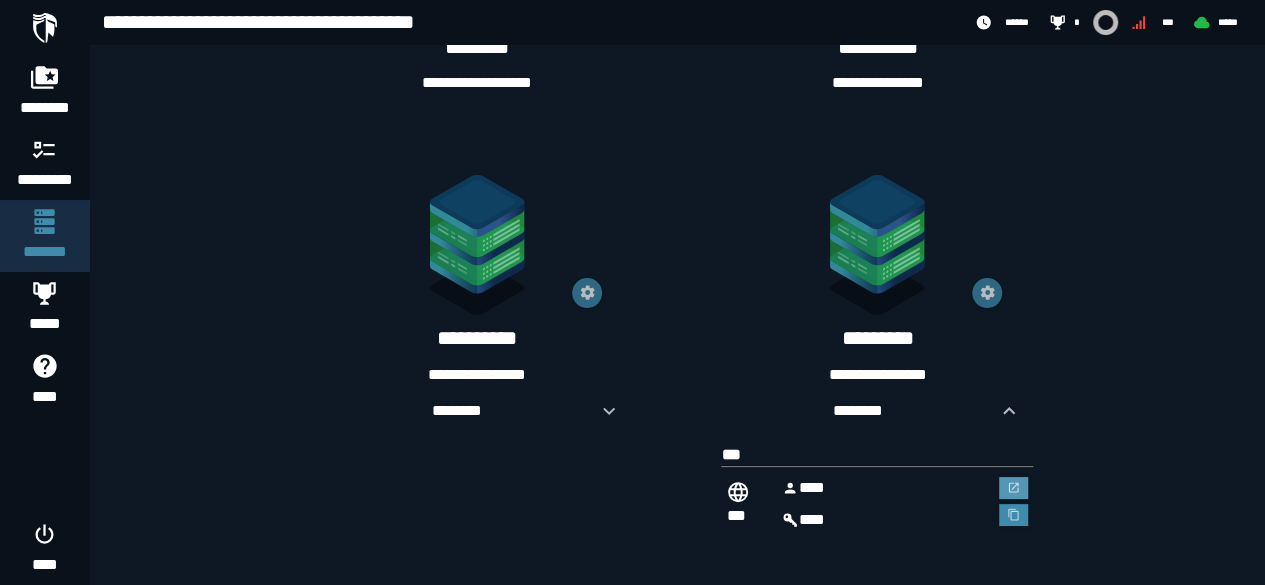 scroll, scrollTop: 1593, scrollLeft: 0, axis: vertical 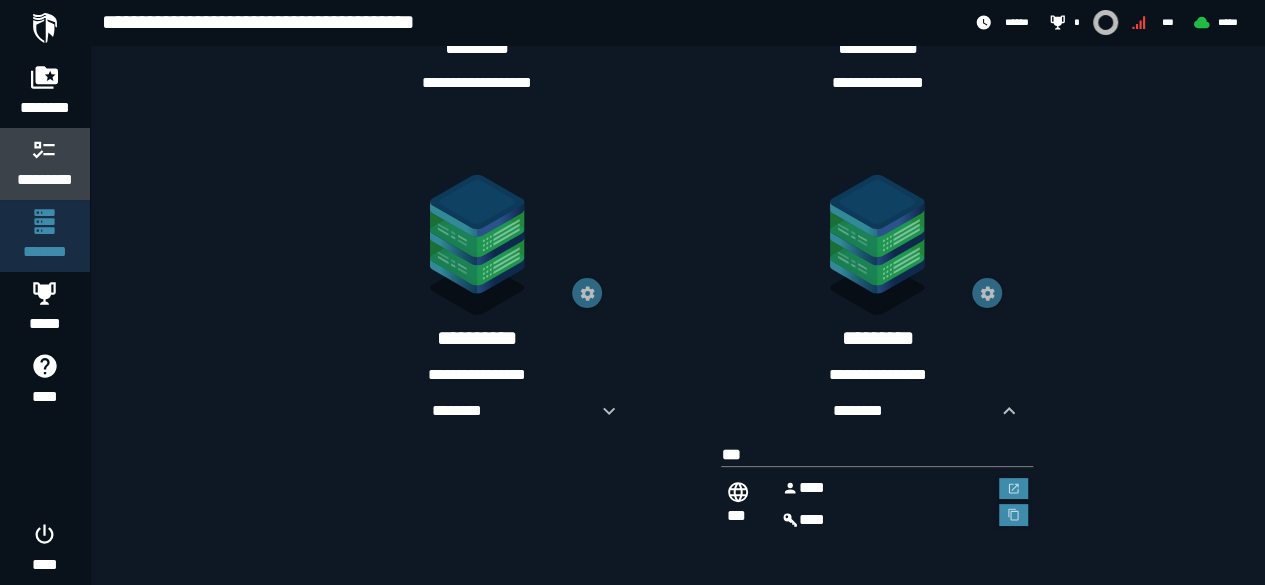 click on "*********" at bounding box center (45, 180) 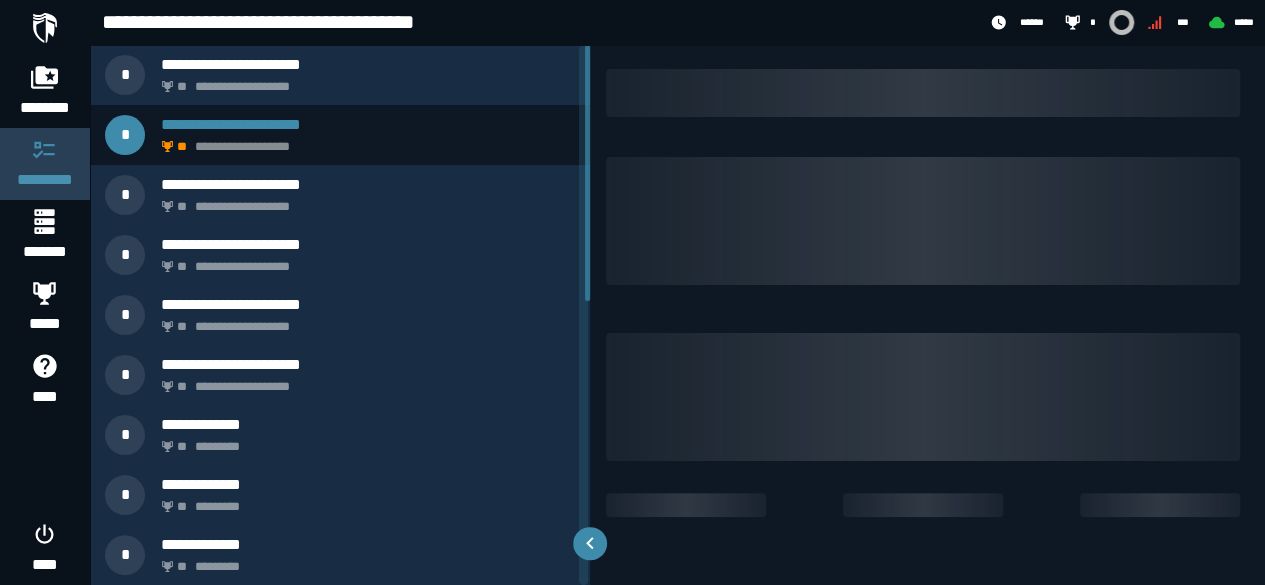 scroll, scrollTop: 0, scrollLeft: 0, axis: both 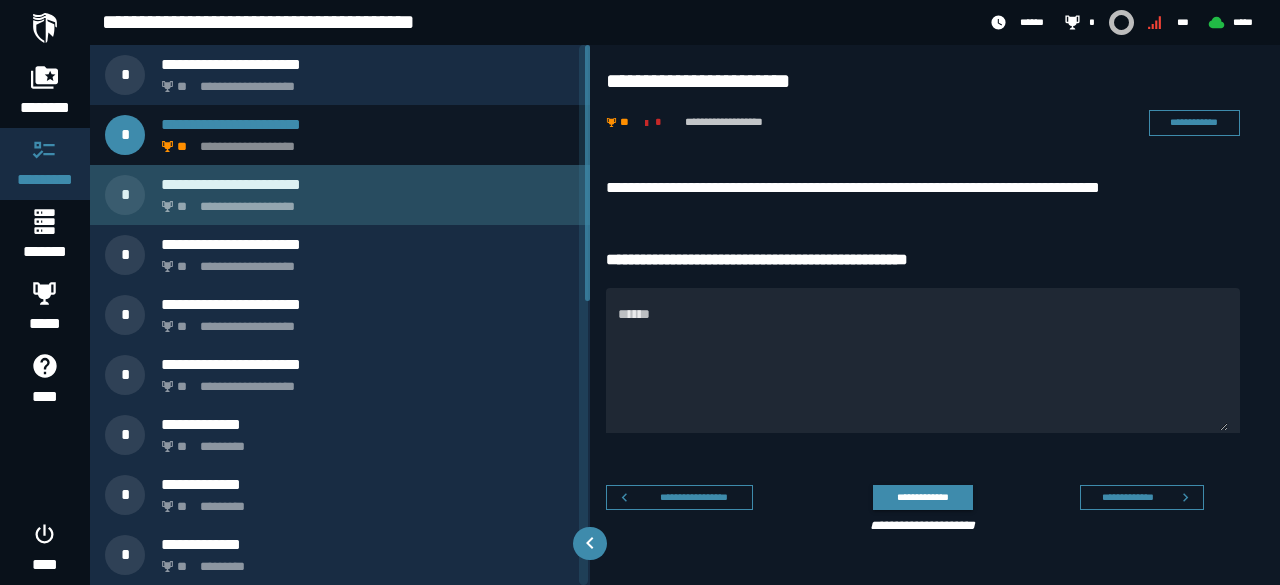 click on "**********" 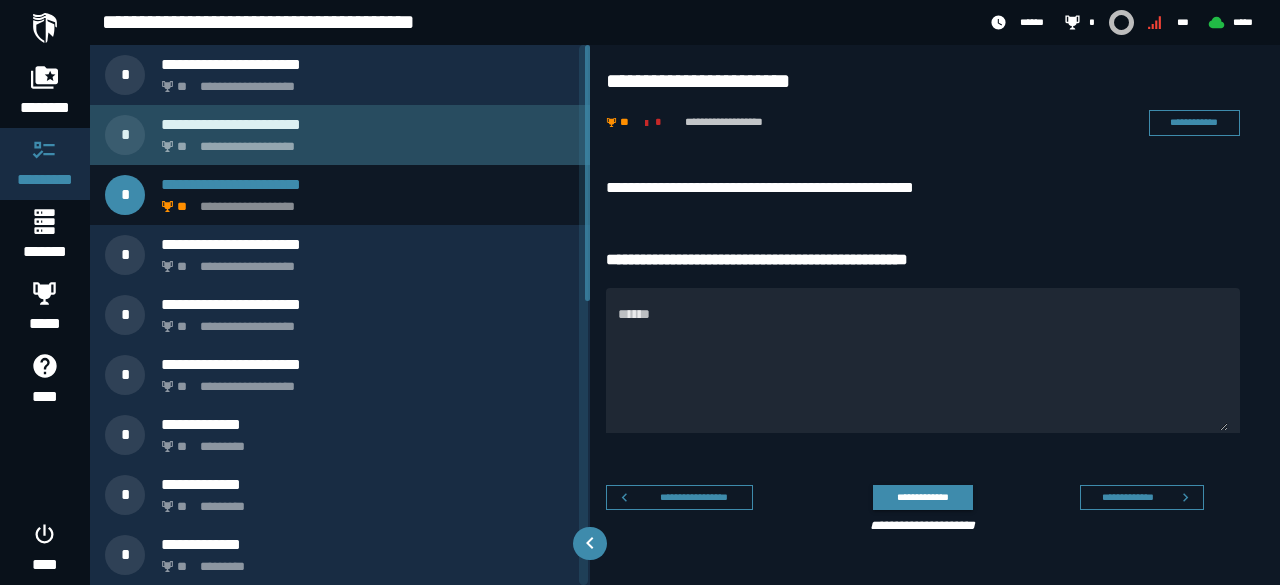 click on "**********" 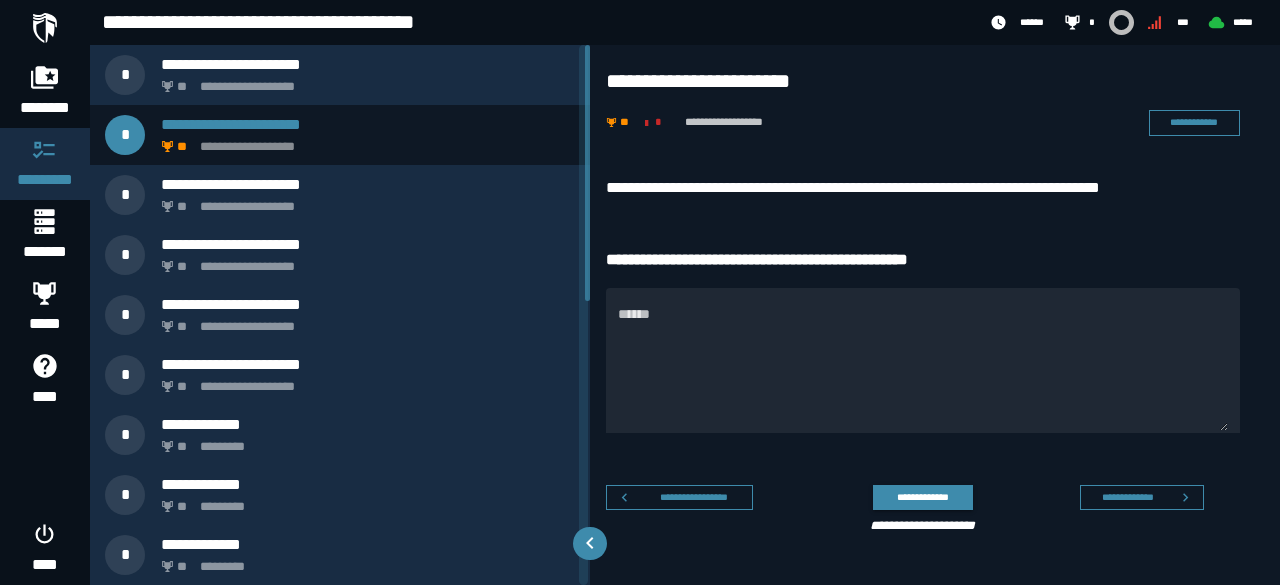 click on "**********" at bounding box center (923, 188) 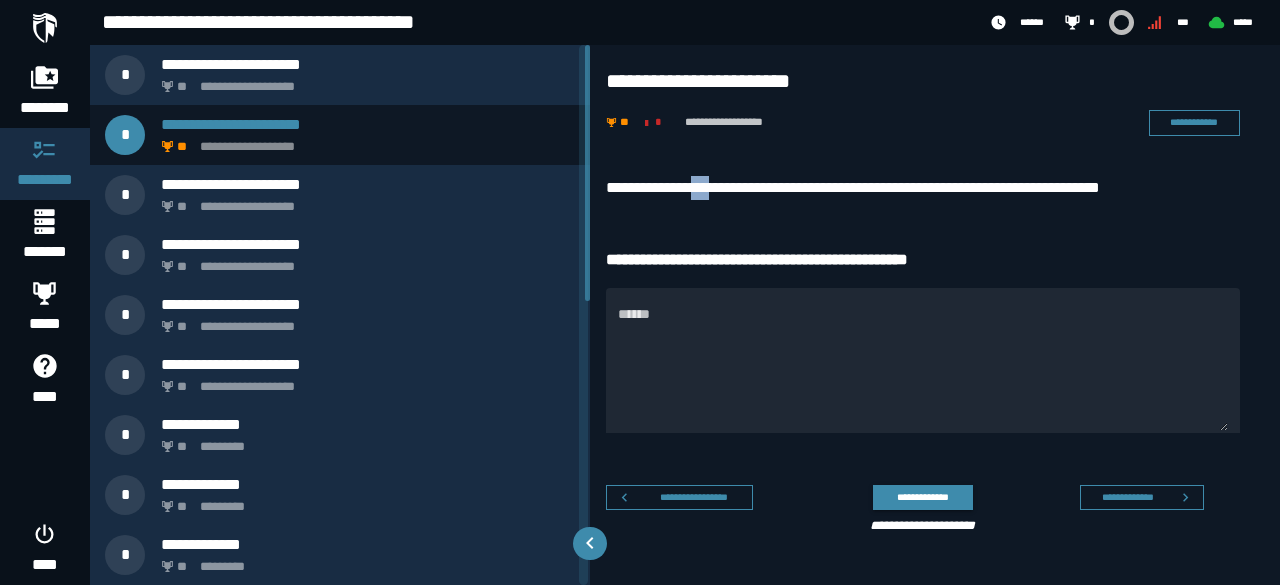 click on "**********" at bounding box center [923, 188] 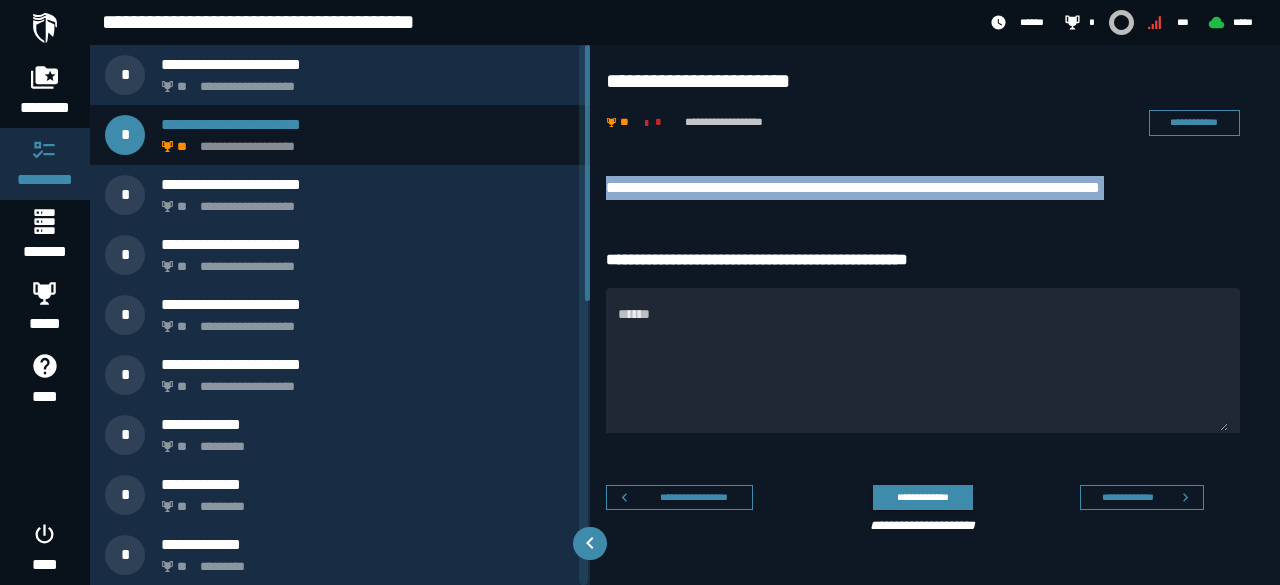 click on "**********" at bounding box center (923, 188) 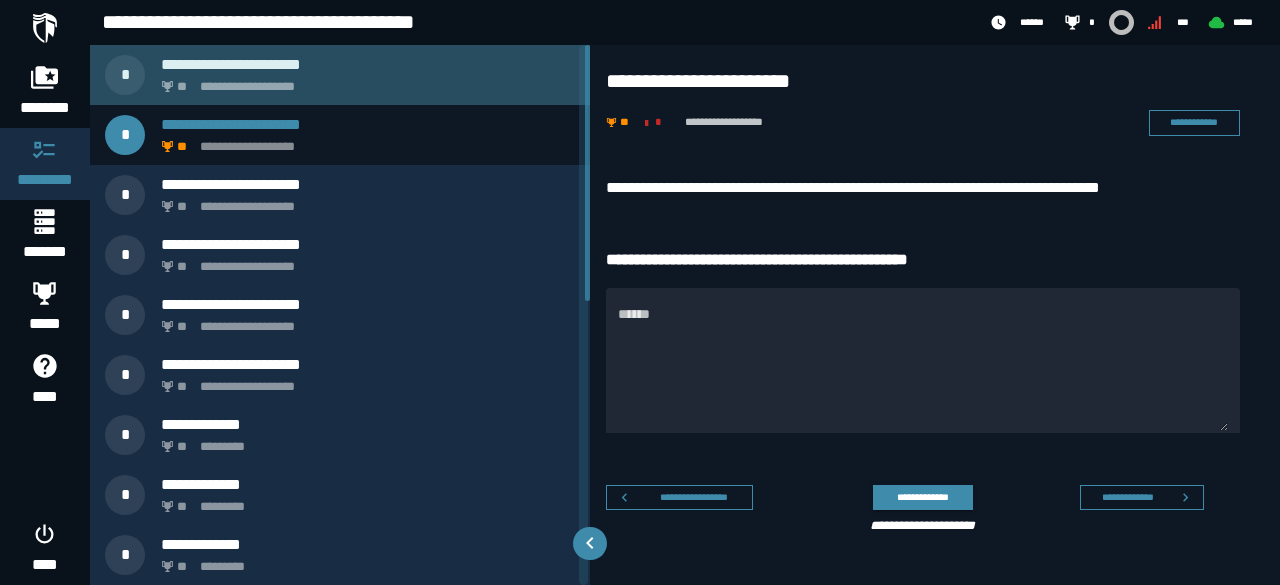 click on "**********" 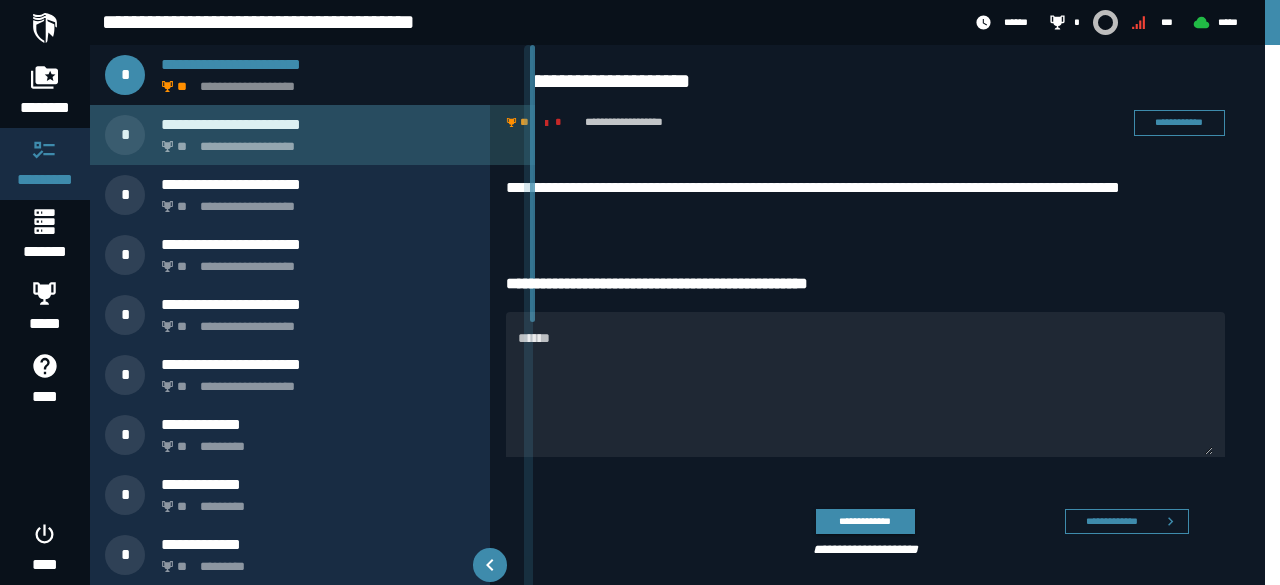 click on "**********" 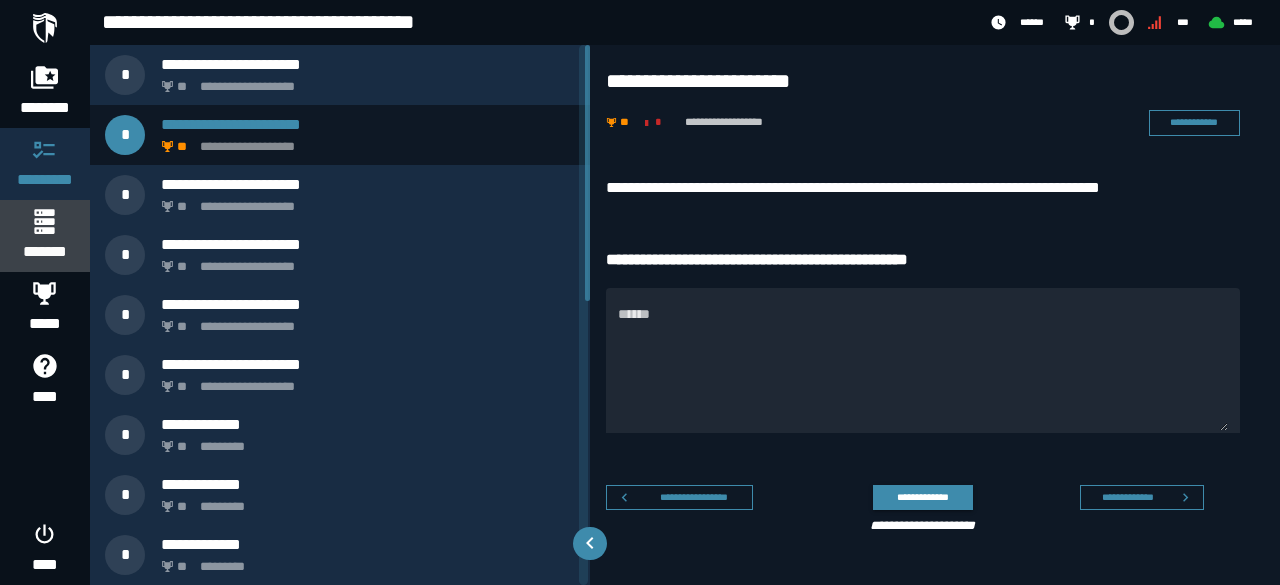 click on "*******" at bounding box center [44, 252] 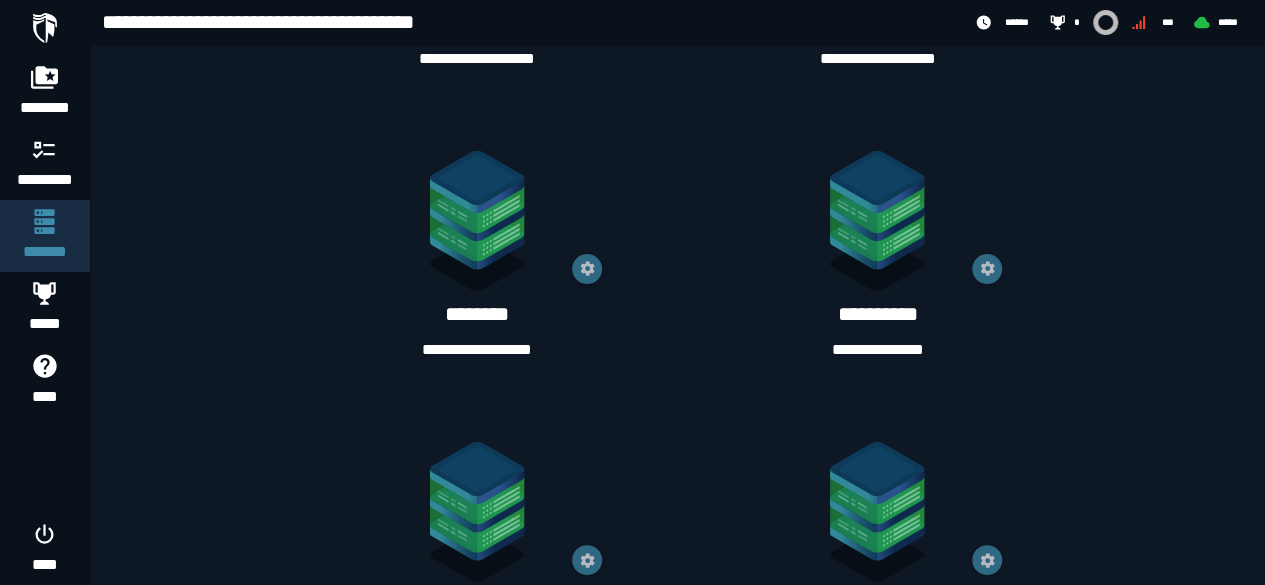 scroll, scrollTop: 1328, scrollLeft: 0, axis: vertical 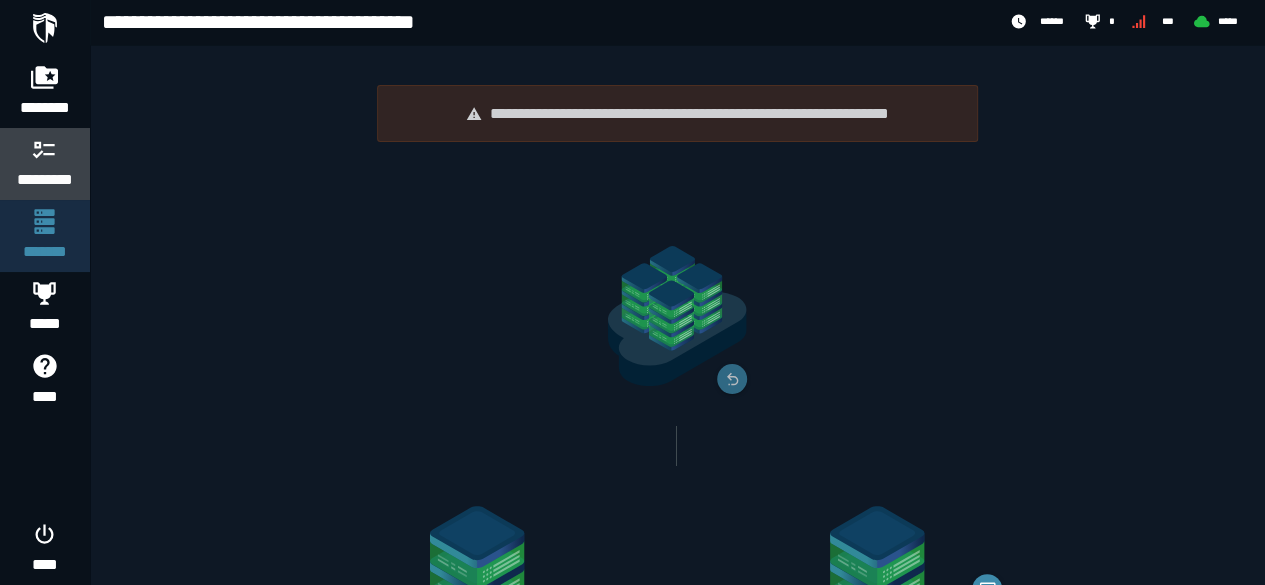 click on "*********" at bounding box center (45, 180) 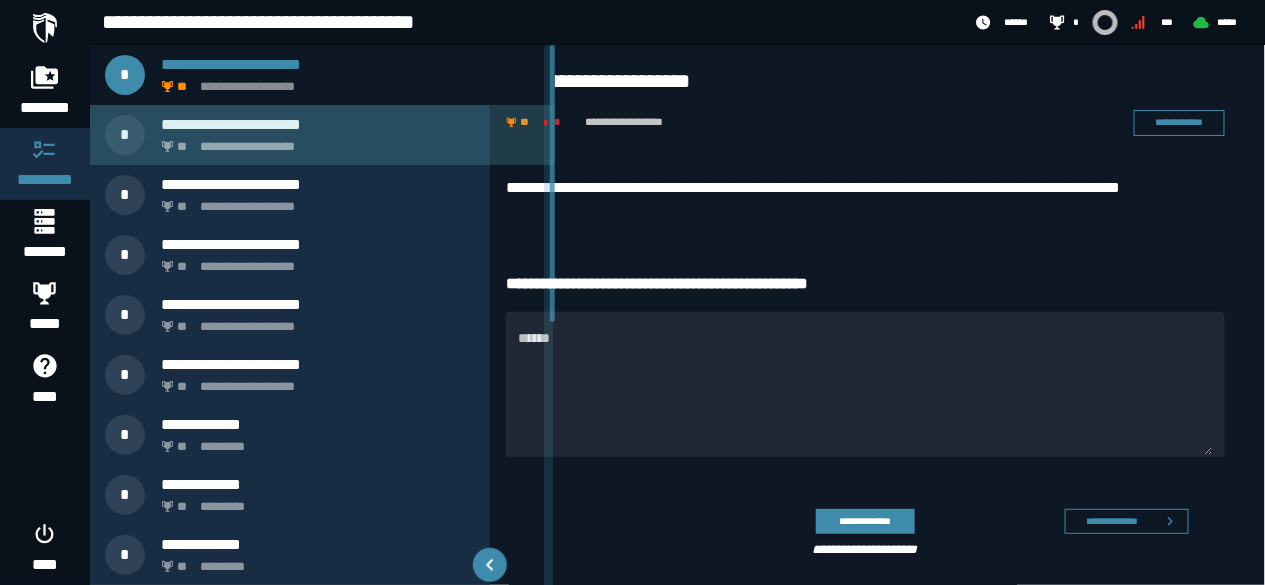 click on "**********" at bounding box center [350, 124] 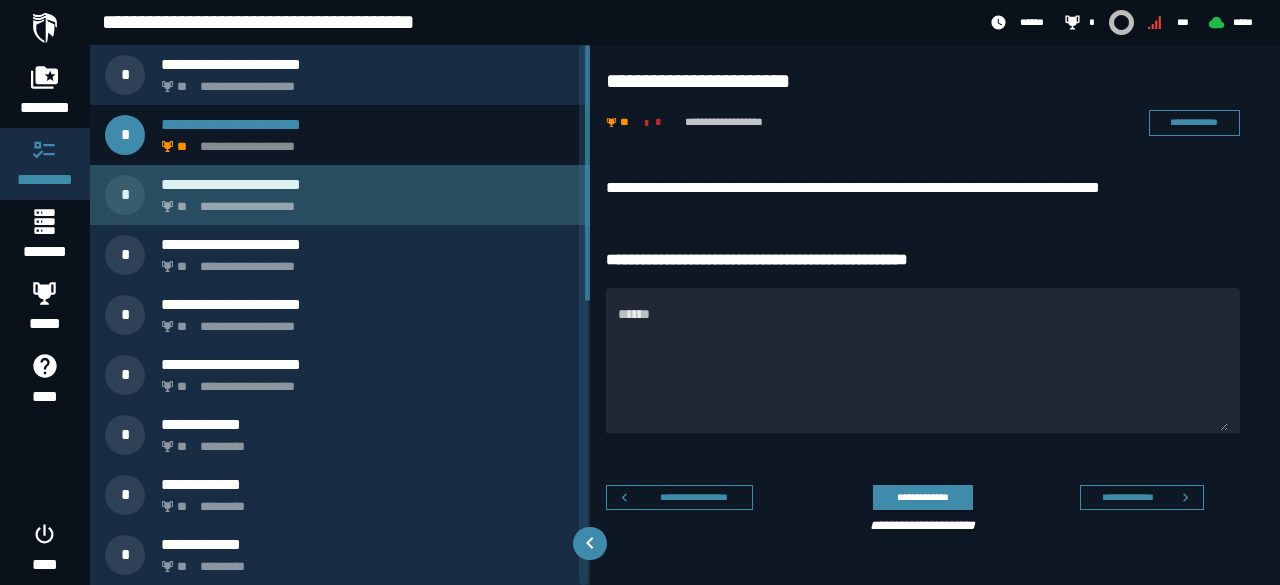 click on "**********" at bounding box center (364, 201) 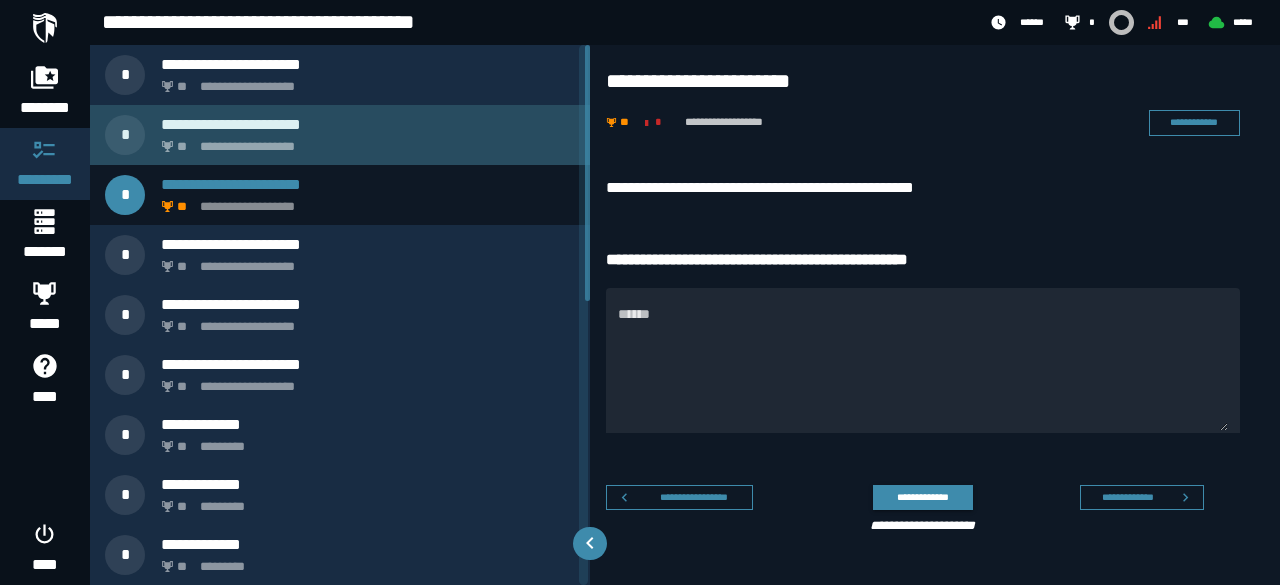click on "**********" at bounding box center [364, 141] 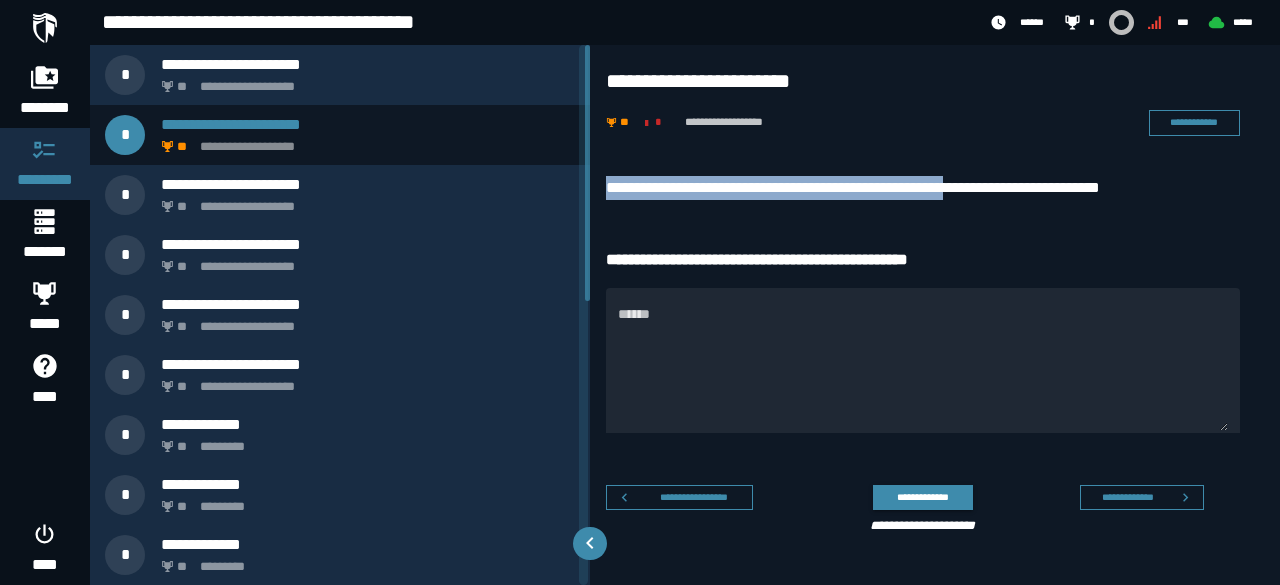 drag, startPoint x: 606, startPoint y: 181, endPoint x: 995, endPoint y: 188, distance: 389.063 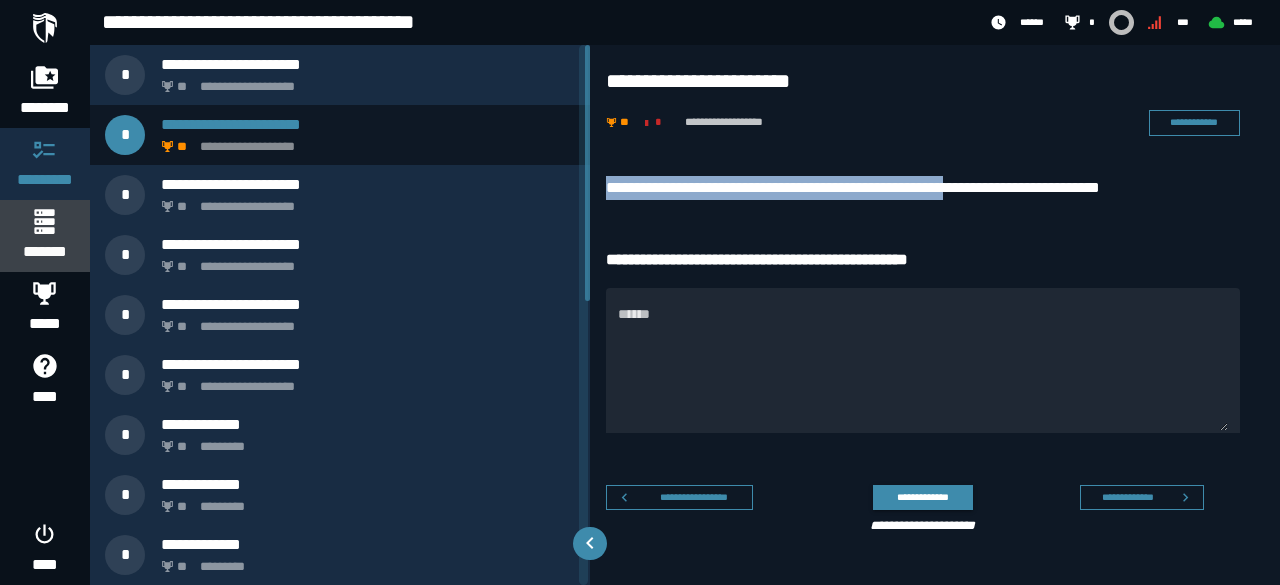 click on "*******" at bounding box center (44, 252) 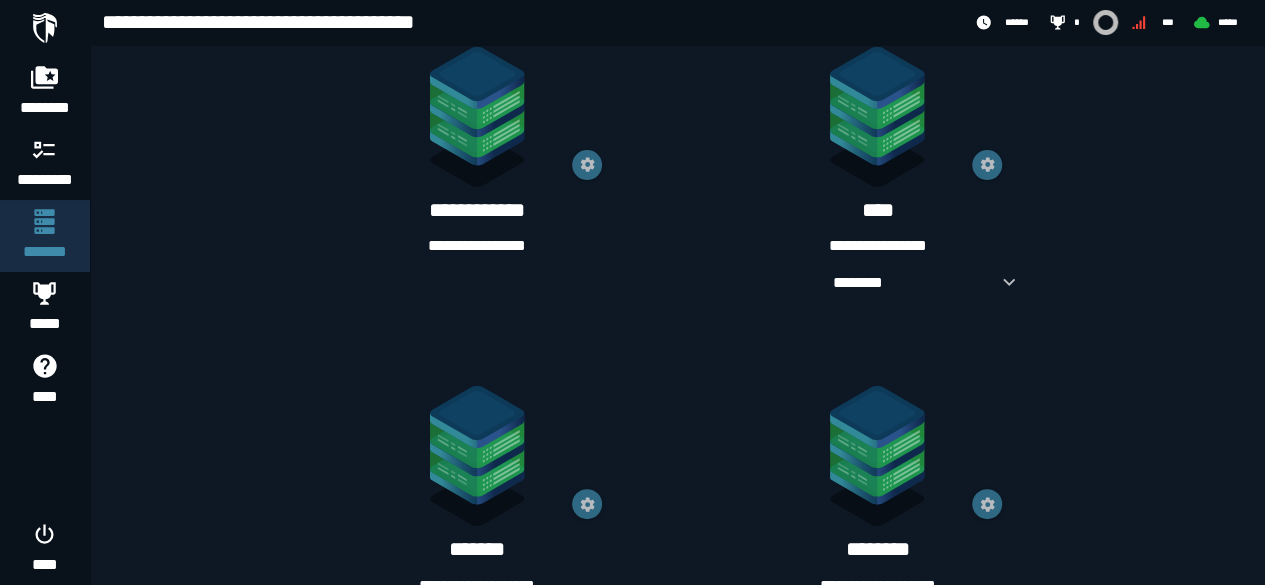 scroll, scrollTop: 1482, scrollLeft: 0, axis: vertical 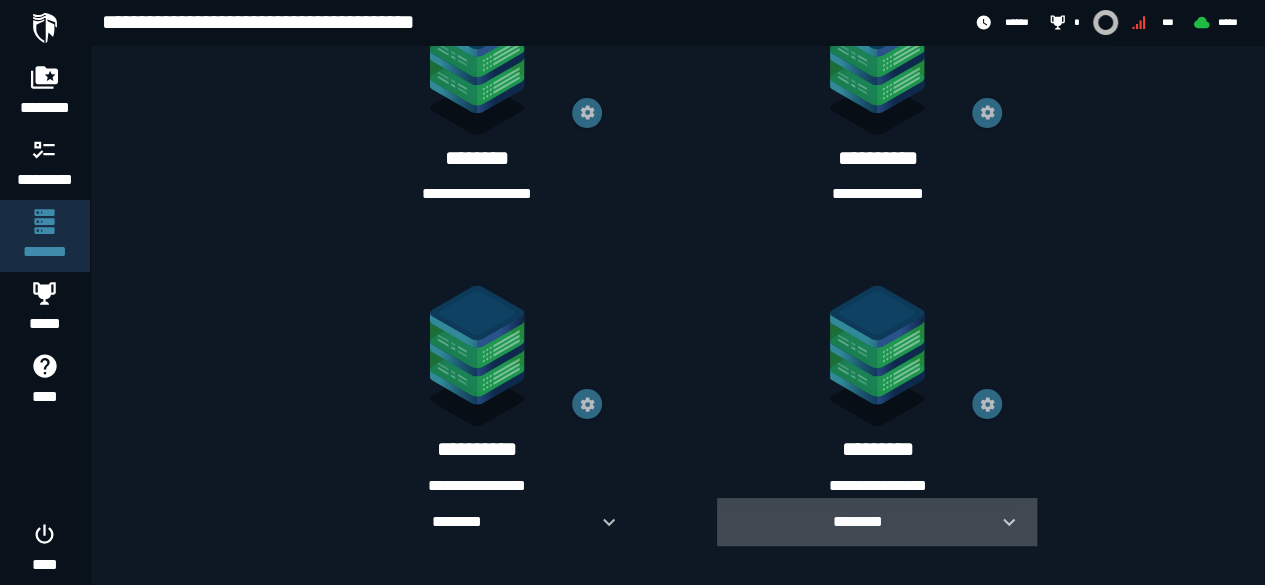 click 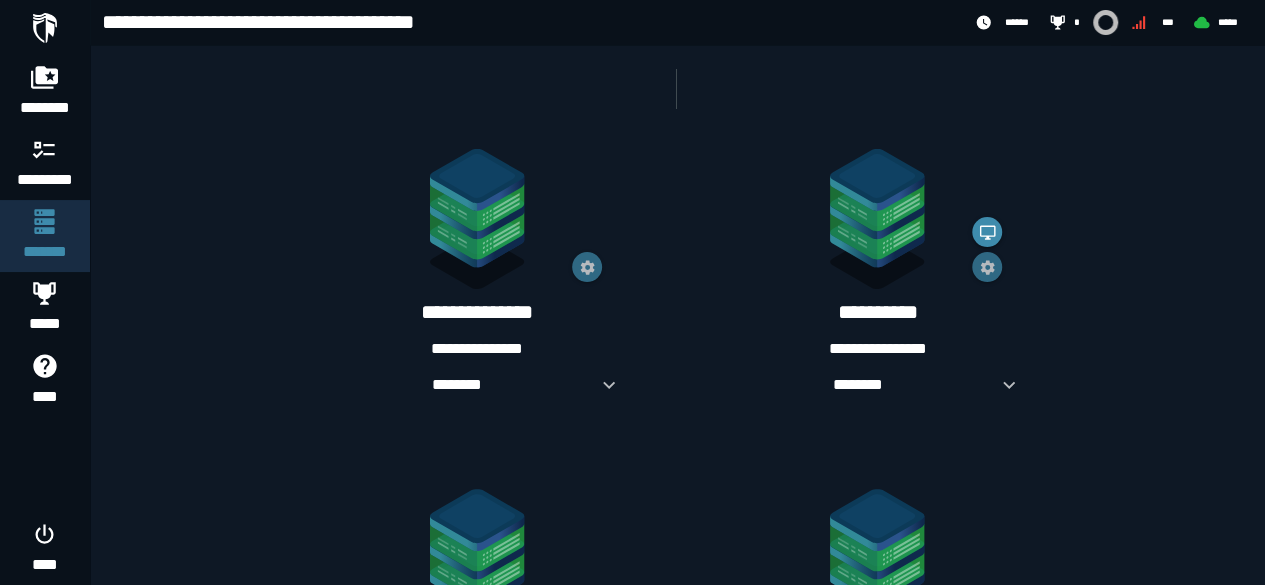 scroll, scrollTop: 0, scrollLeft: 0, axis: both 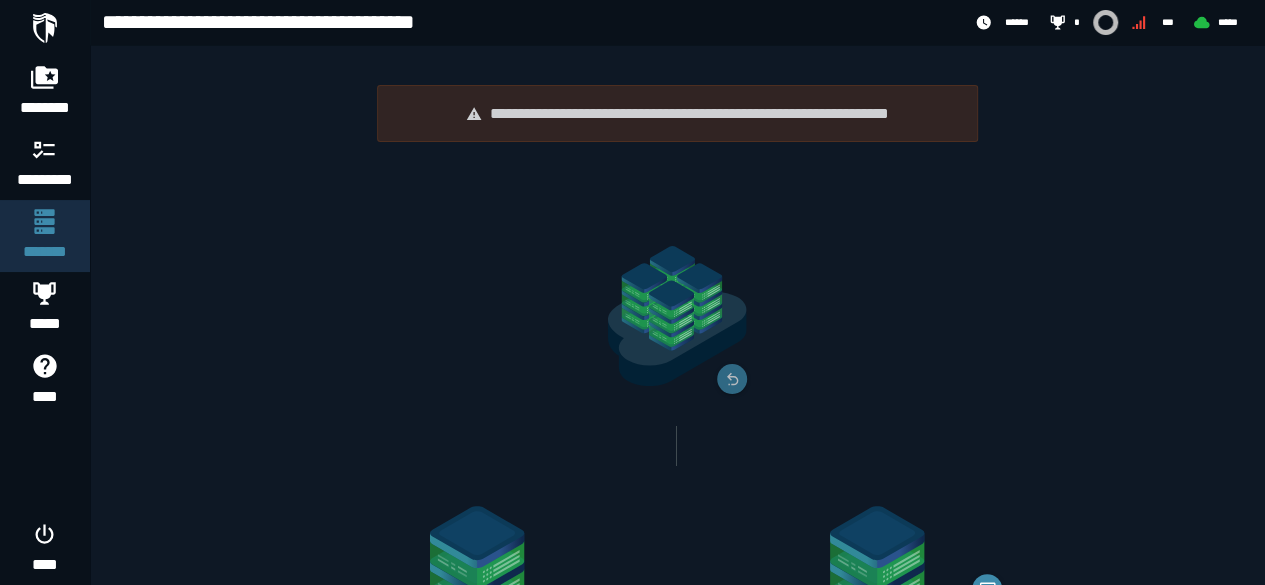 click on "**********" 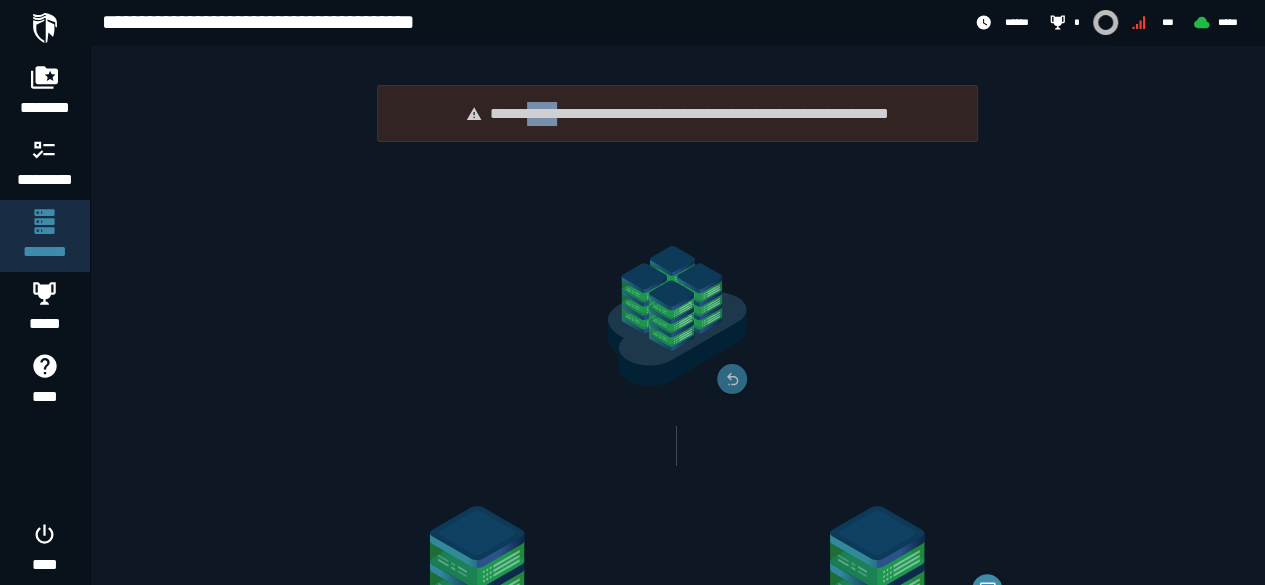 click on "**********" 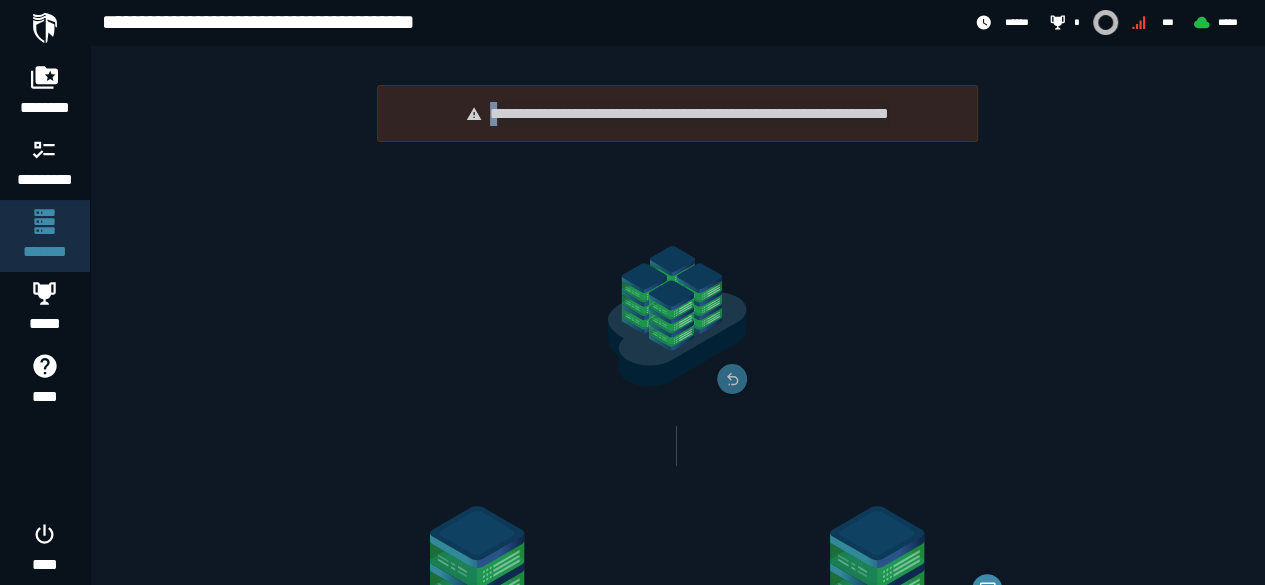 click on "**********" 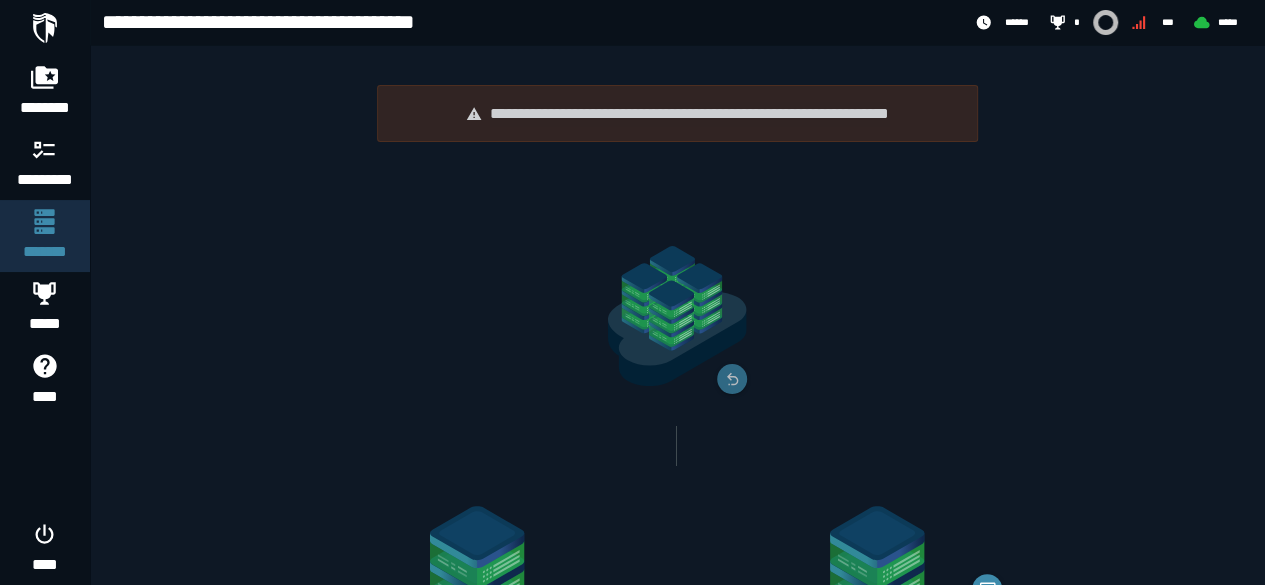 click on "**********" 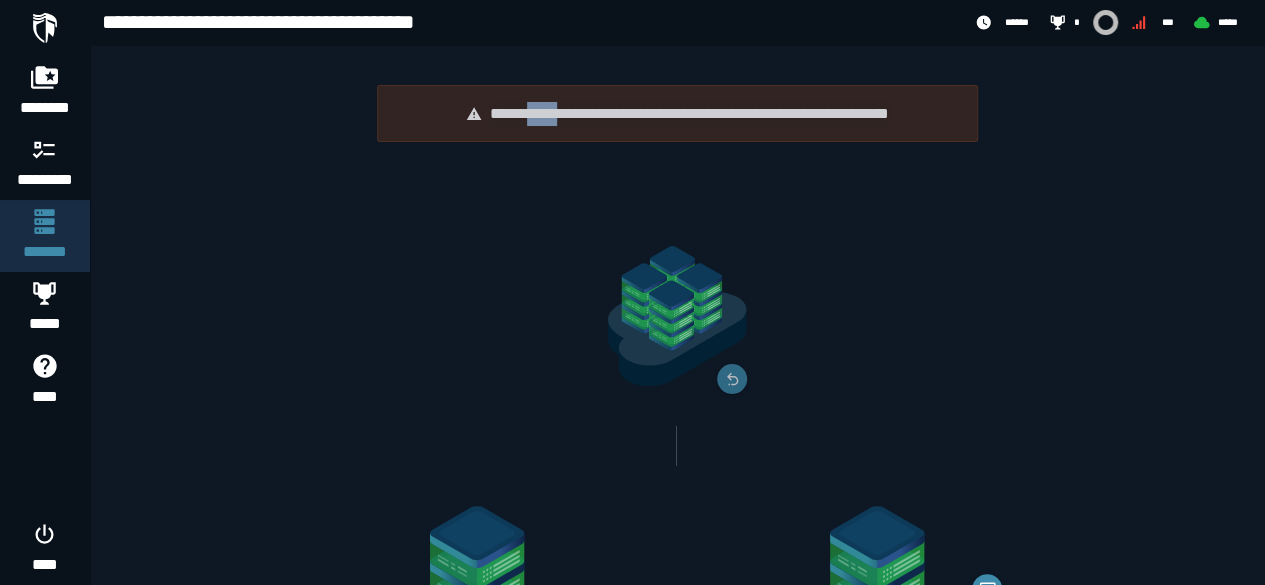 click on "**********" 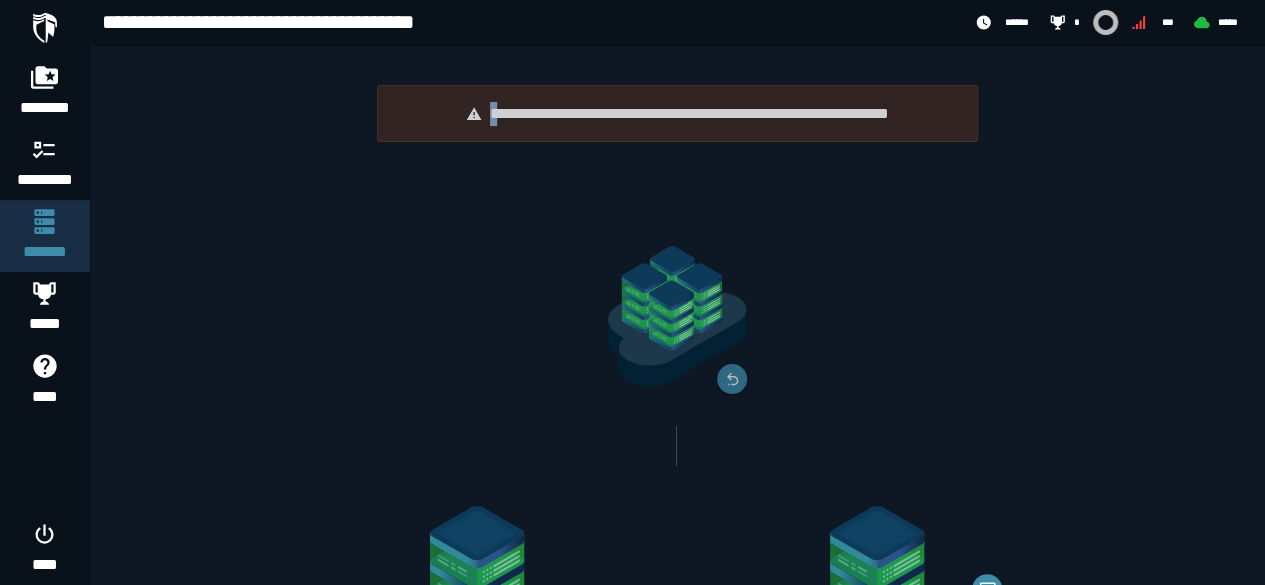 click on "**********" 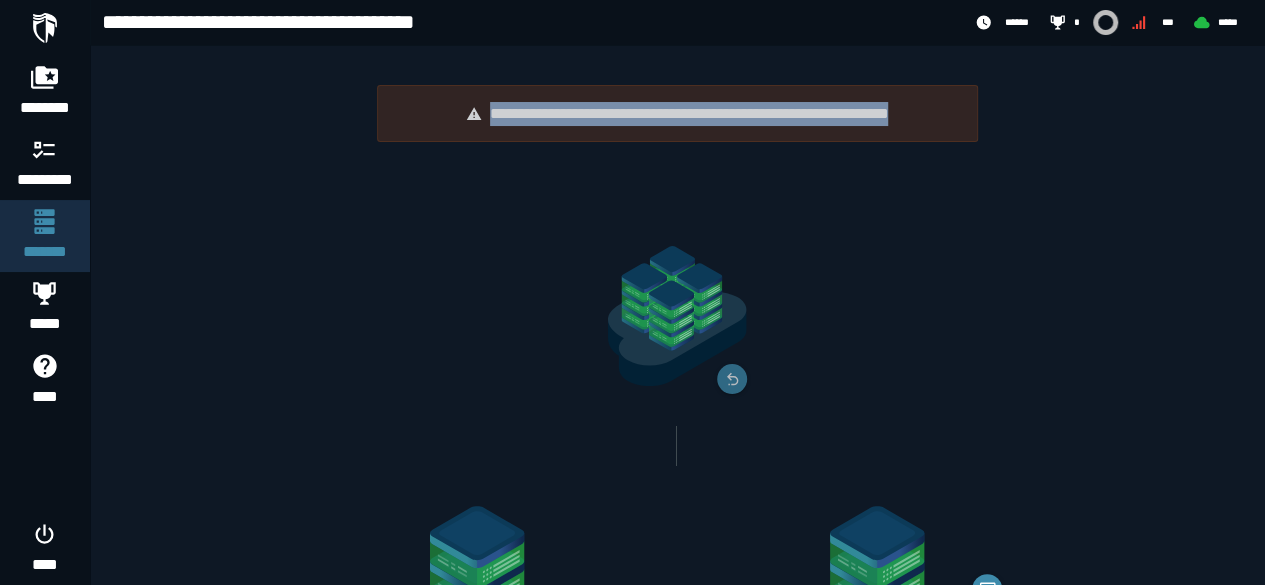 drag, startPoint x: 936, startPoint y: 114, endPoint x: 448, endPoint y: 117, distance: 488.00922 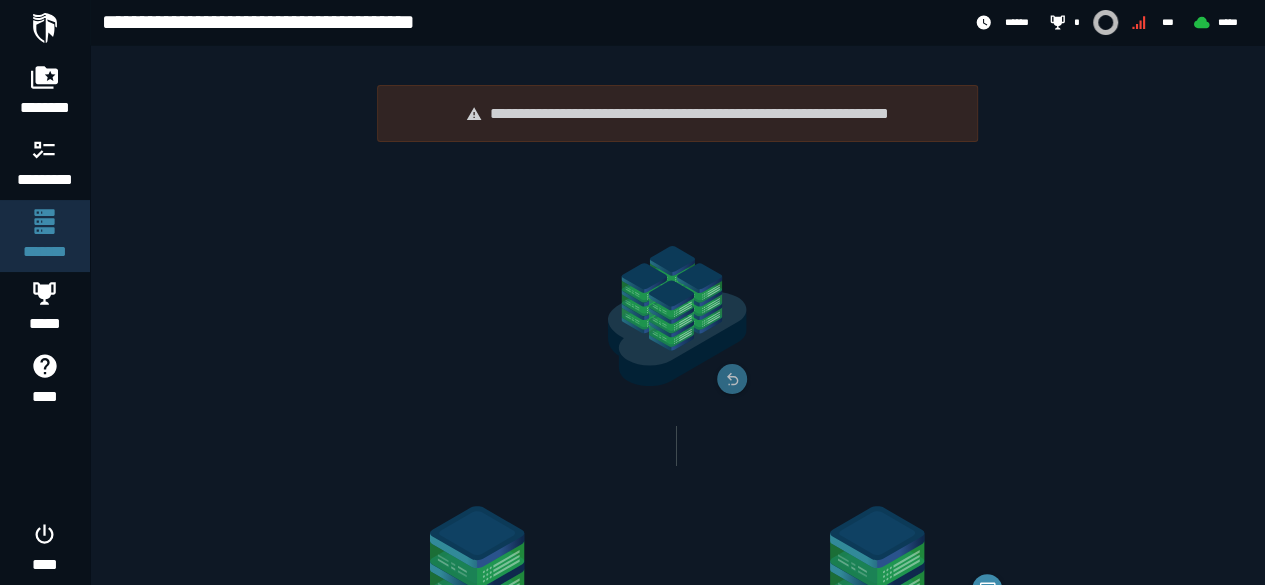 click 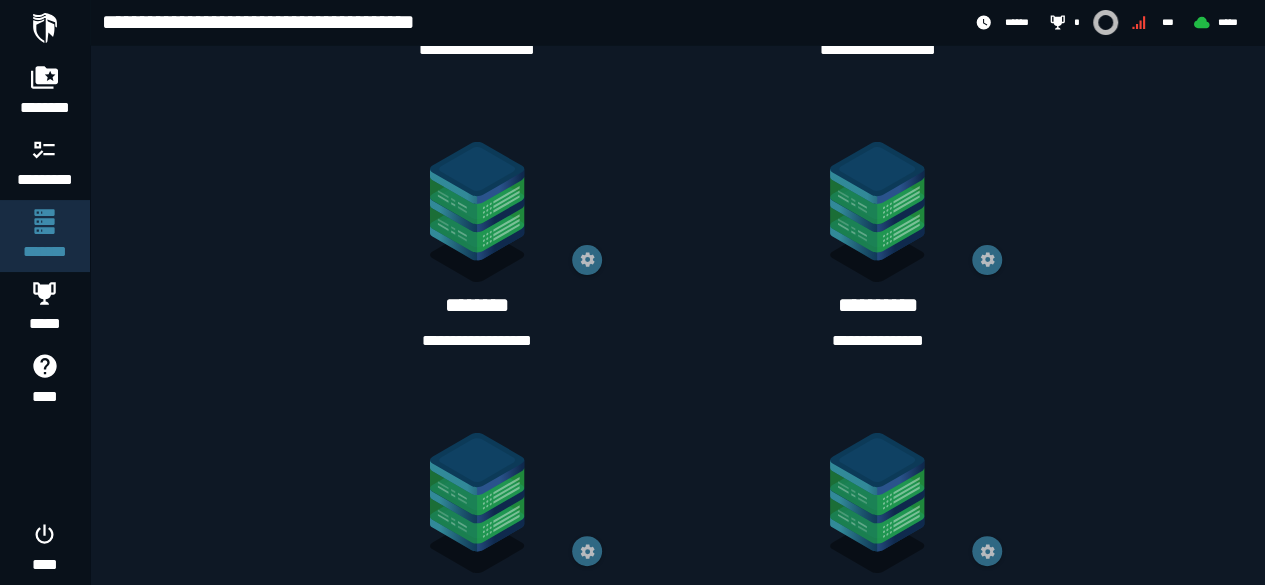 scroll, scrollTop: 1334, scrollLeft: 0, axis: vertical 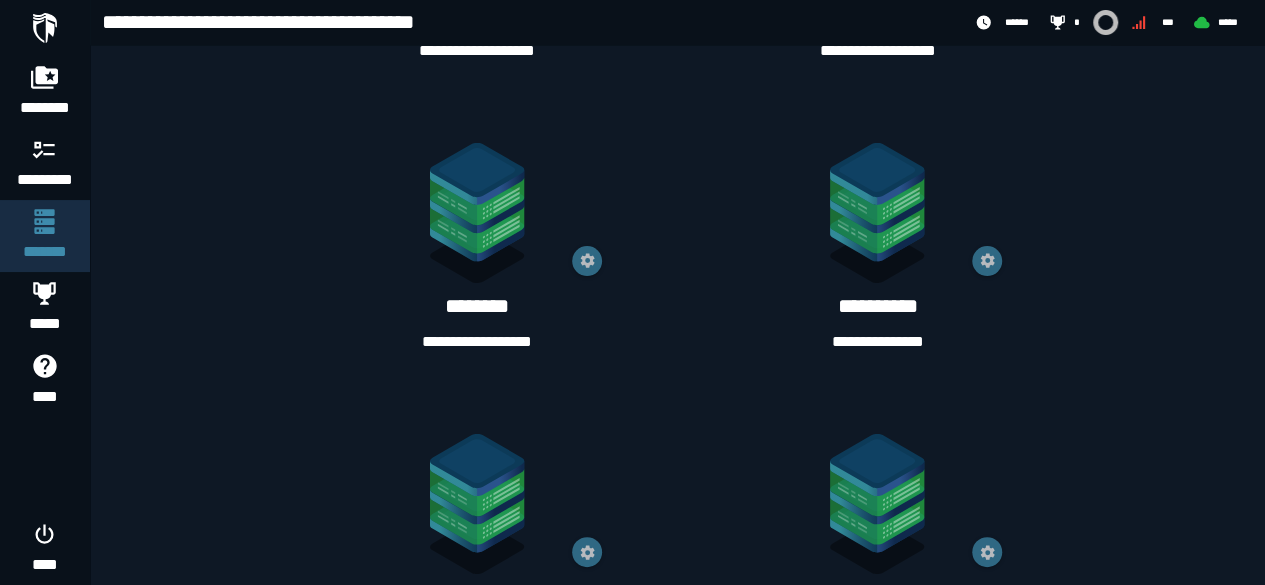 click on "**********" at bounding box center (477, 342) 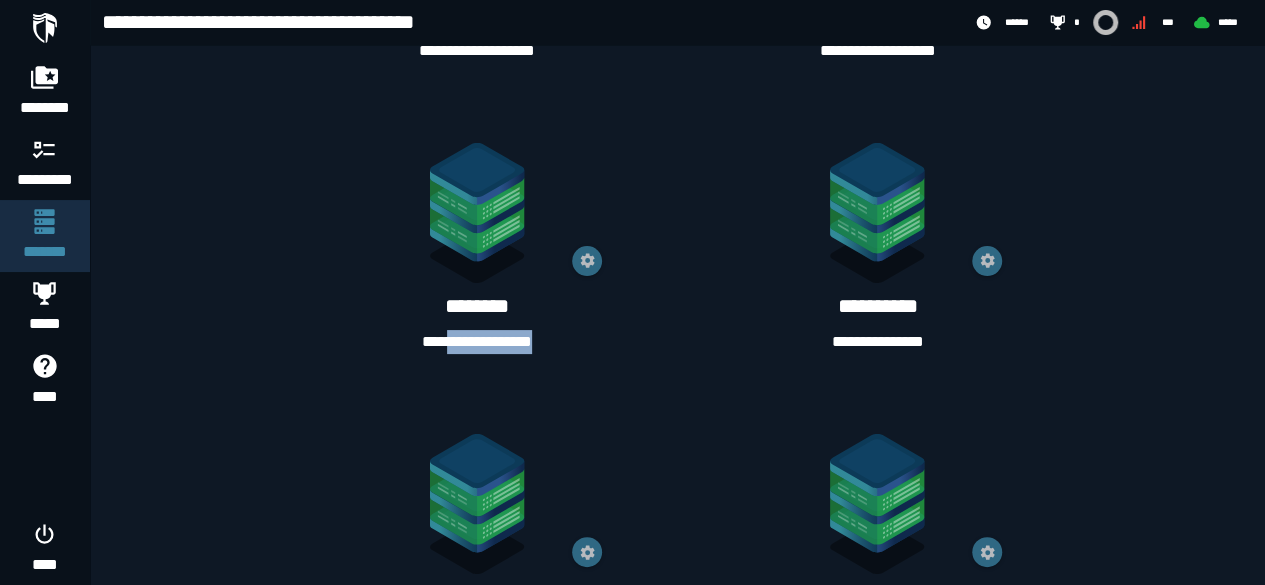 click on "**********" at bounding box center [477, 342] 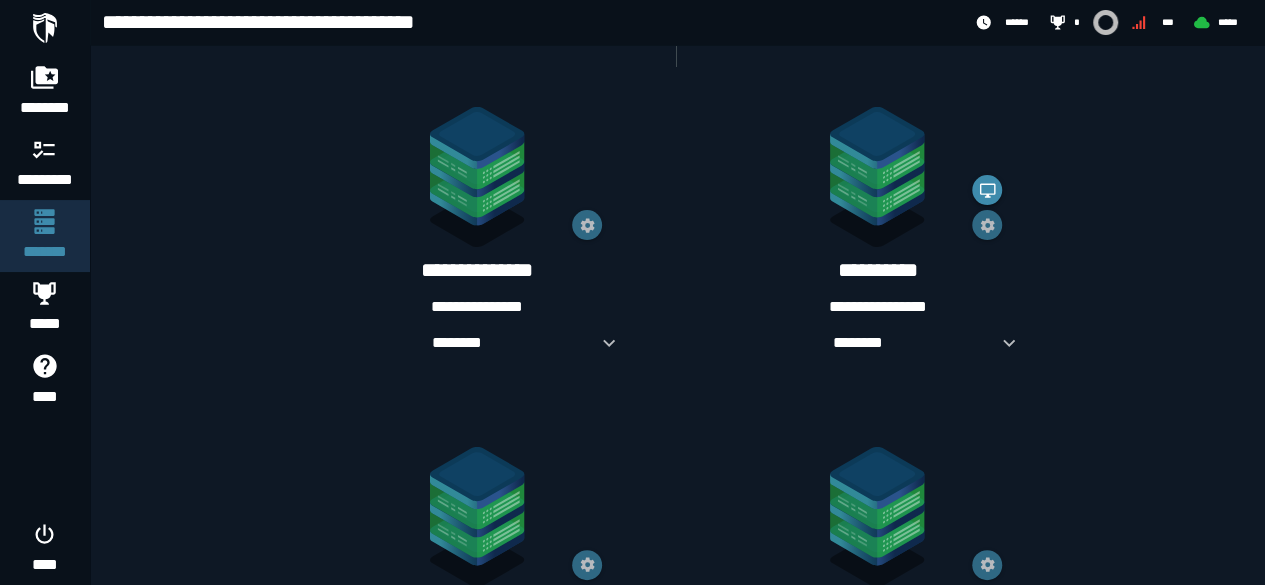 scroll, scrollTop: 395, scrollLeft: 0, axis: vertical 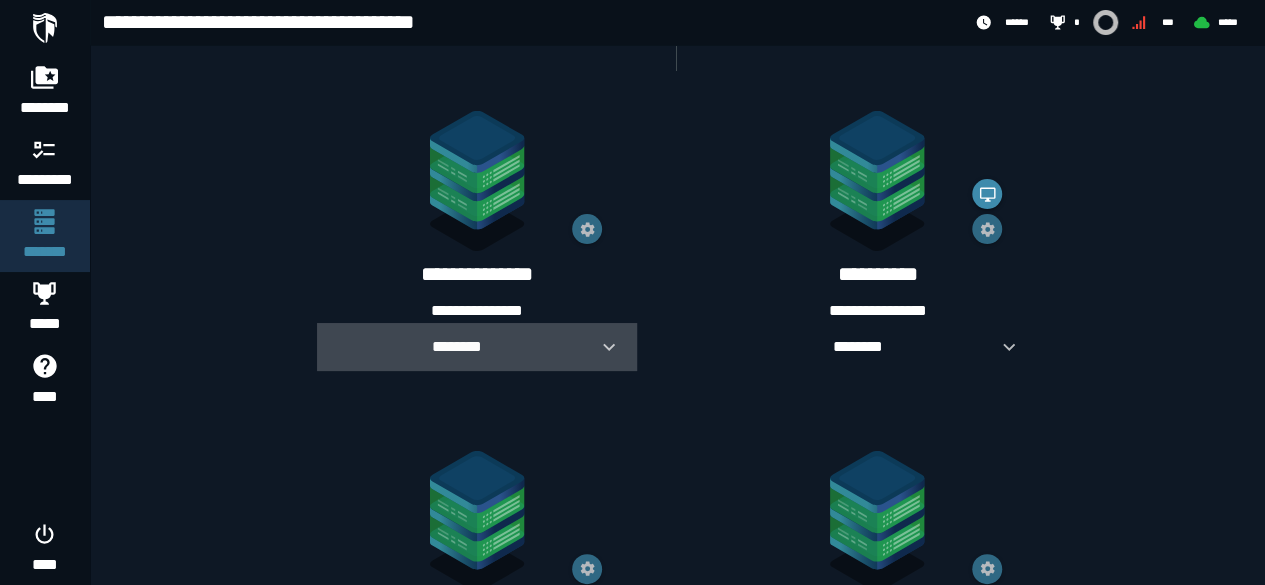 click 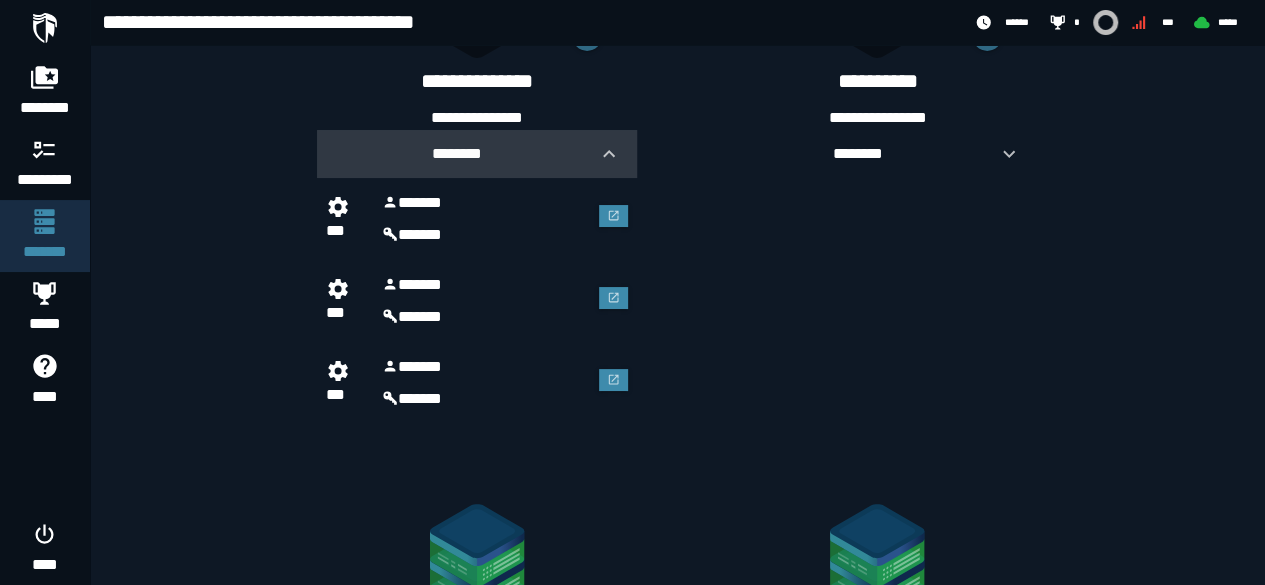 scroll, scrollTop: 589, scrollLeft: 0, axis: vertical 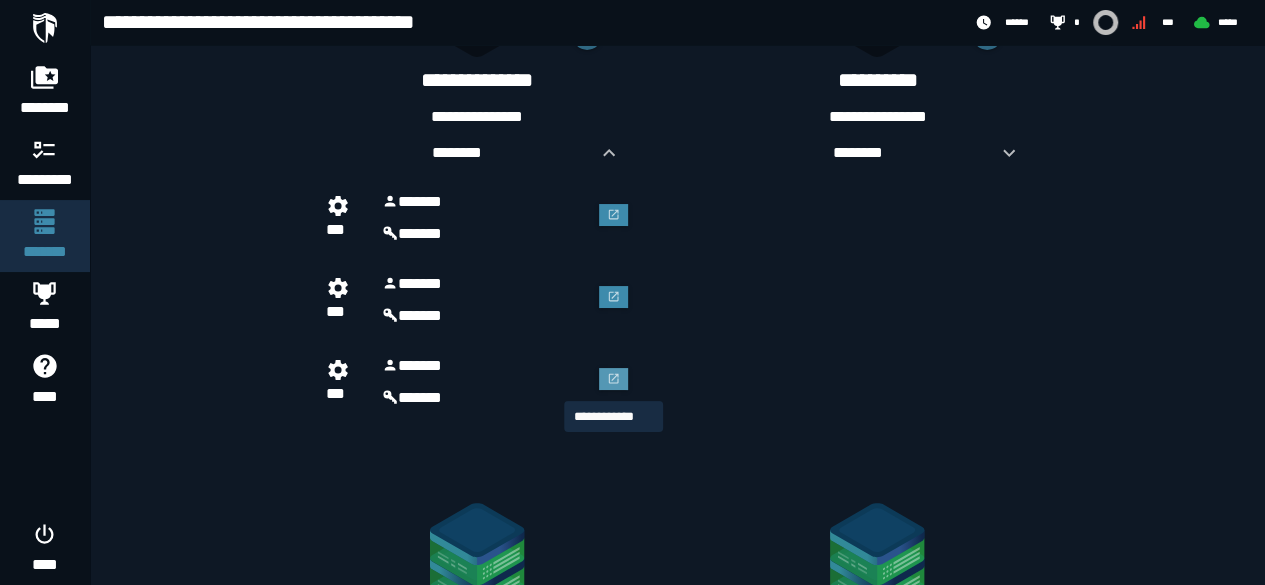 click 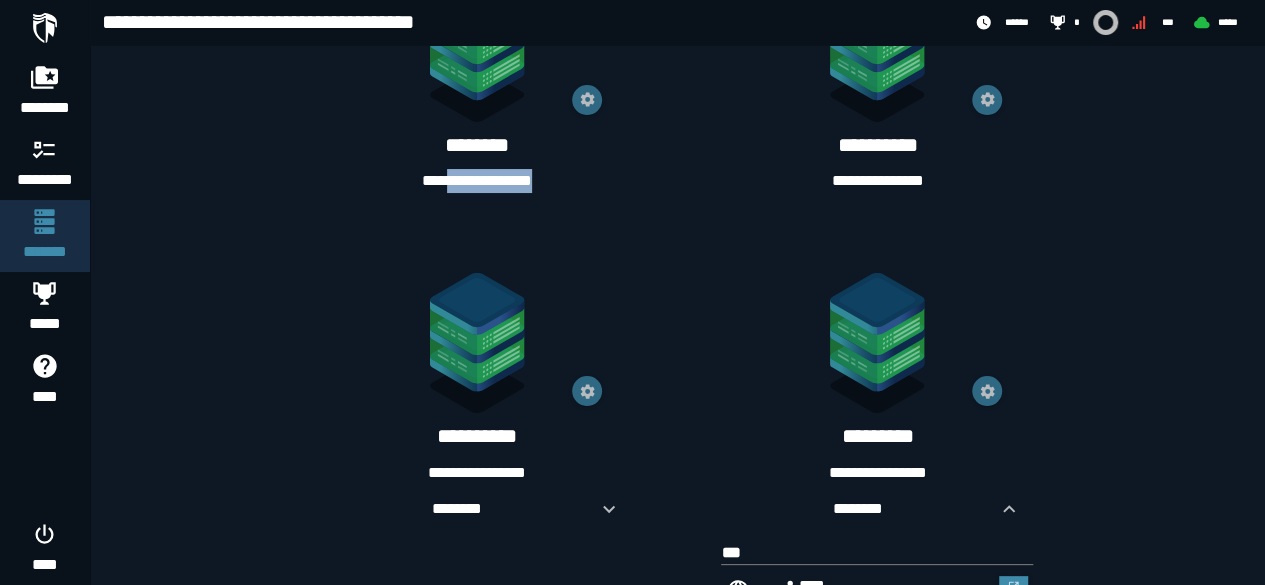 scroll, scrollTop: 1839, scrollLeft: 0, axis: vertical 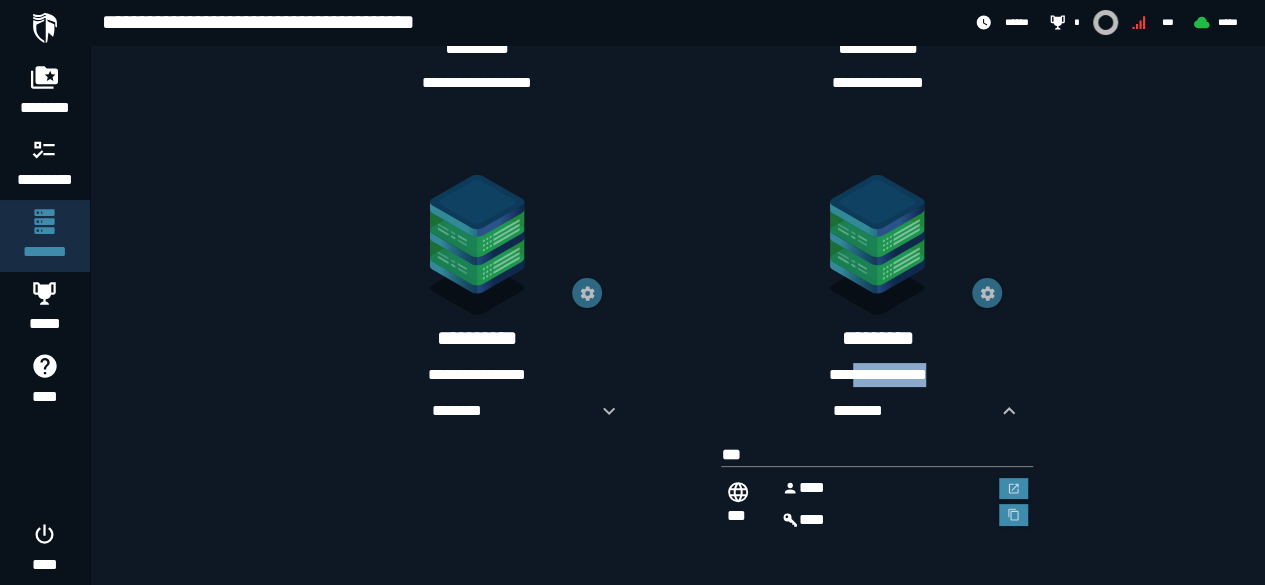 drag, startPoint x: 842, startPoint y: 362, endPoint x: 941, endPoint y: 358, distance: 99.08077 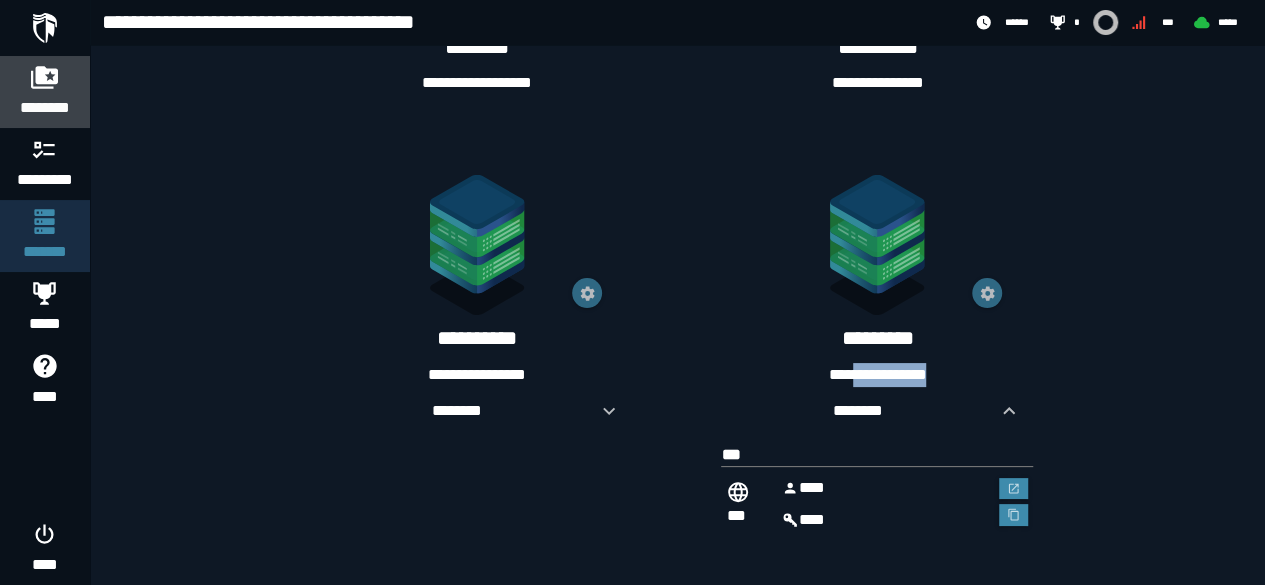 click 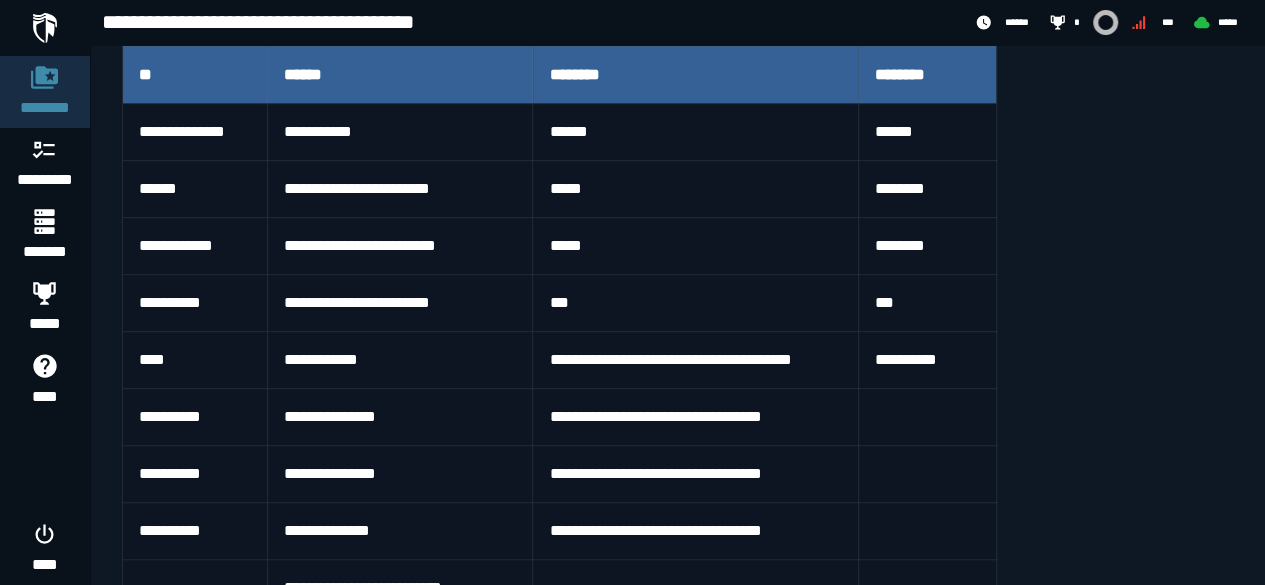 scroll, scrollTop: 510, scrollLeft: 0, axis: vertical 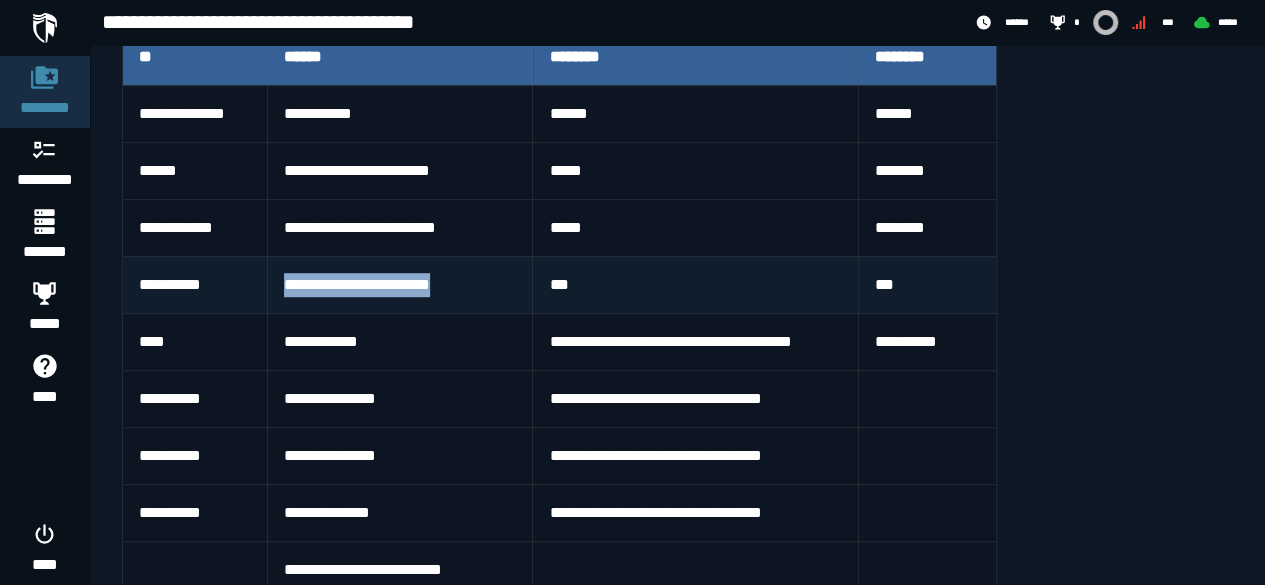 drag, startPoint x: 286, startPoint y: 285, endPoint x: 455, endPoint y: 278, distance: 169.14491 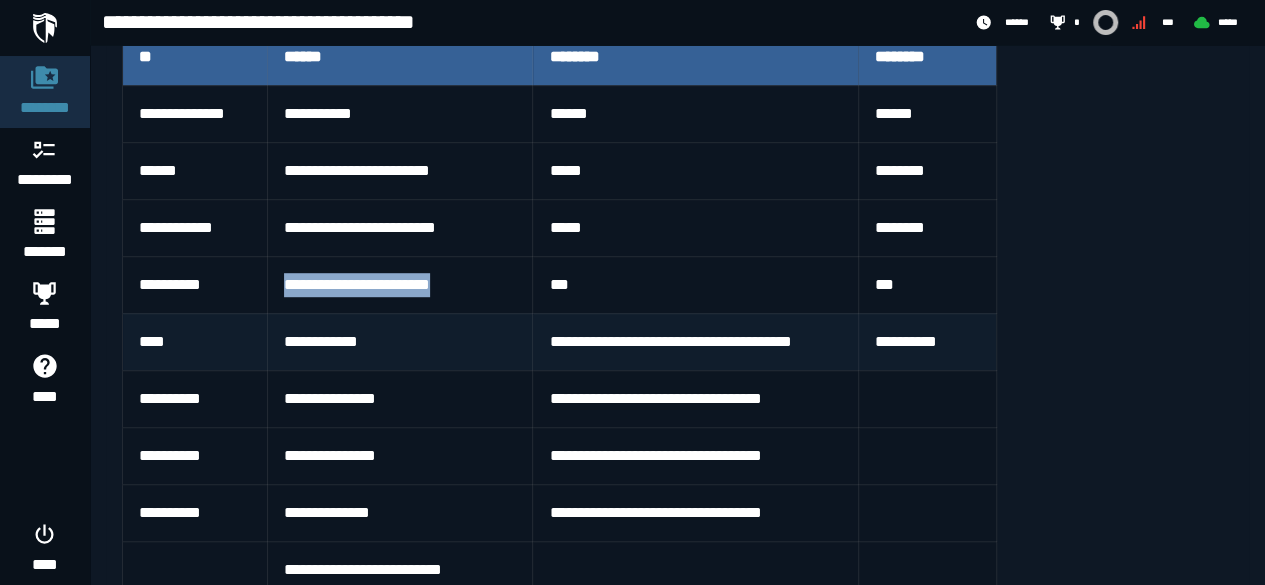 scroll, scrollTop: 712, scrollLeft: 0, axis: vertical 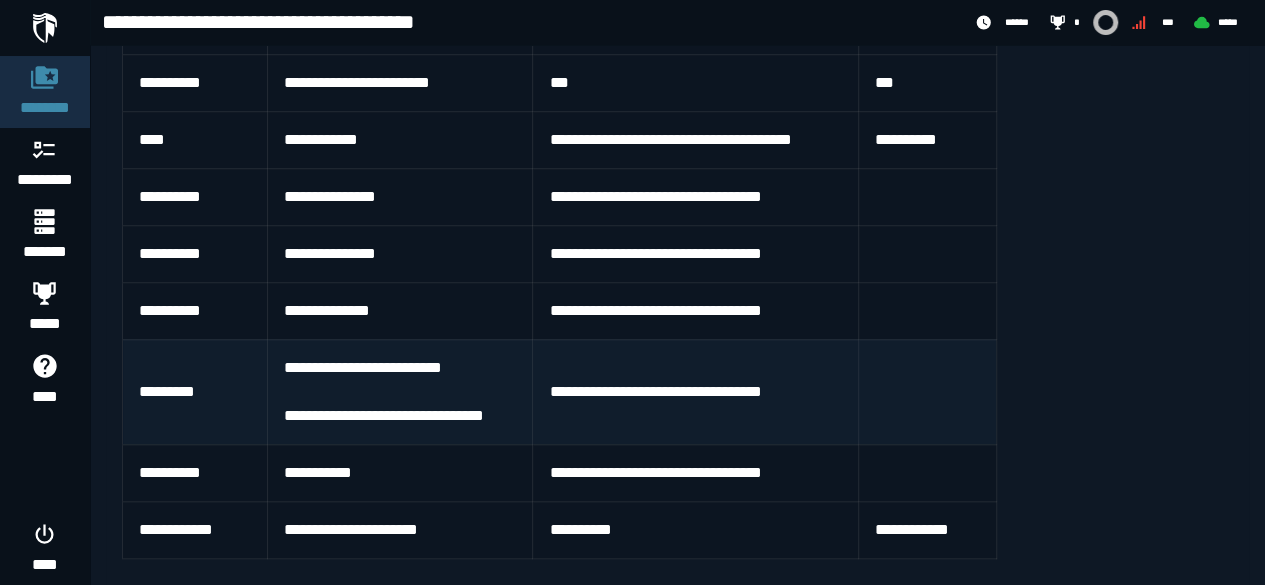 click on "**********" at bounding box center [400, 391] 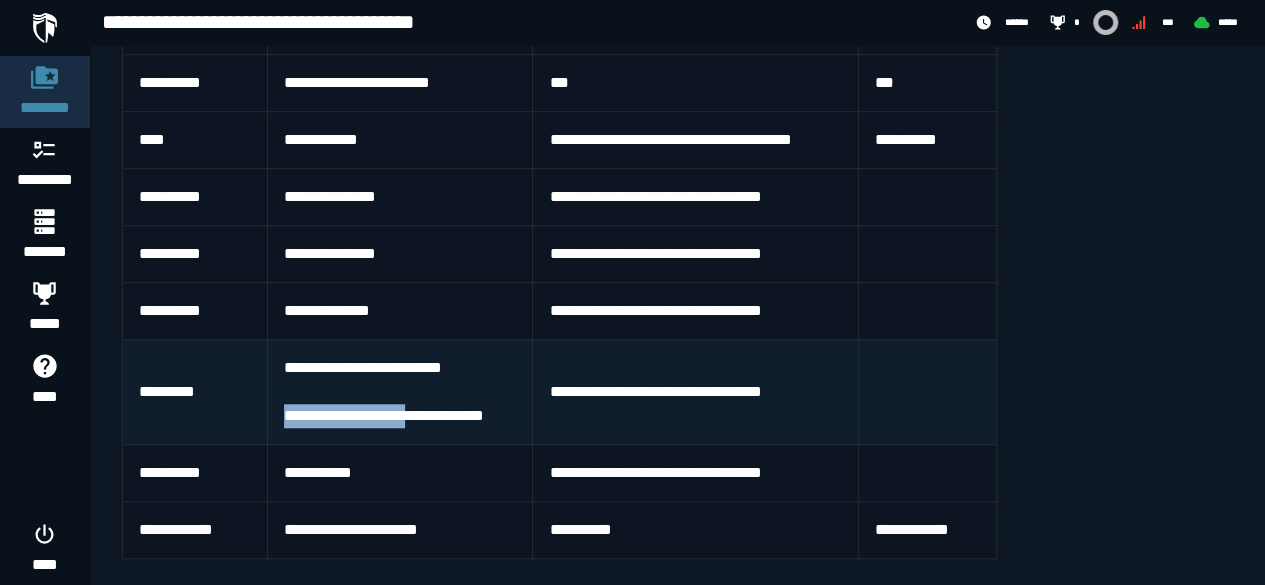 drag, startPoint x: 282, startPoint y: 409, endPoint x: 426, endPoint y: 416, distance: 144.17004 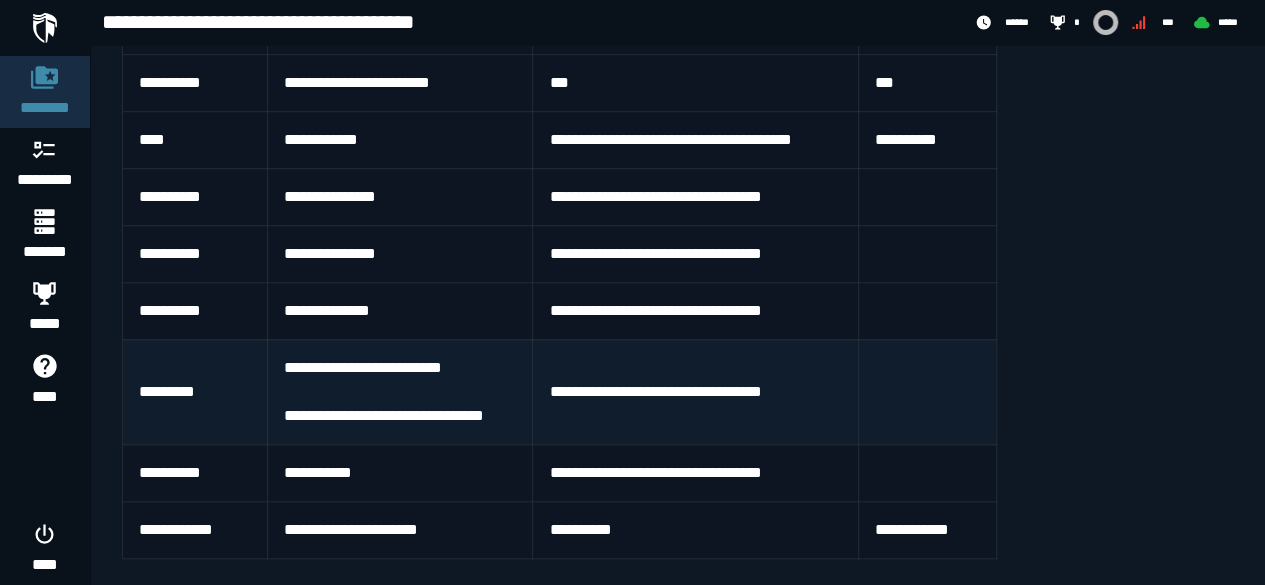 click on "**********" at bounding box center [400, 392] 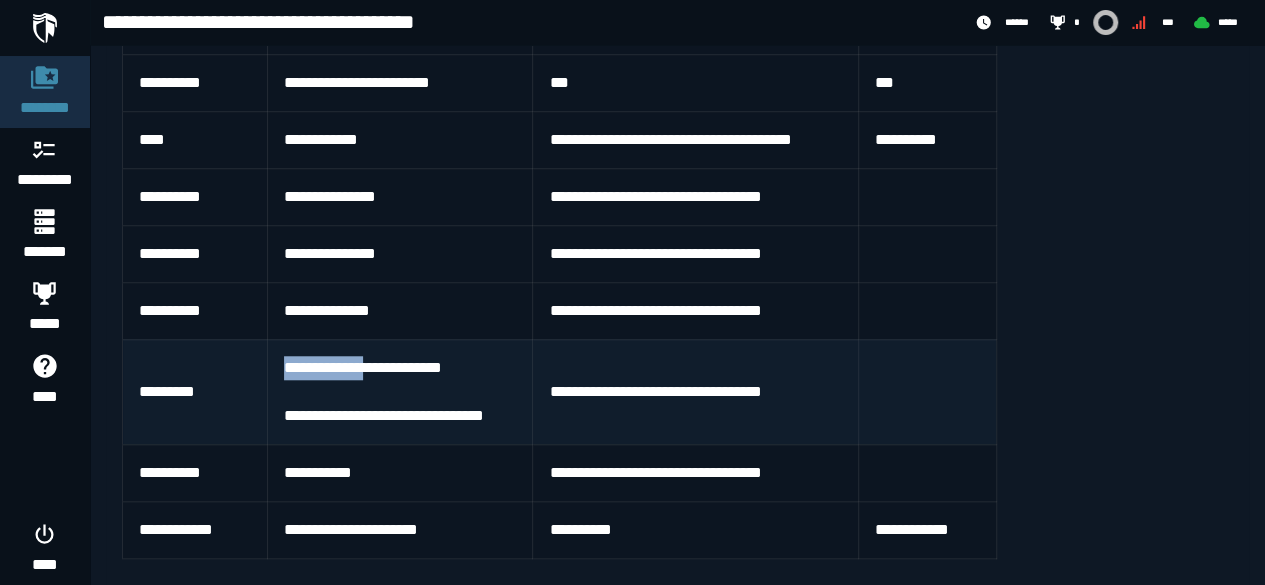 click on "**********" at bounding box center (400, 392) 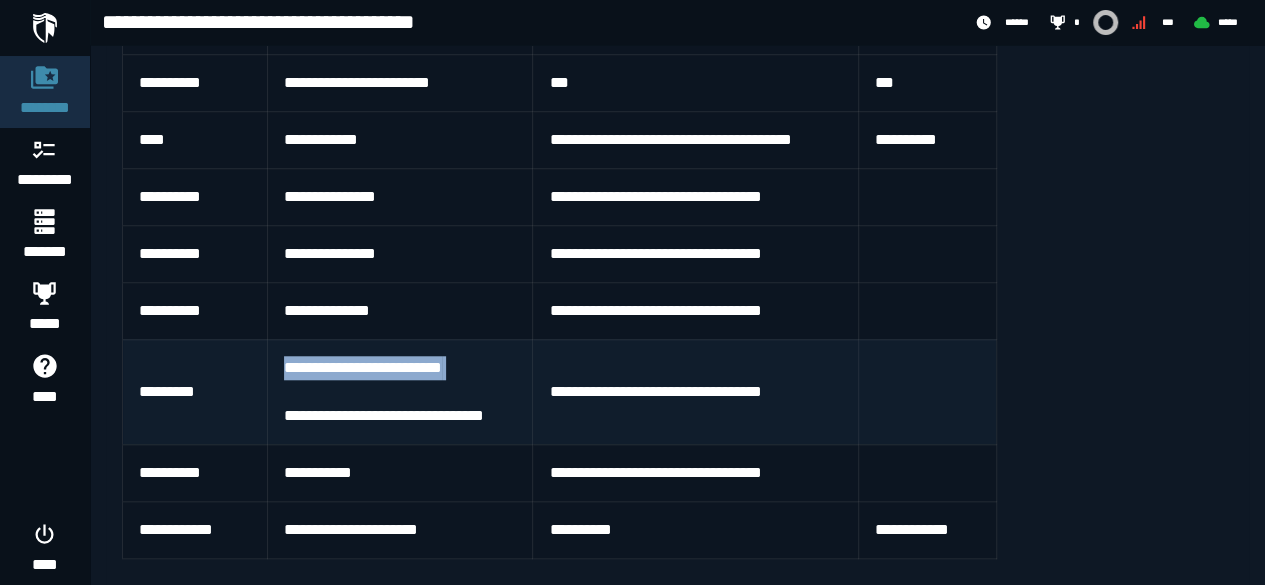 click on "**********" at bounding box center [400, 392] 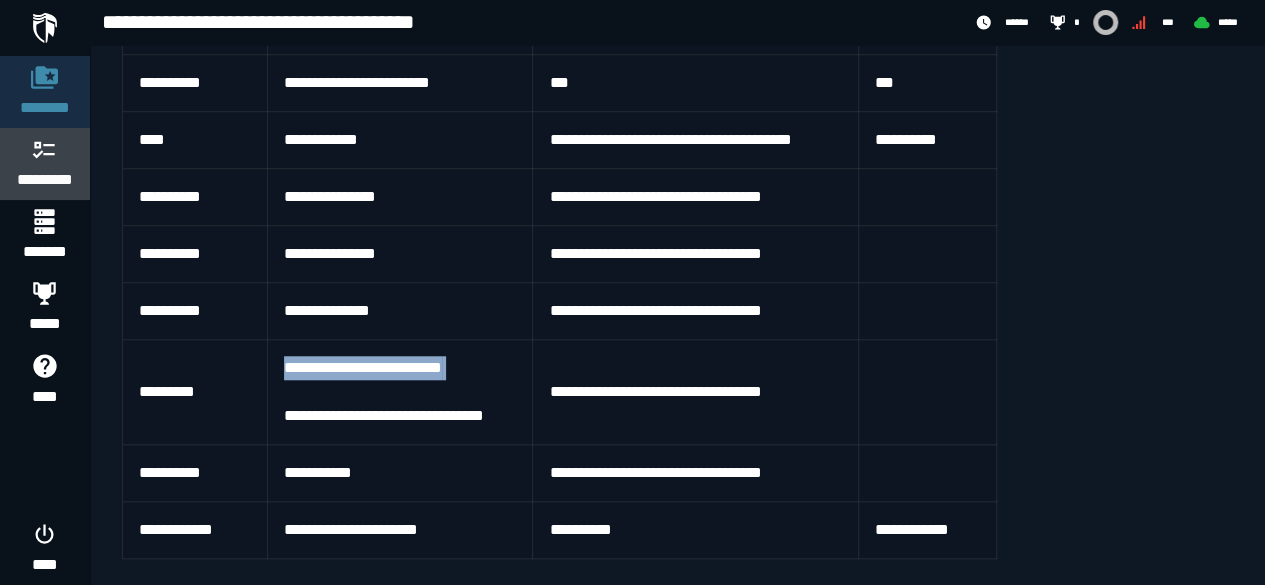 click at bounding box center [45, 149] 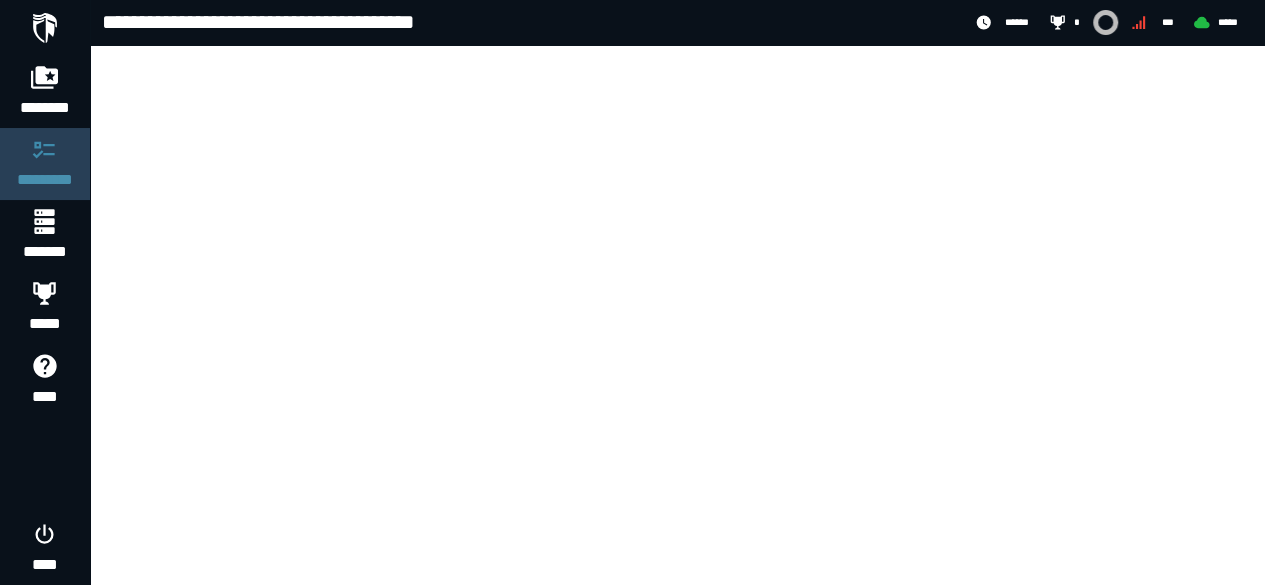 scroll, scrollTop: 0, scrollLeft: 0, axis: both 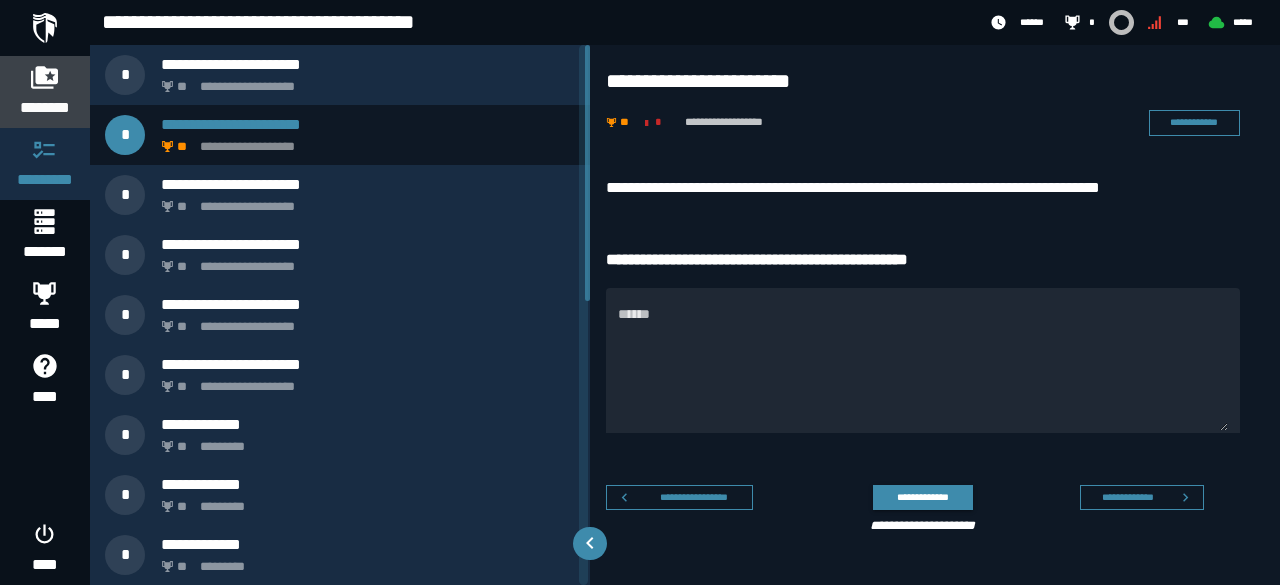 click on "********" at bounding box center (45, 108) 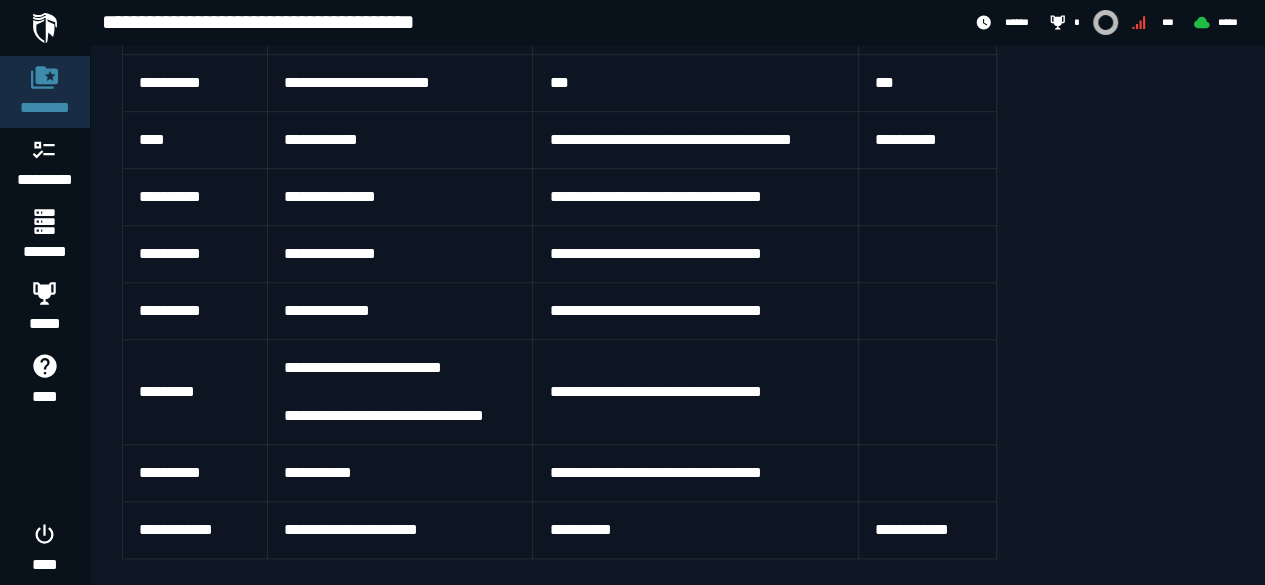 scroll, scrollTop: 712, scrollLeft: 0, axis: vertical 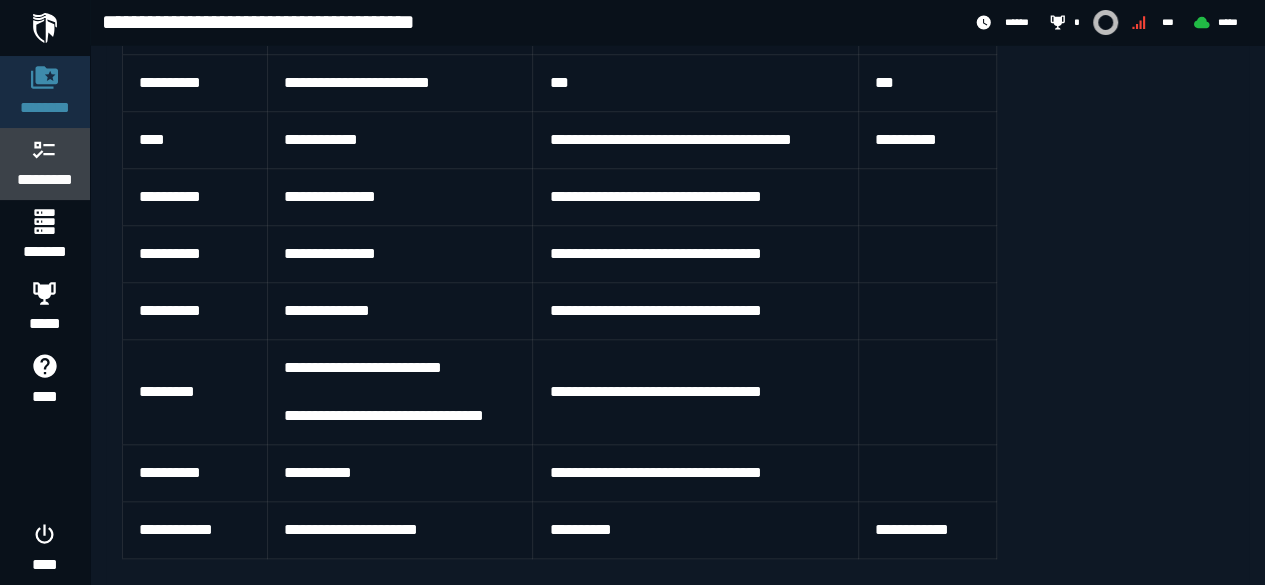 click on "*********" 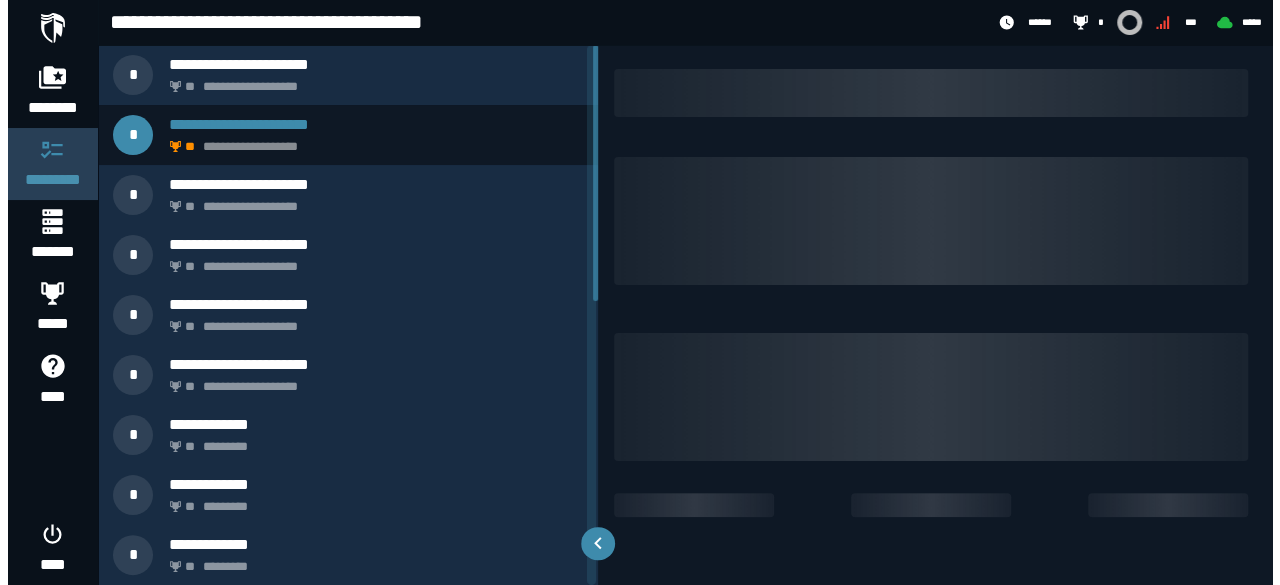 scroll, scrollTop: 0, scrollLeft: 0, axis: both 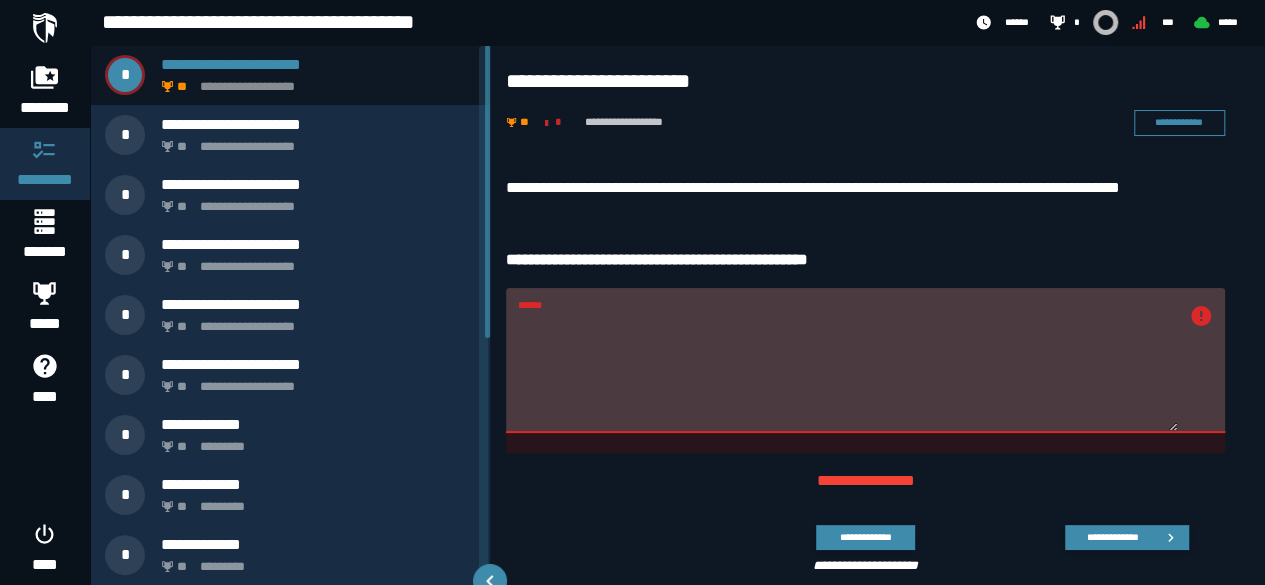 type on "**********" 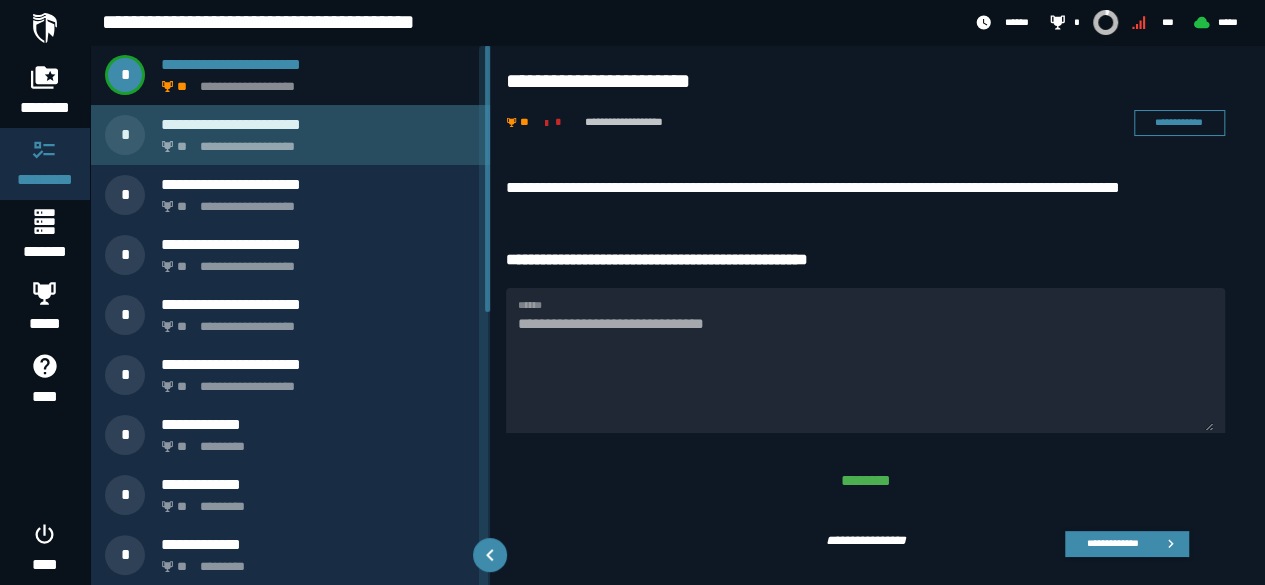 click on "**********" at bounding box center [314, 141] 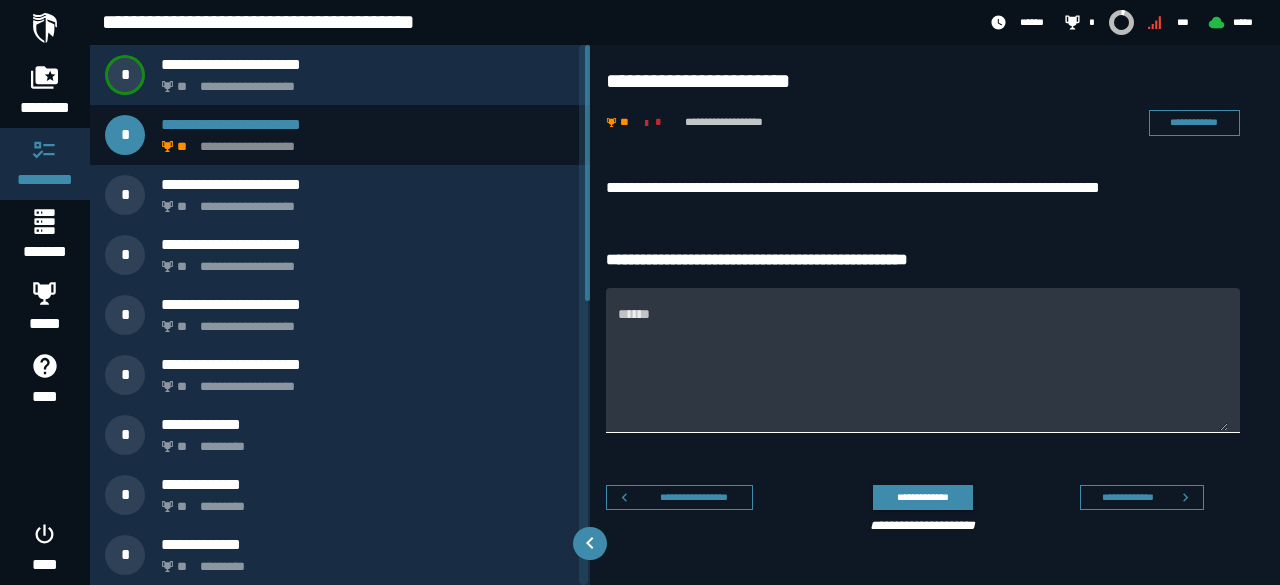 click on "******" at bounding box center [923, 372] 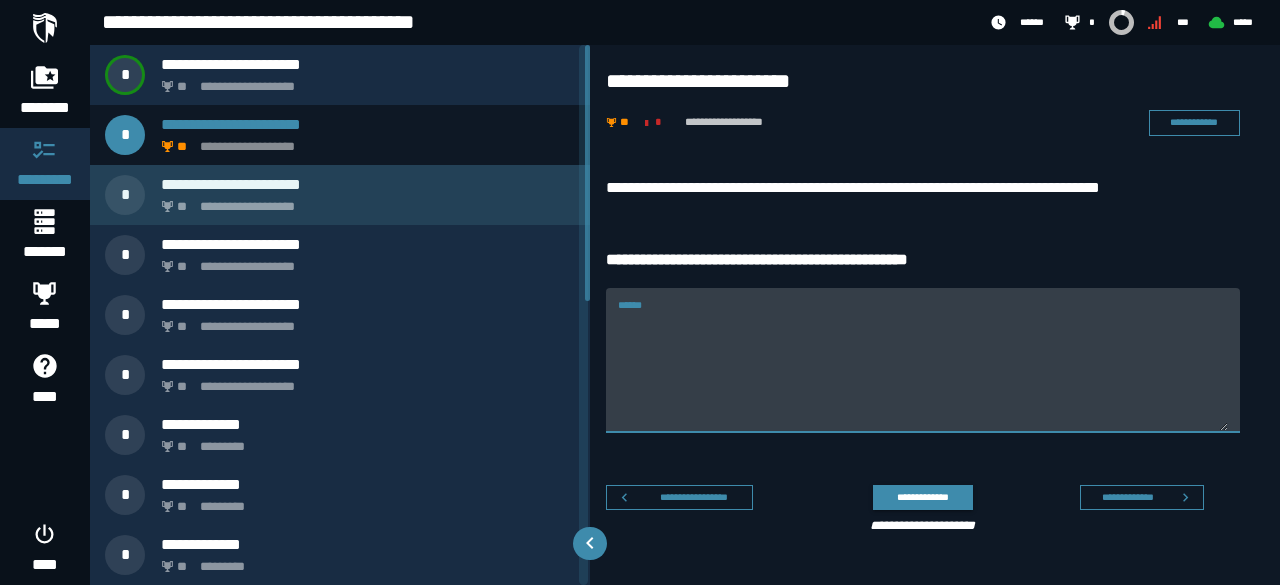 type on "***" 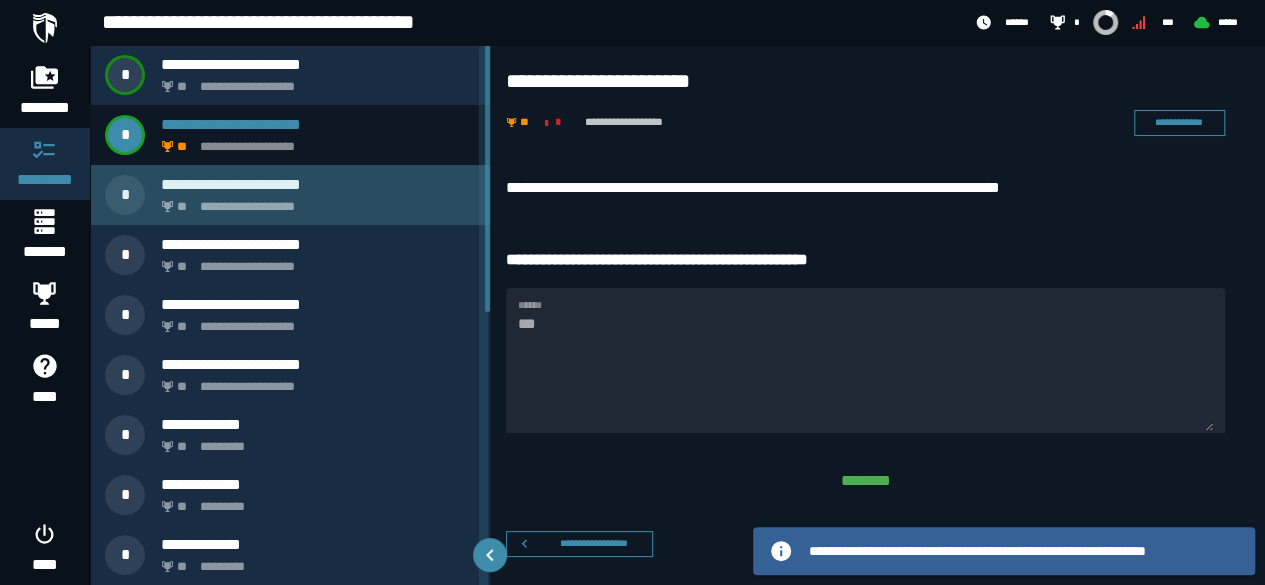 click on "**********" at bounding box center (318, 184) 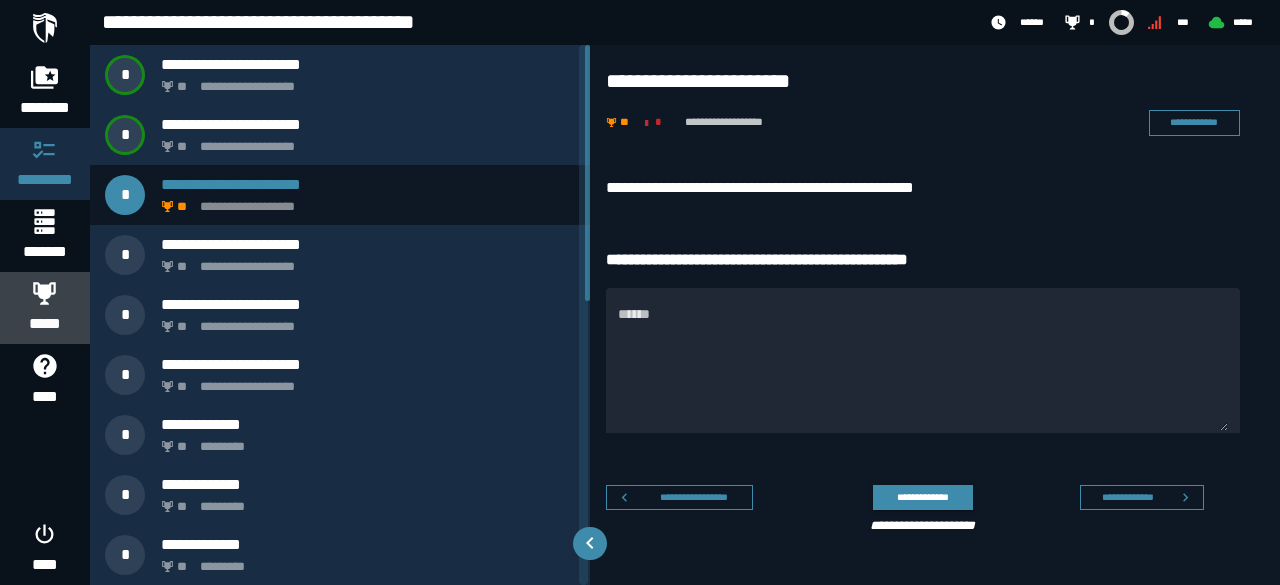 click at bounding box center [45, 293] 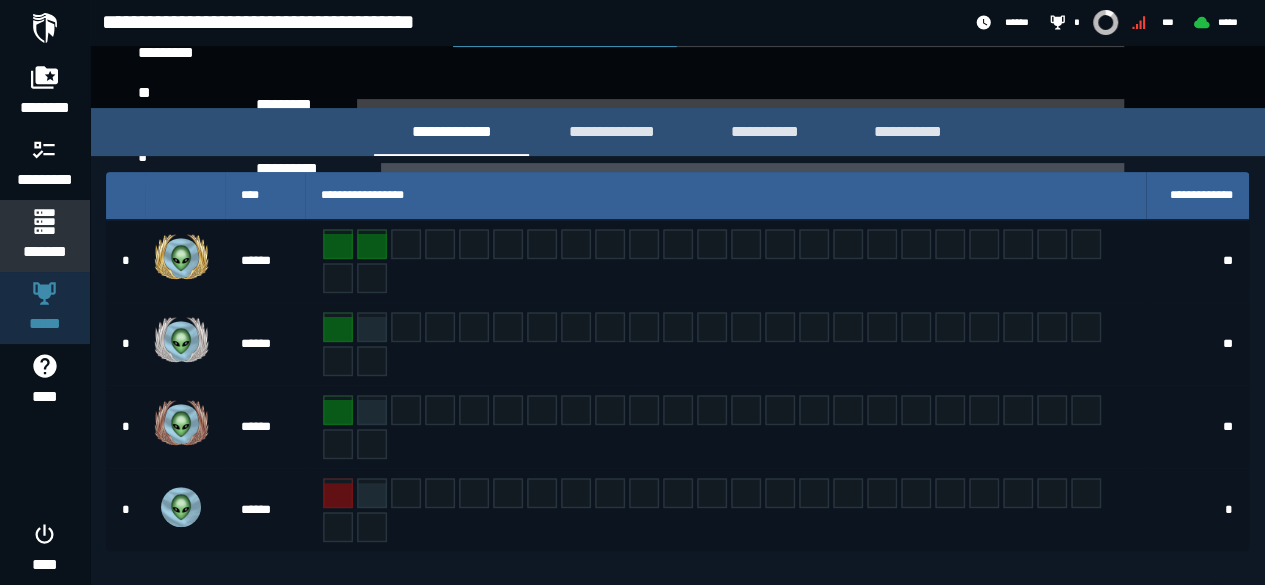 scroll, scrollTop: 252, scrollLeft: 0, axis: vertical 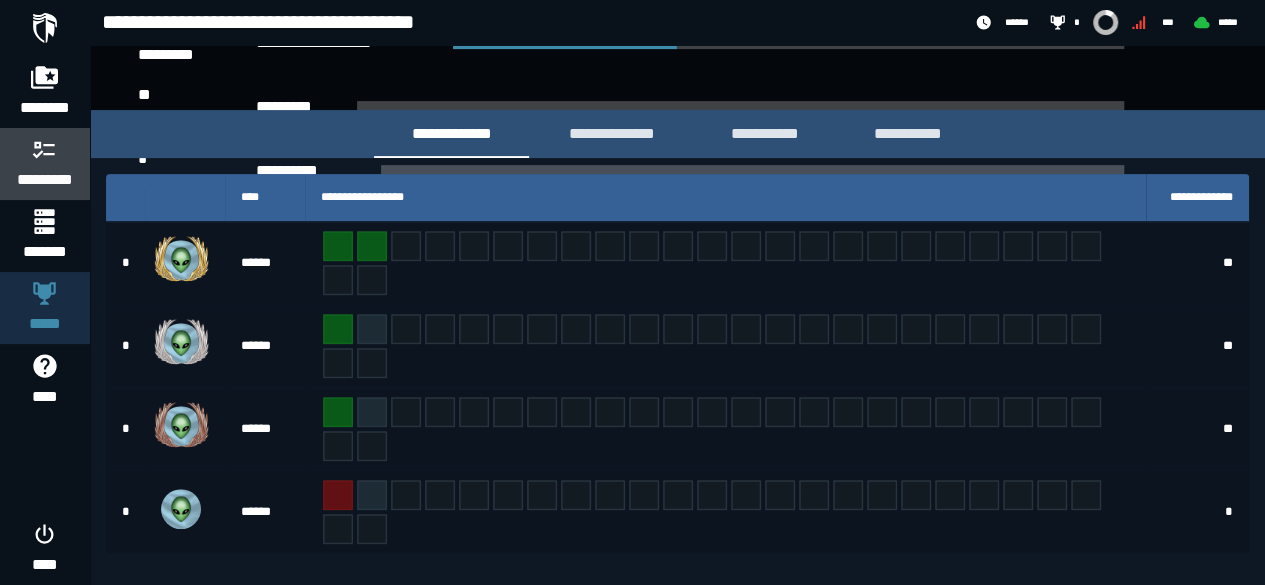 click on "*********" at bounding box center [45, 180] 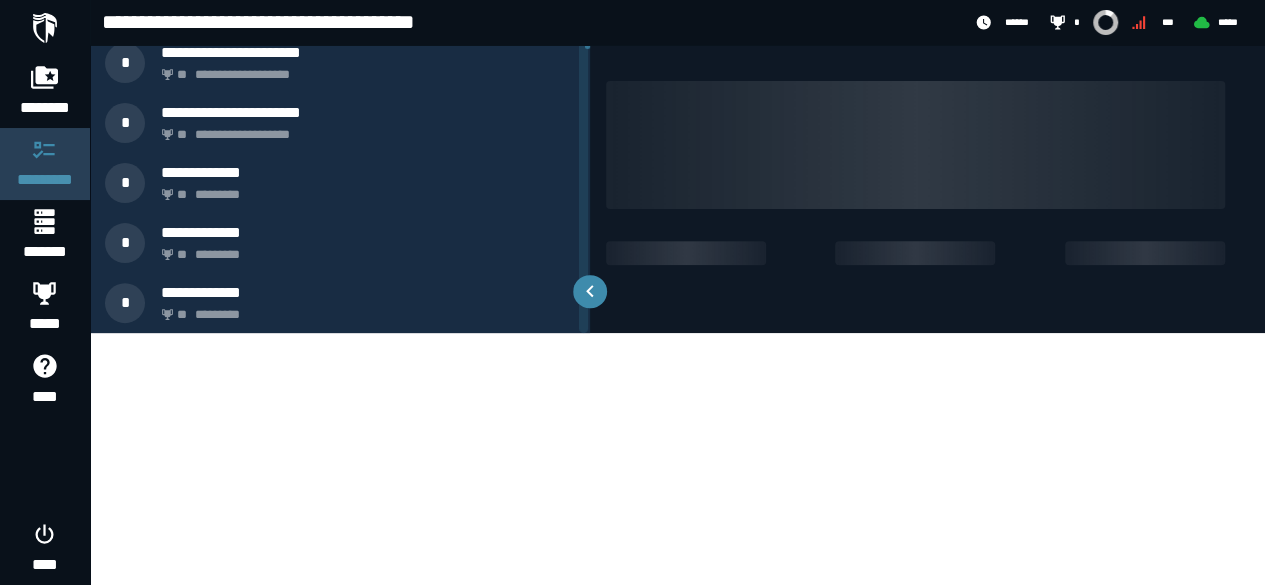 scroll, scrollTop: 0, scrollLeft: 0, axis: both 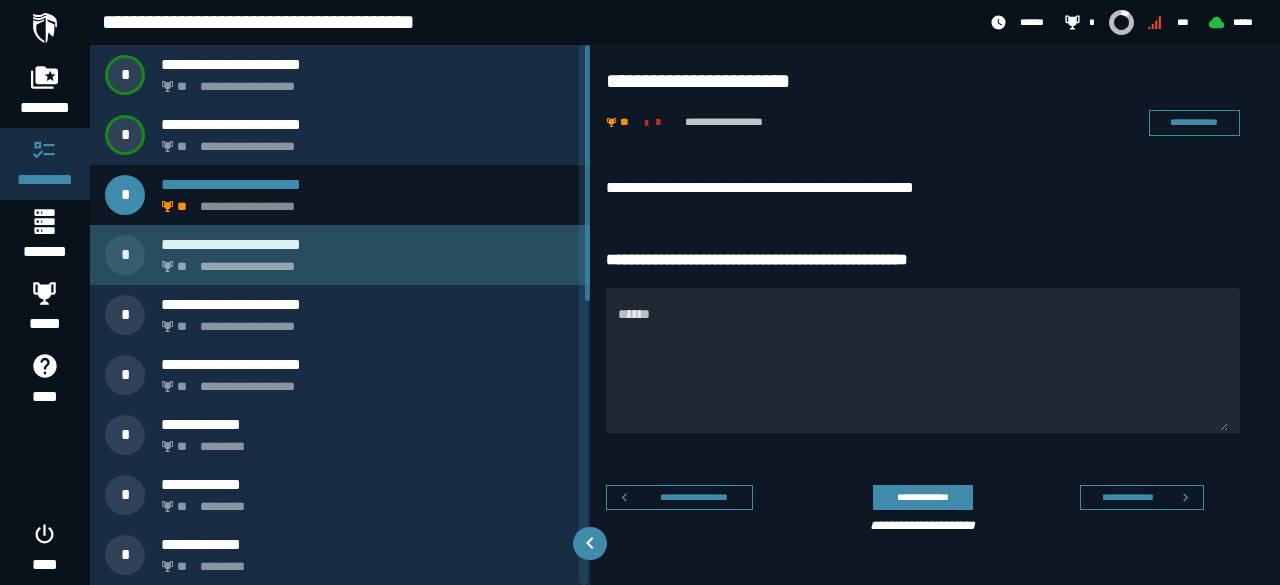 click on "**********" at bounding box center [364, 261] 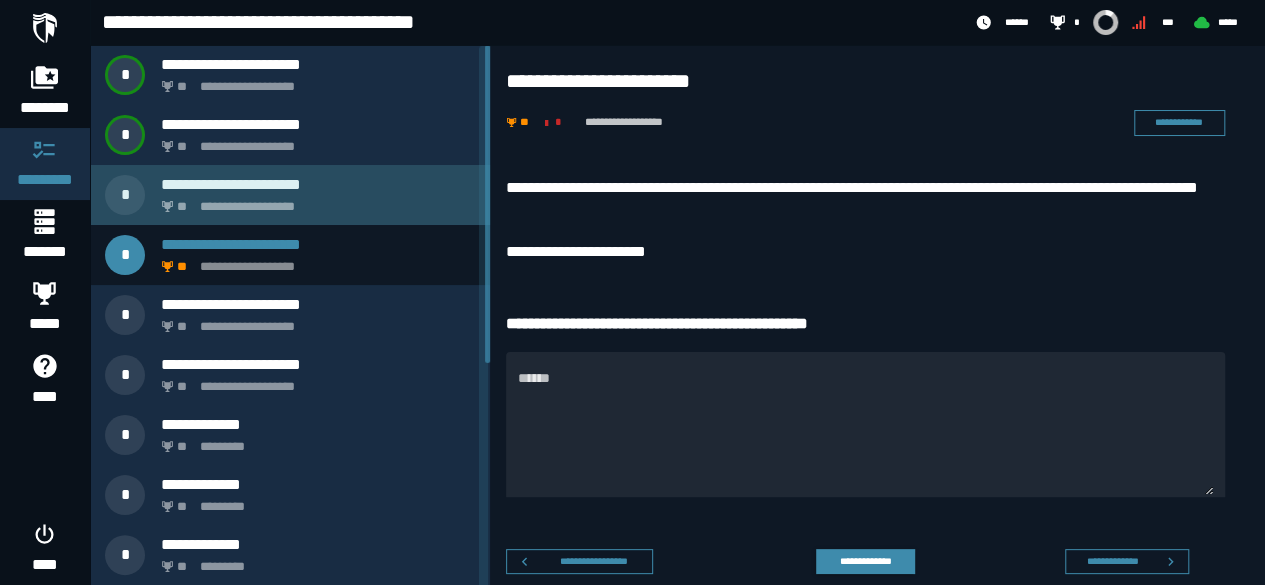 click on "**********" at bounding box center [314, 201] 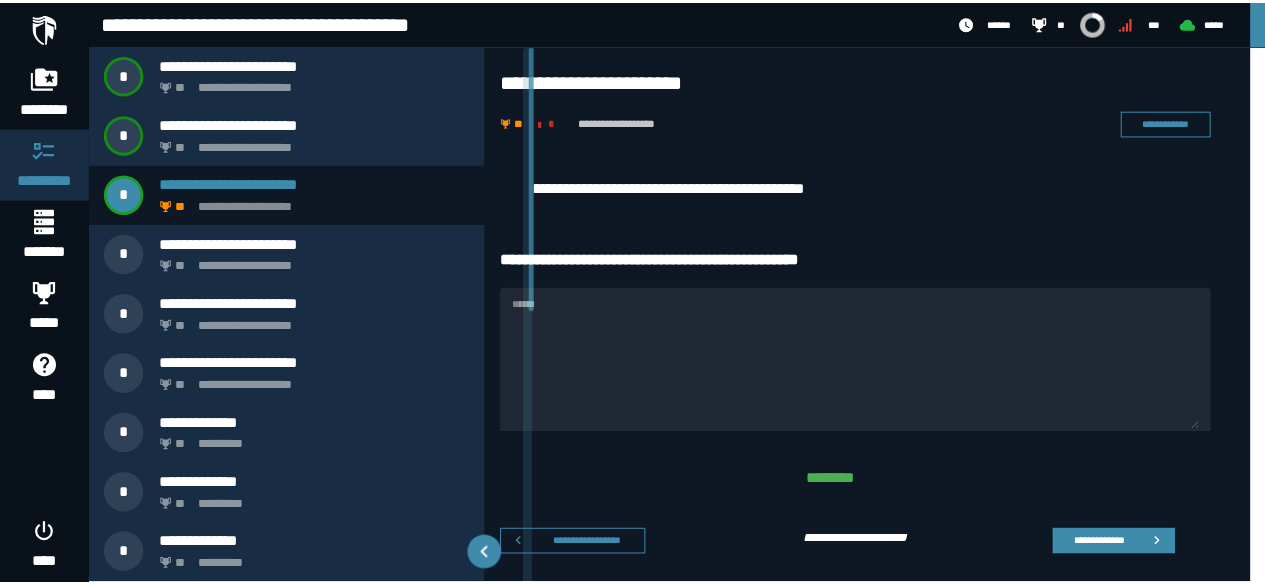 scroll, scrollTop: 0, scrollLeft: 0, axis: both 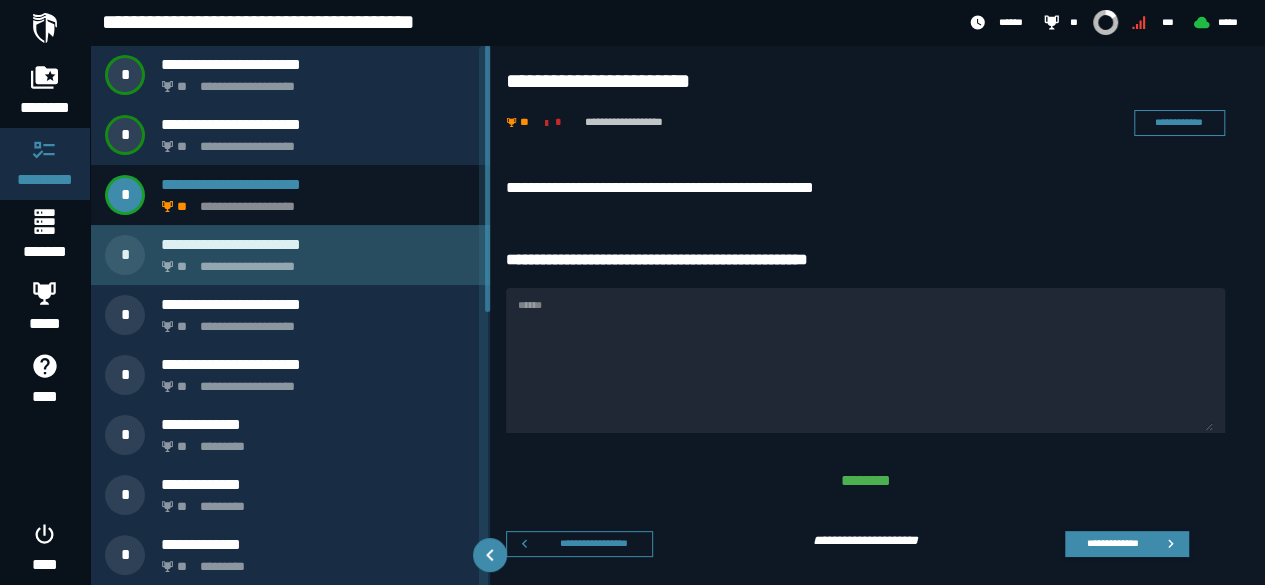 click on "**********" at bounding box center [314, 261] 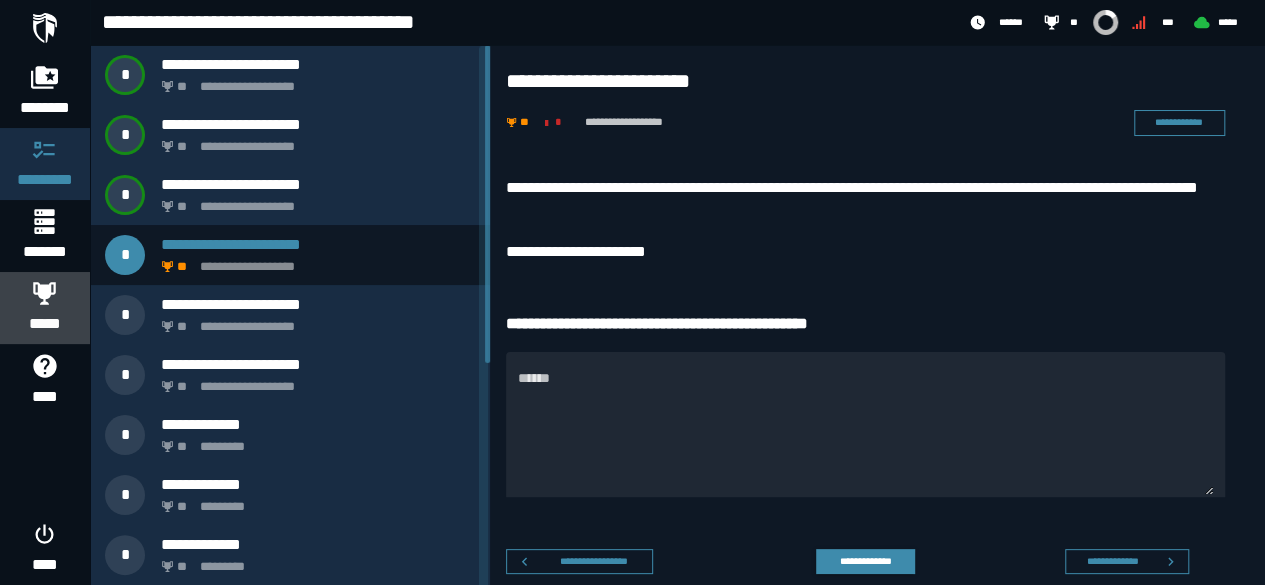 click on "*****" at bounding box center (45, 324) 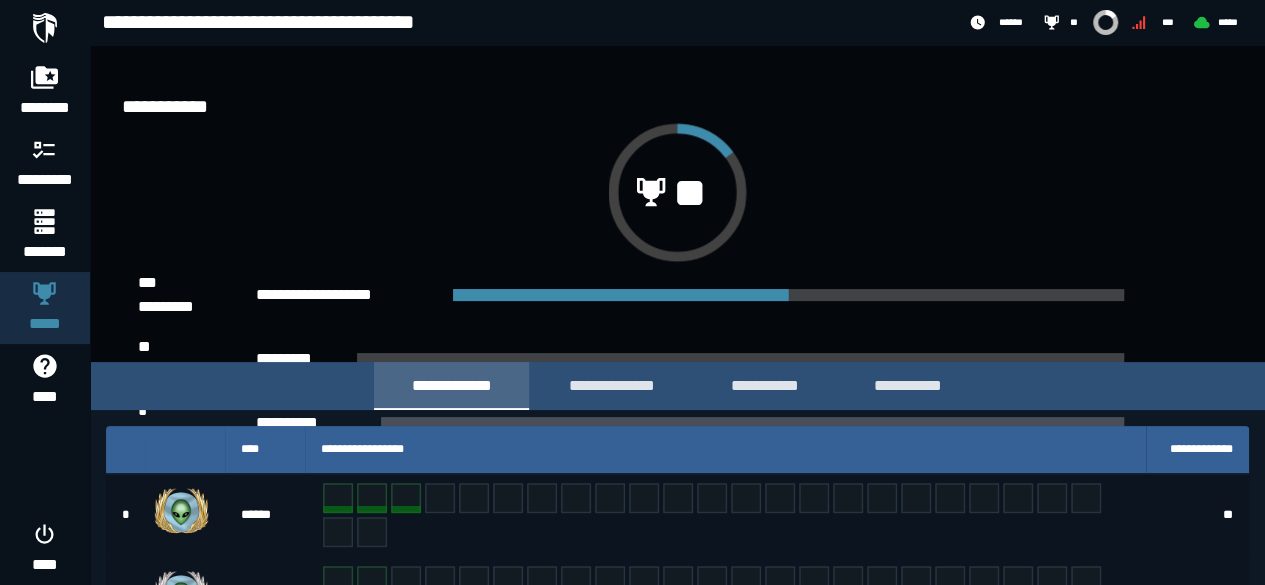 scroll, scrollTop: 298, scrollLeft: 0, axis: vertical 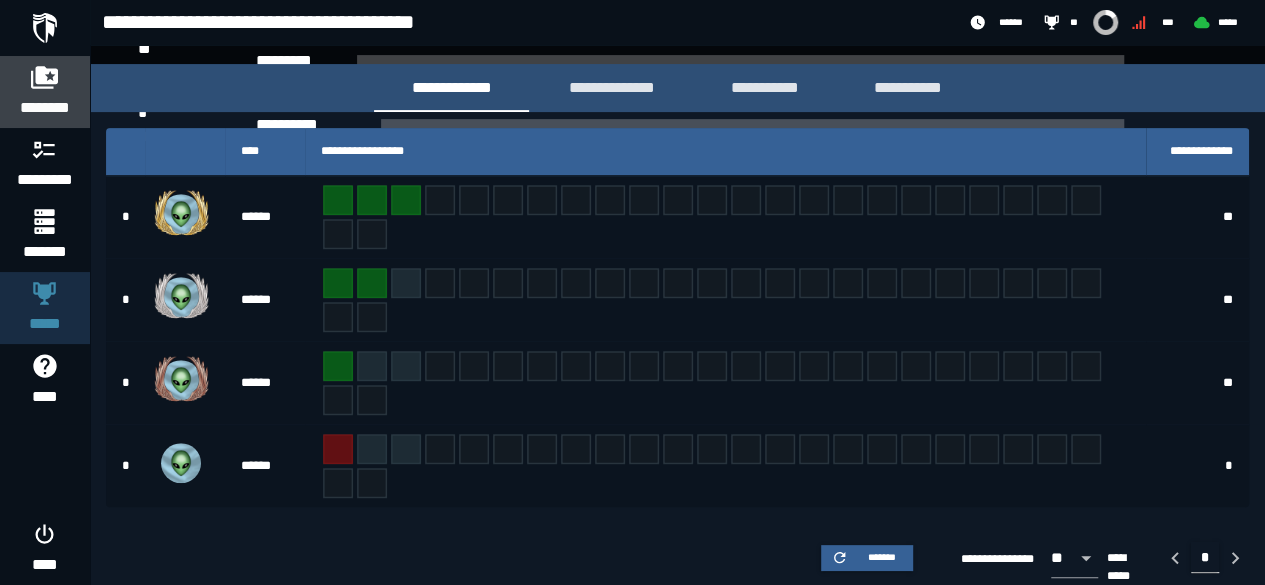 click on "********" at bounding box center (45, 108) 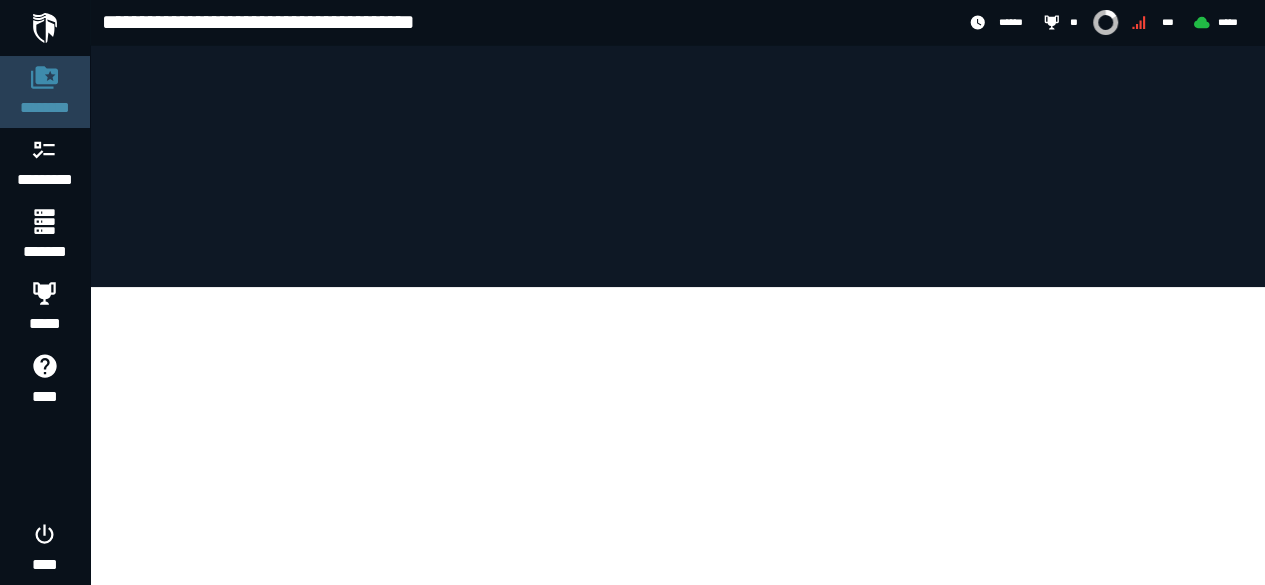 scroll, scrollTop: 0, scrollLeft: 0, axis: both 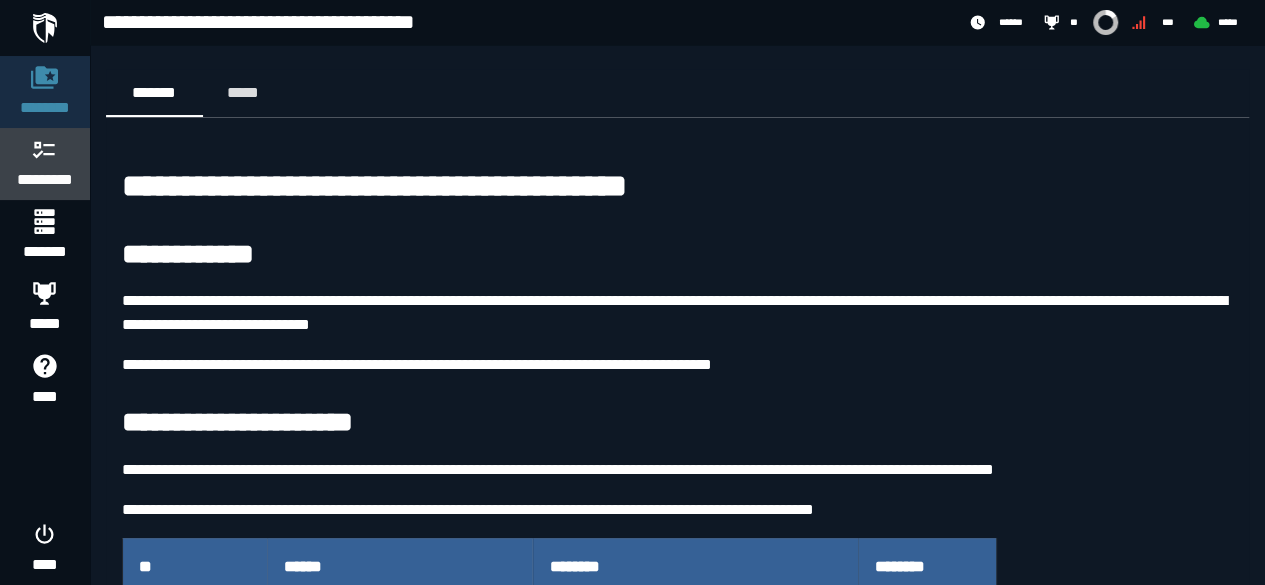 click 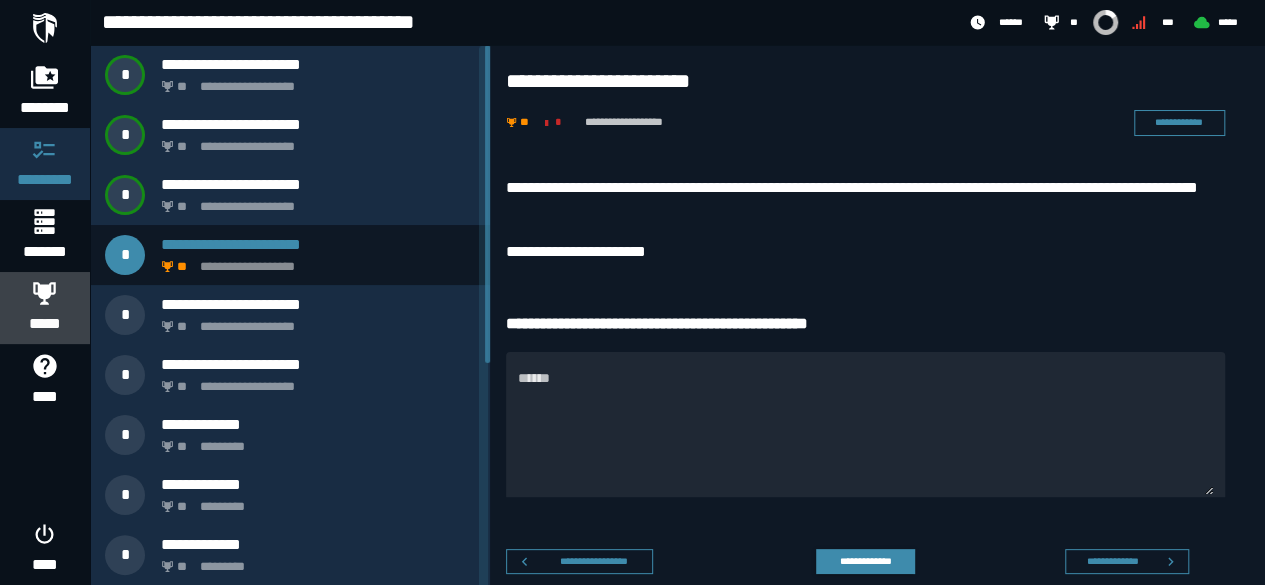 click on "*****" at bounding box center (45, 308) 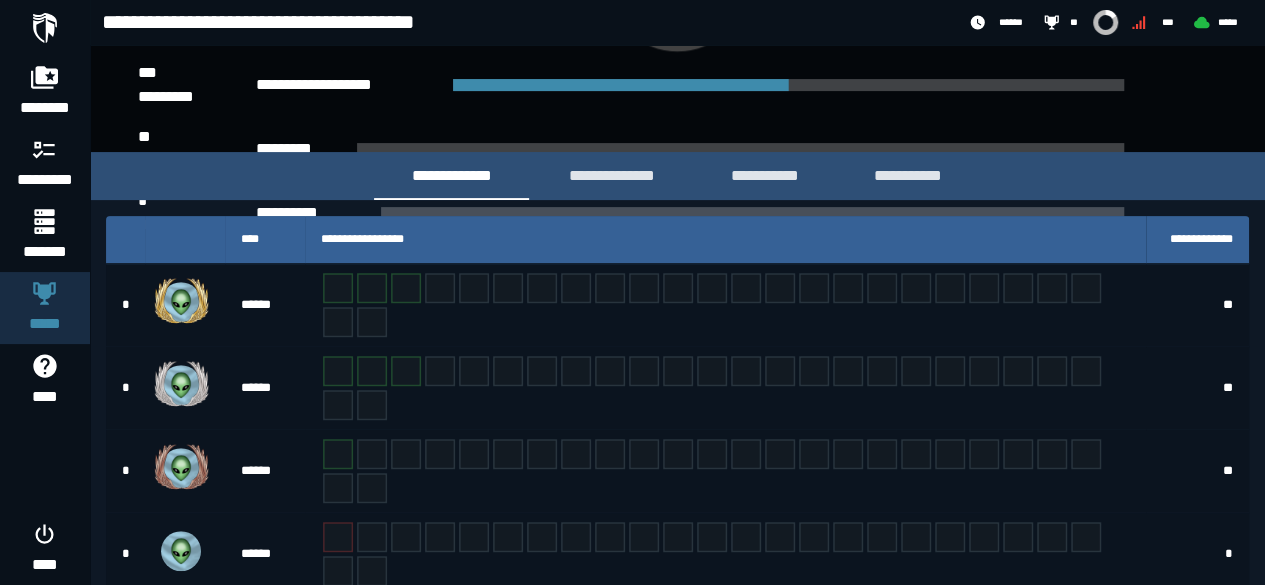 scroll, scrollTop: 298, scrollLeft: 0, axis: vertical 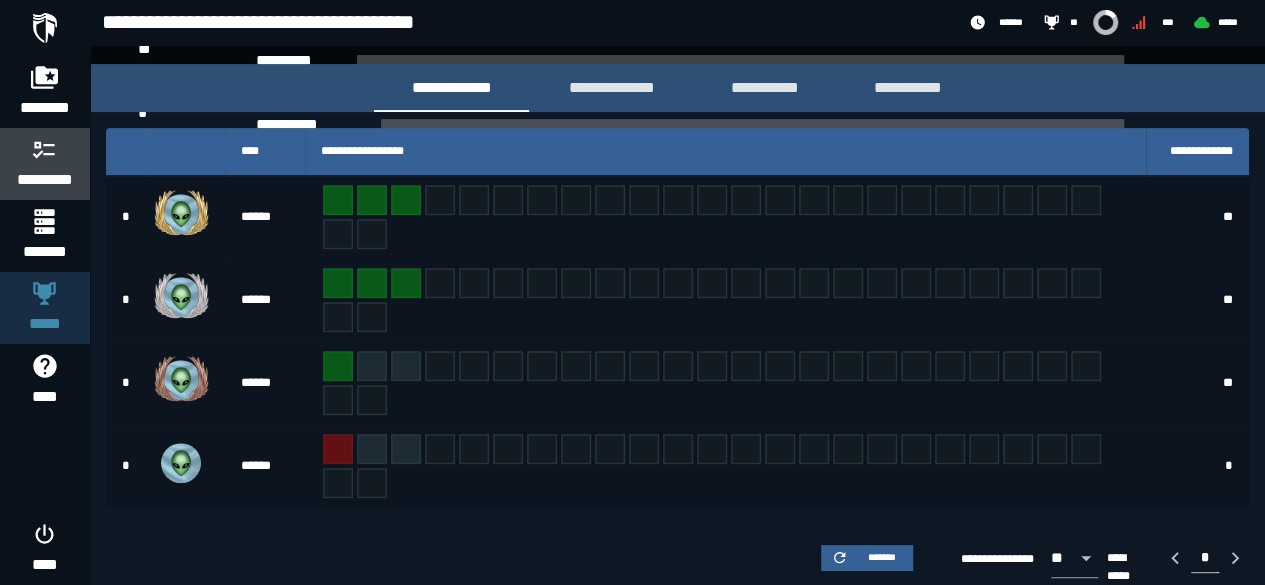click at bounding box center [45, 149] 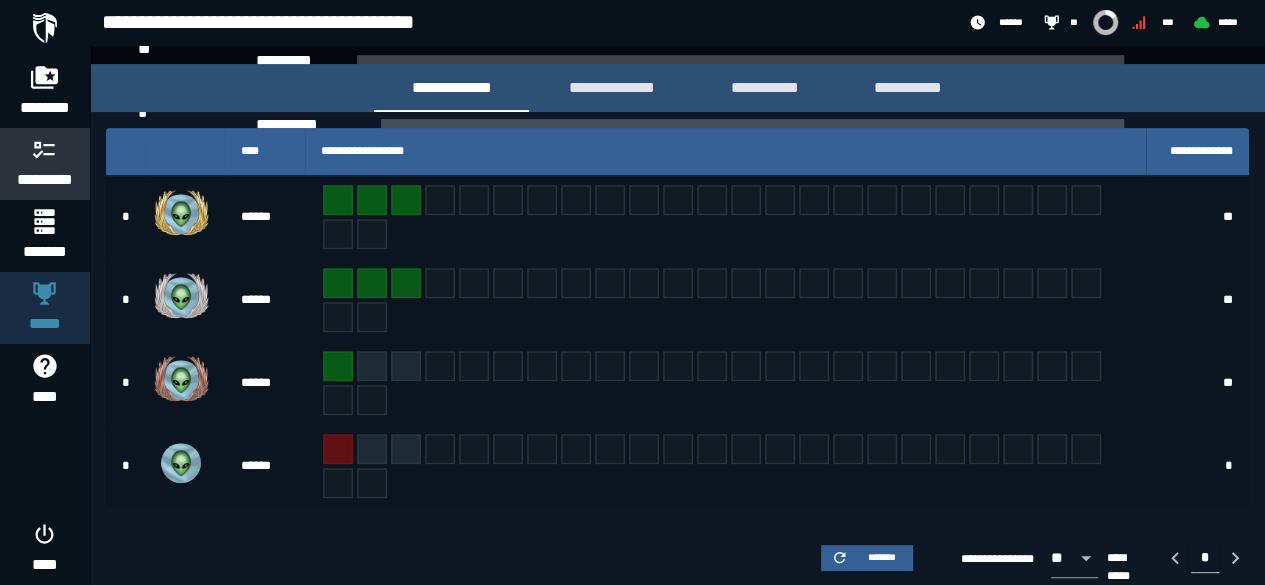scroll, scrollTop: 0, scrollLeft: 0, axis: both 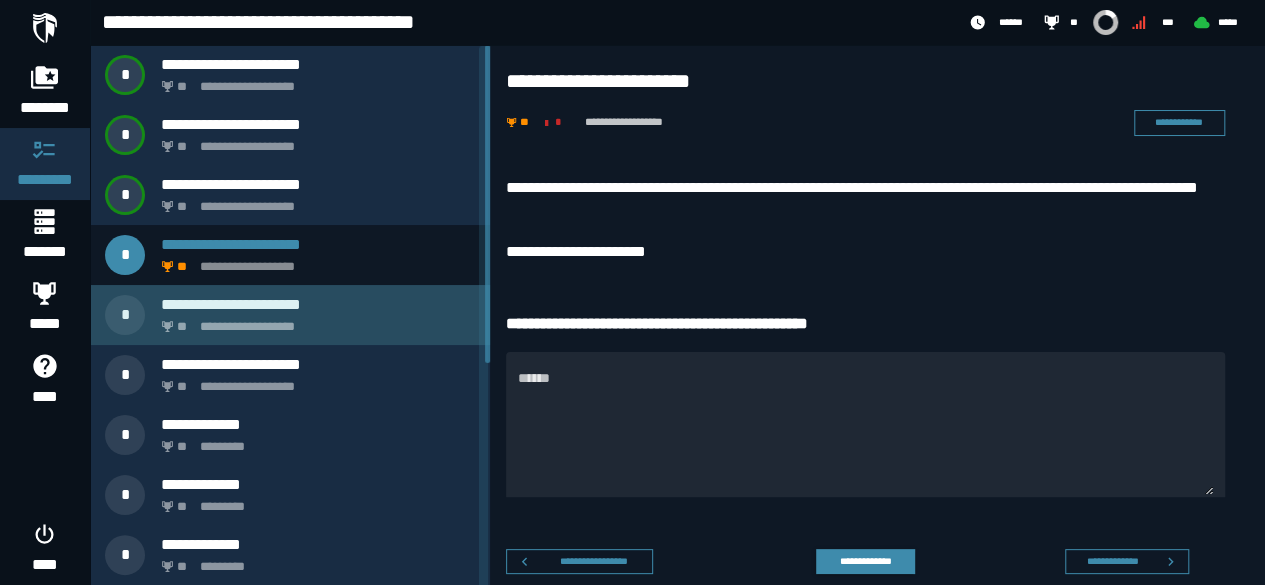 click on "**********" at bounding box center (314, 321) 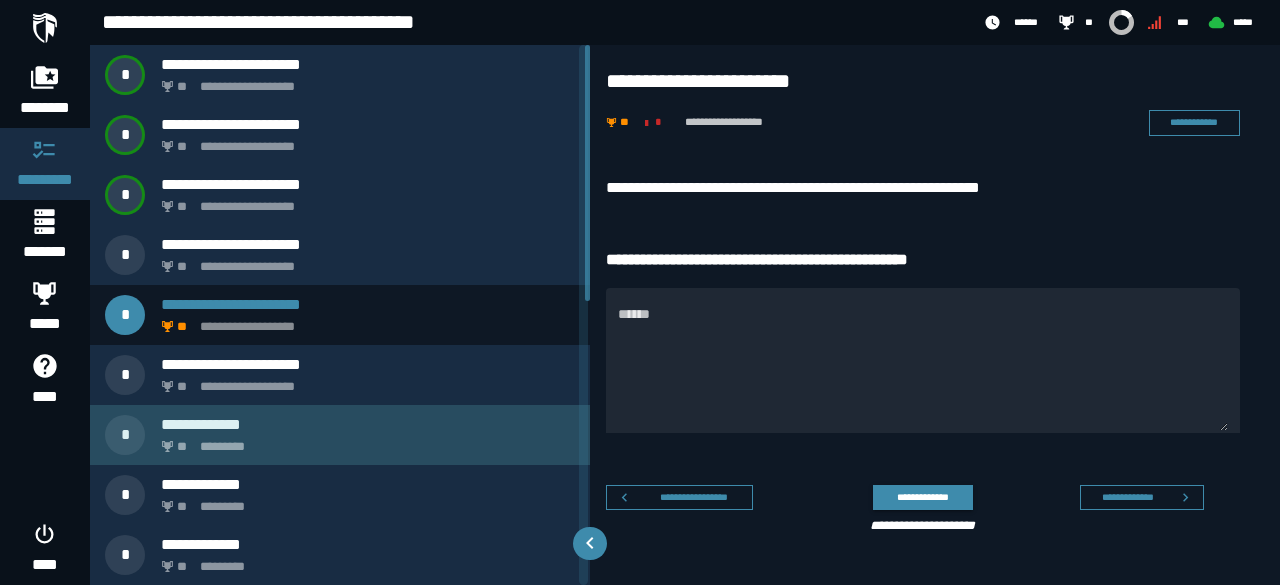 click on "**********" at bounding box center (368, 424) 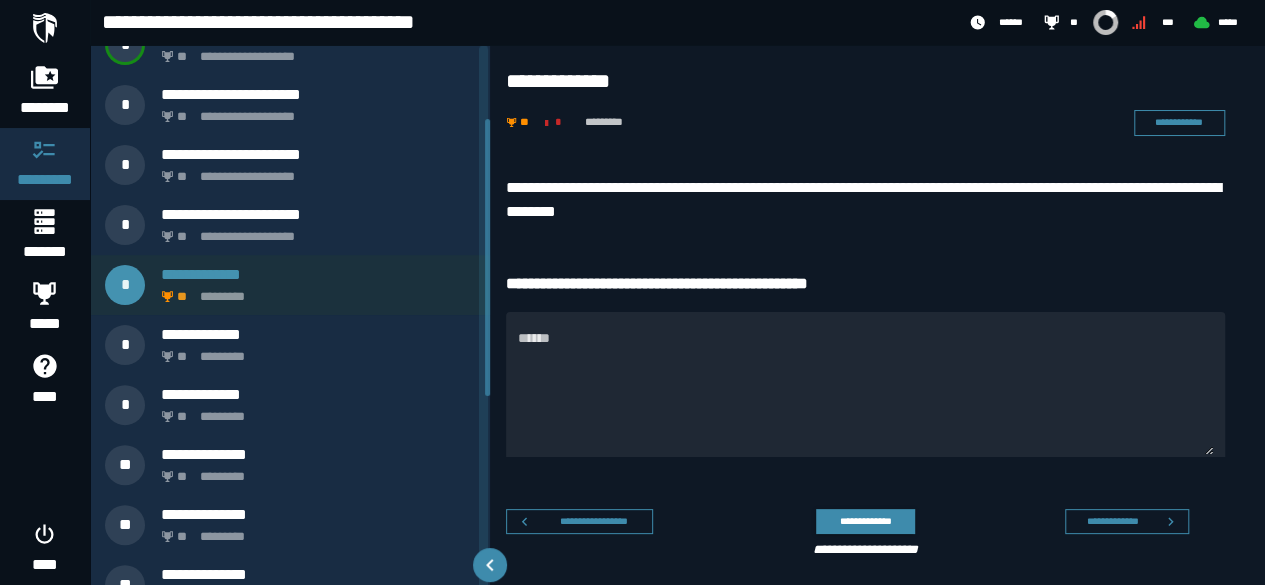 scroll, scrollTop: 166, scrollLeft: 0, axis: vertical 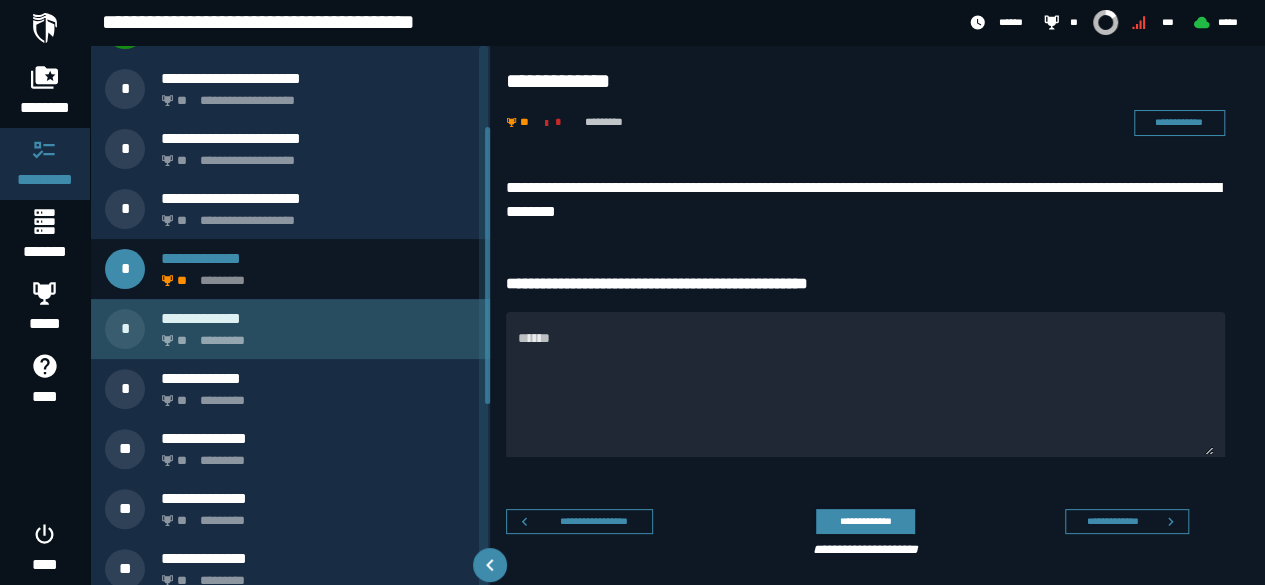 click on "**********" at bounding box center [290, 329] 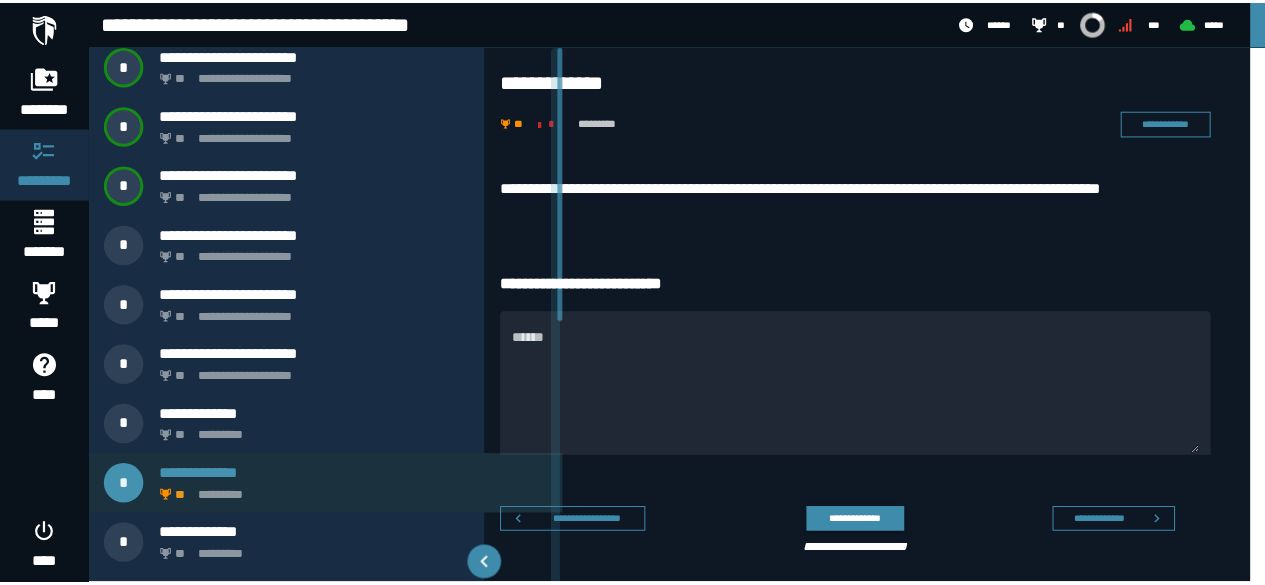scroll, scrollTop: 0, scrollLeft: 0, axis: both 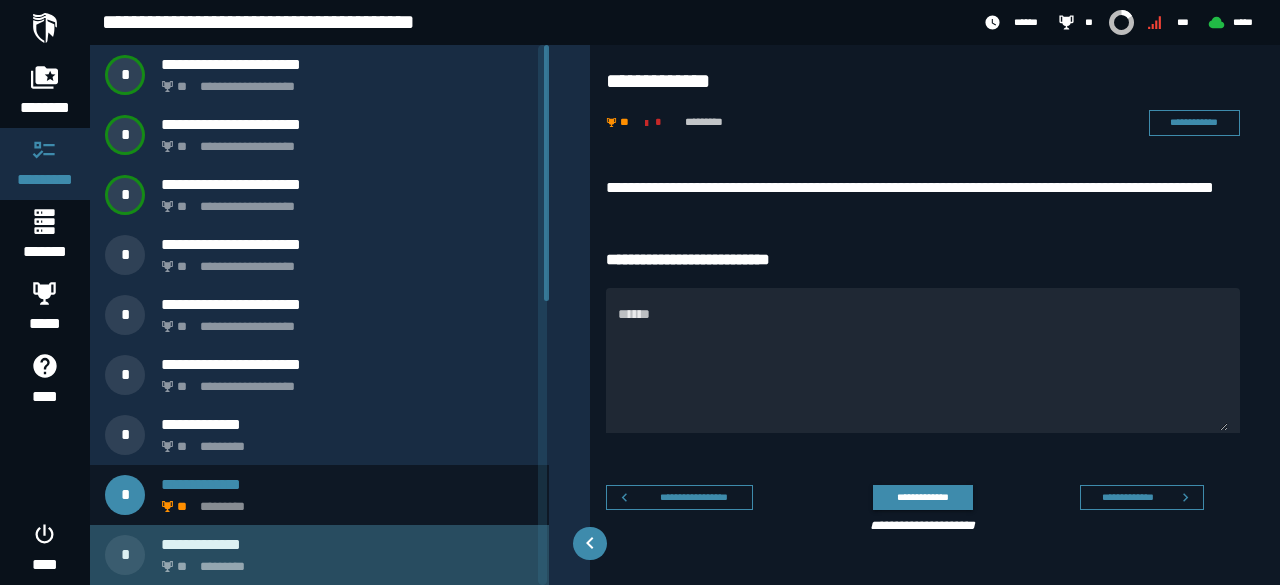 click on "** *********" at bounding box center (343, 561) 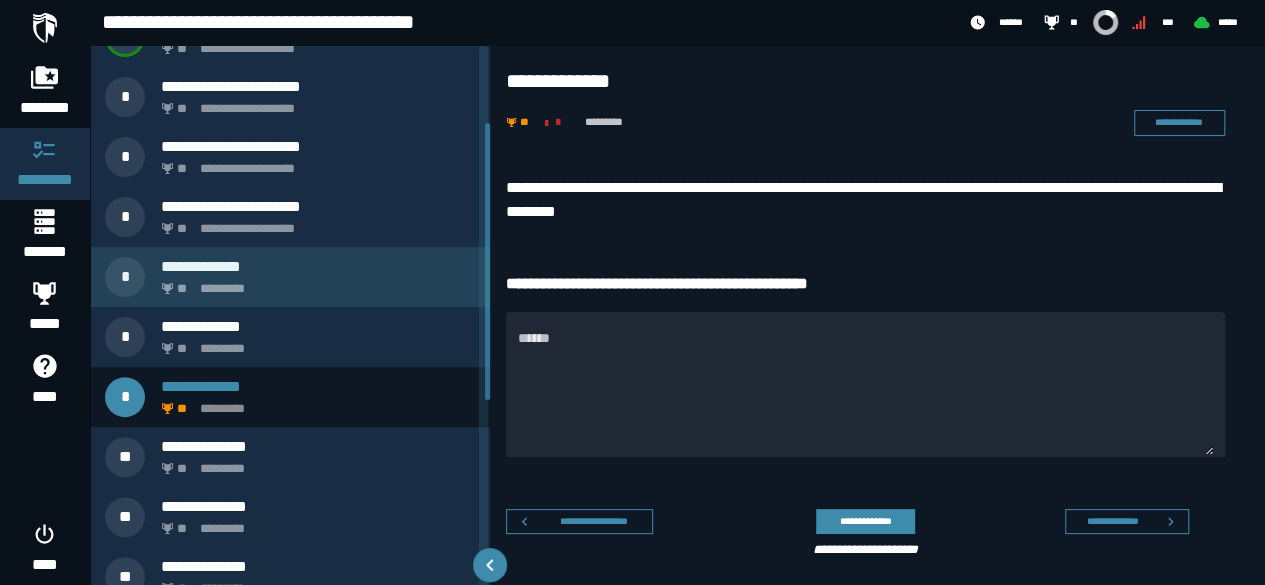 scroll, scrollTop: 159, scrollLeft: 0, axis: vertical 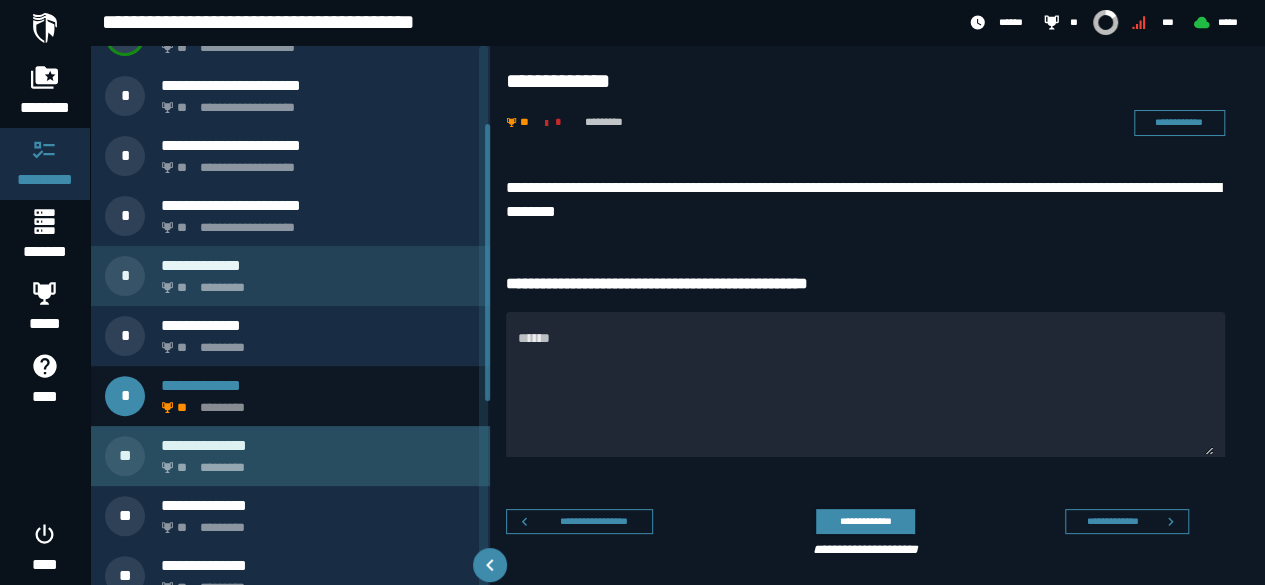 click on "**********" at bounding box center (318, 445) 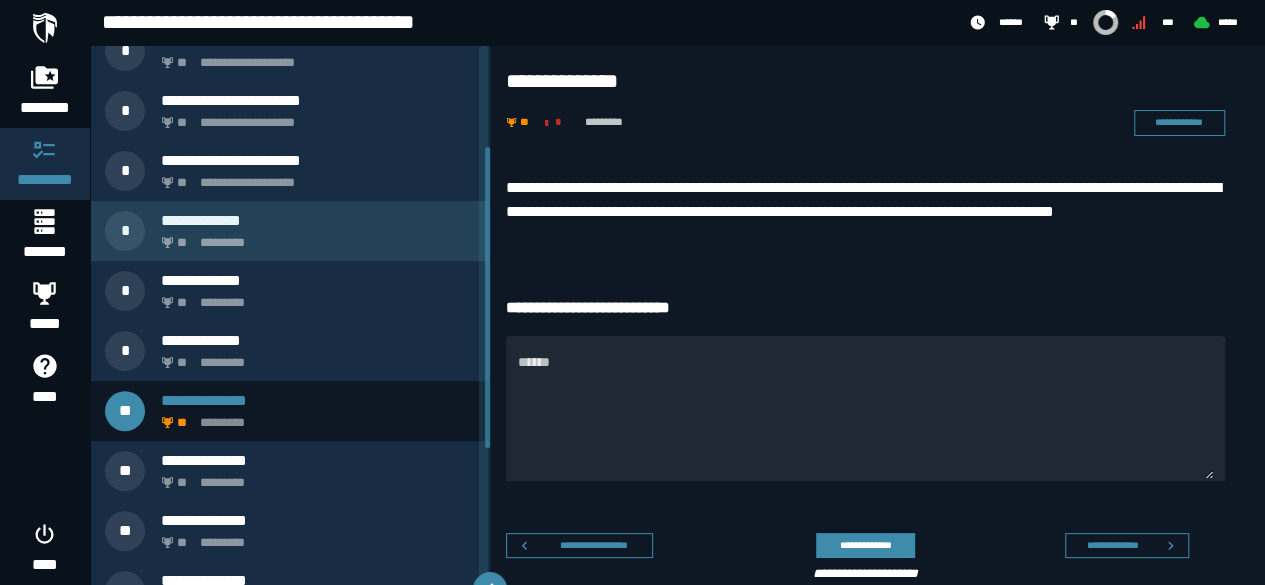 scroll, scrollTop: 211, scrollLeft: 0, axis: vertical 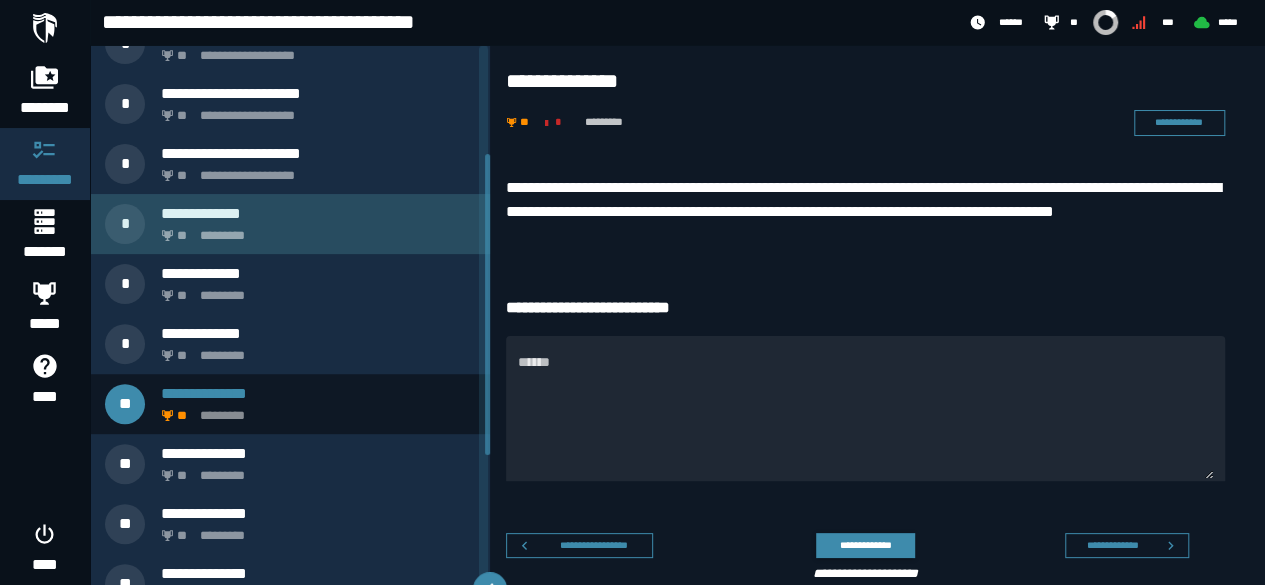 click on "** *********" at bounding box center (314, 230) 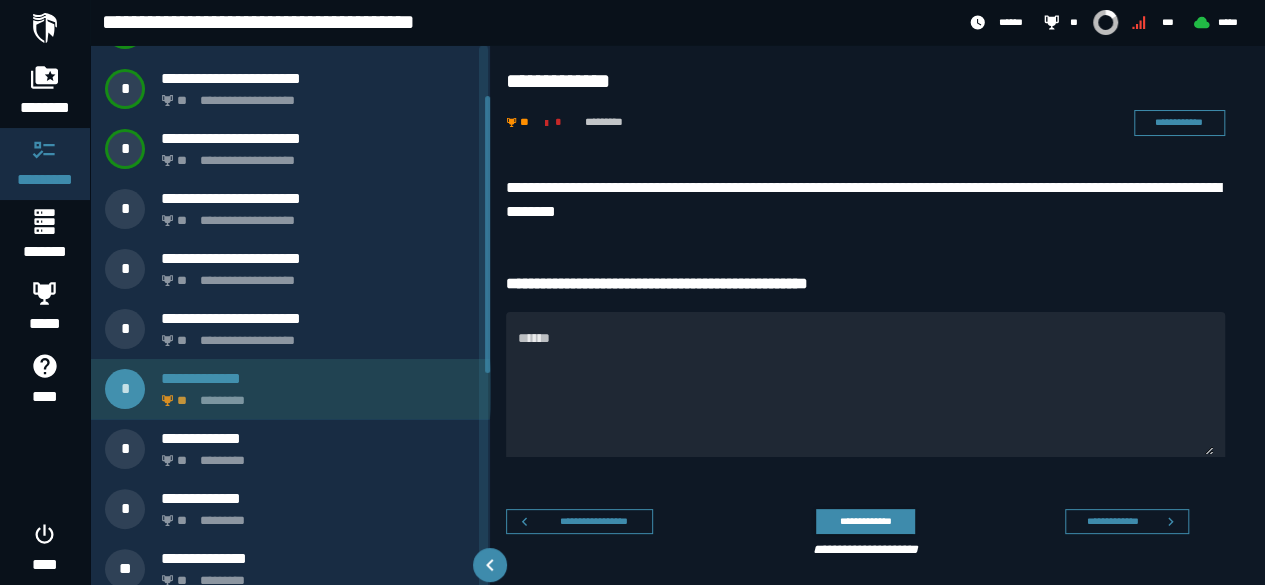 scroll, scrollTop: 0, scrollLeft: 0, axis: both 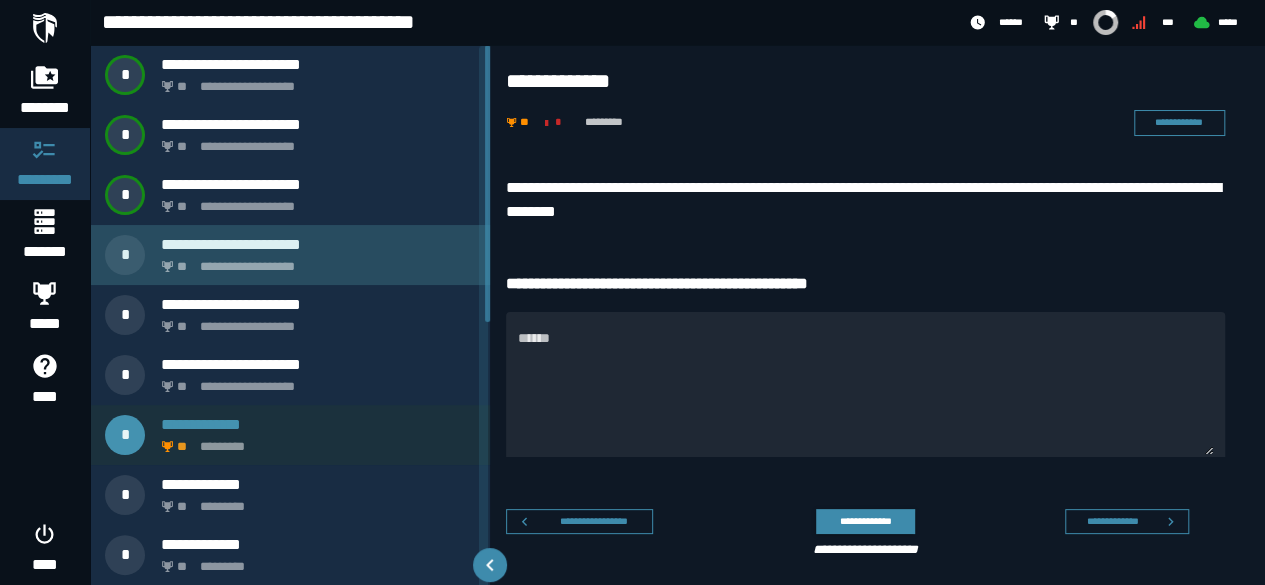 click on "**********" at bounding box center (290, 255) 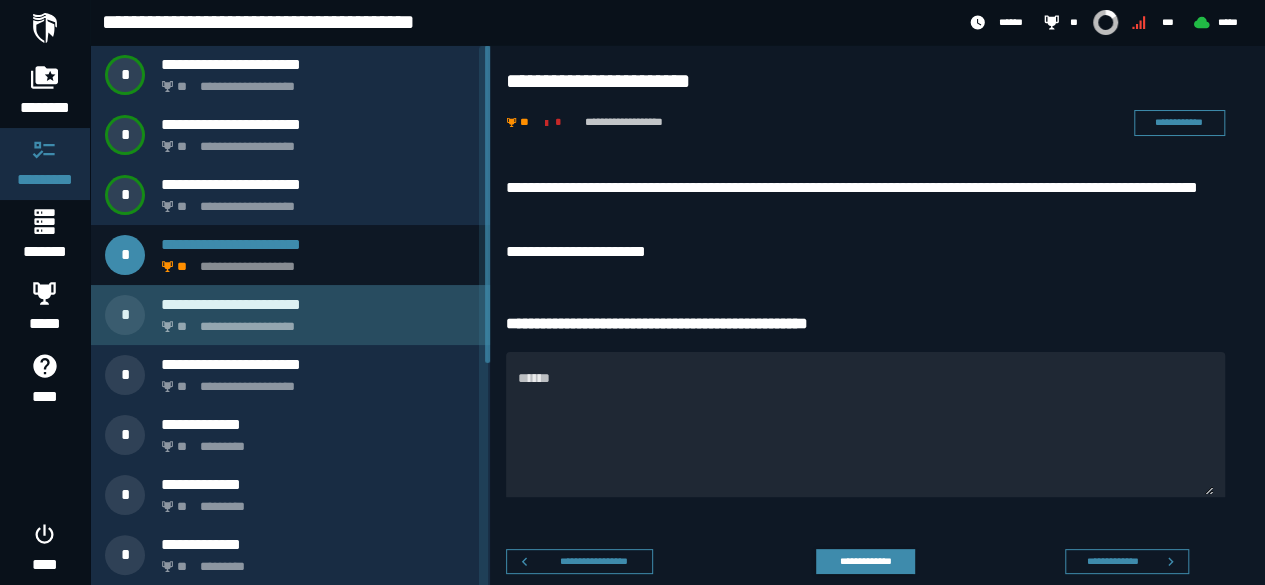 click on "**********" at bounding box center (314, 321) 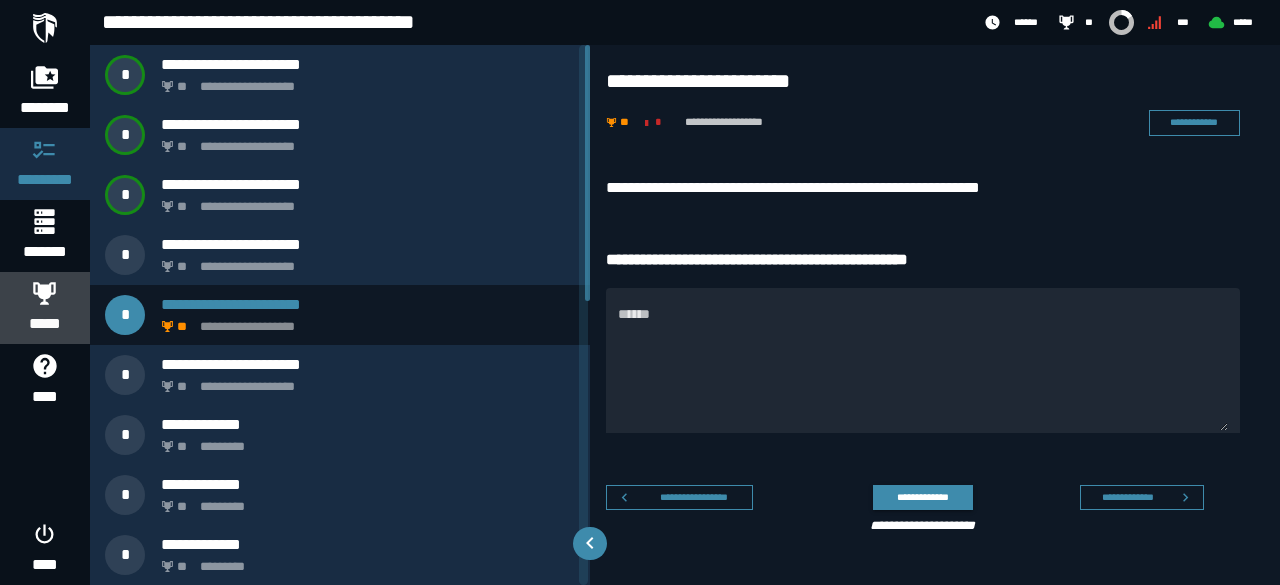 click on "*****" 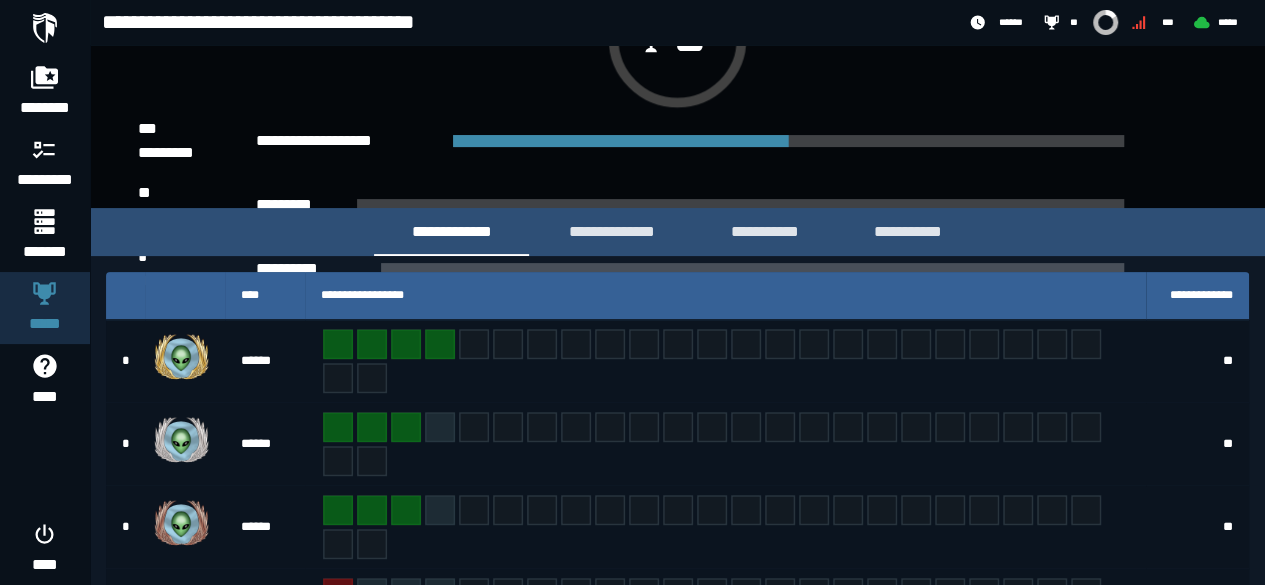 scroll, scrollTop: 156, scrollLeft: 0, axis: vertical 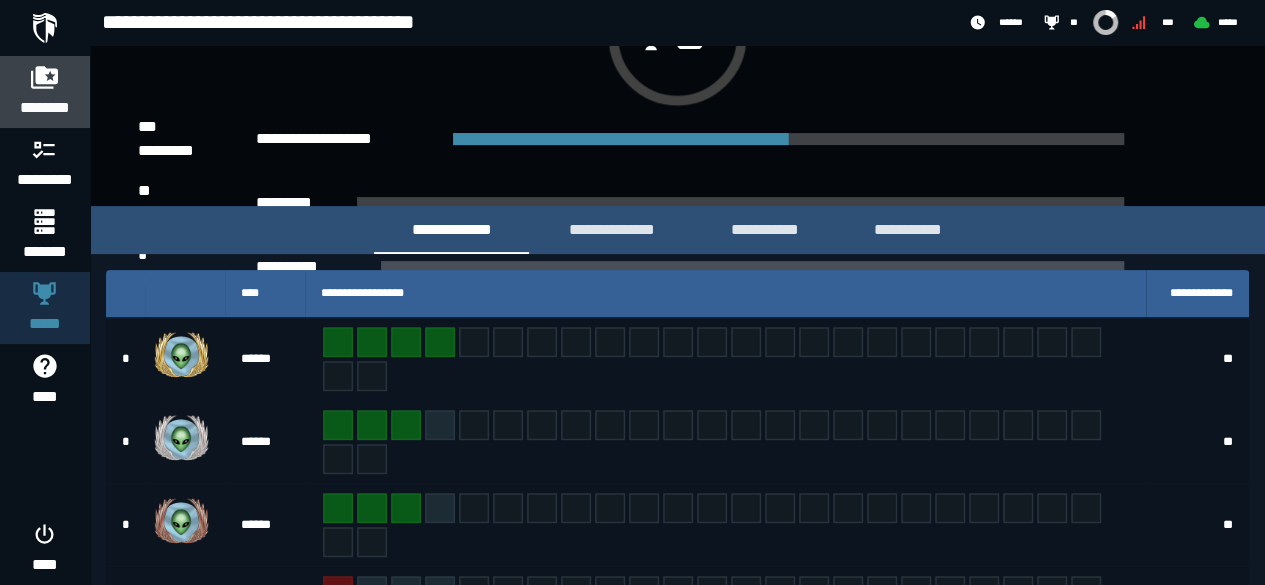 click on "********" at bounding box center (45, 108) 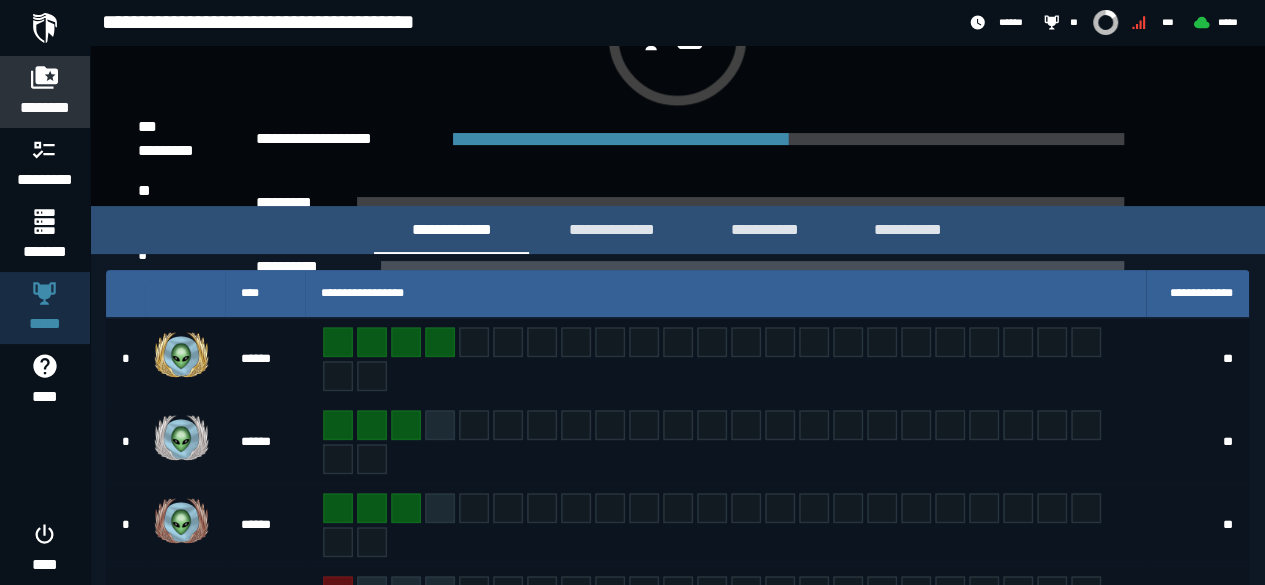 scroll, scrollTop: 0, scrollLeft: 0, axis: both 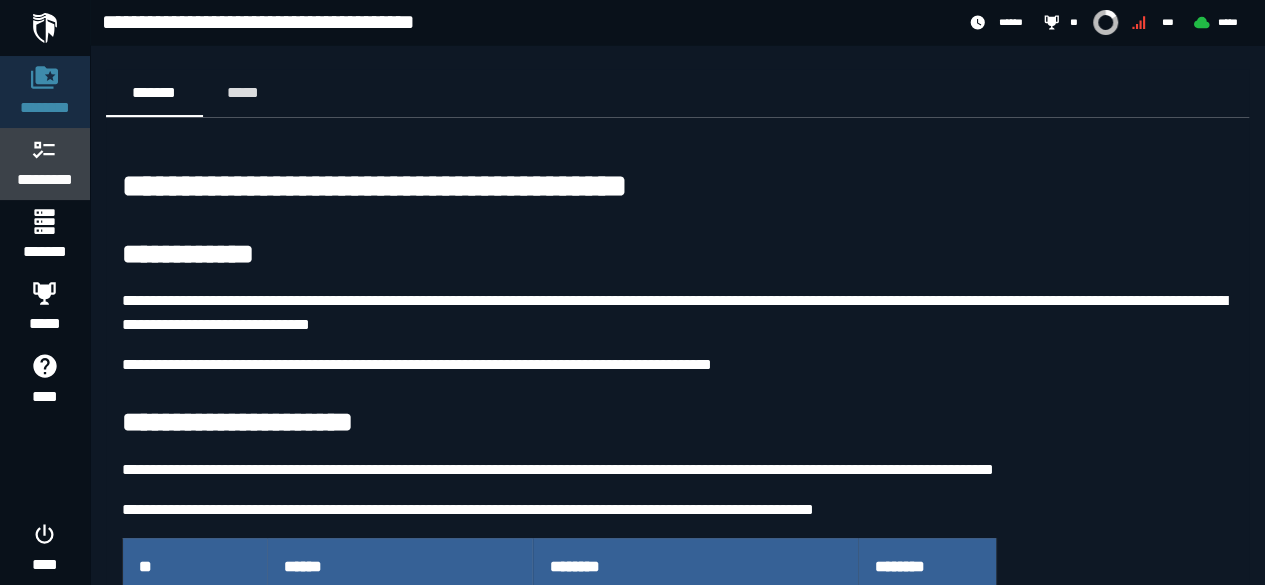 click on "*********" at bounding box center [45, 164] 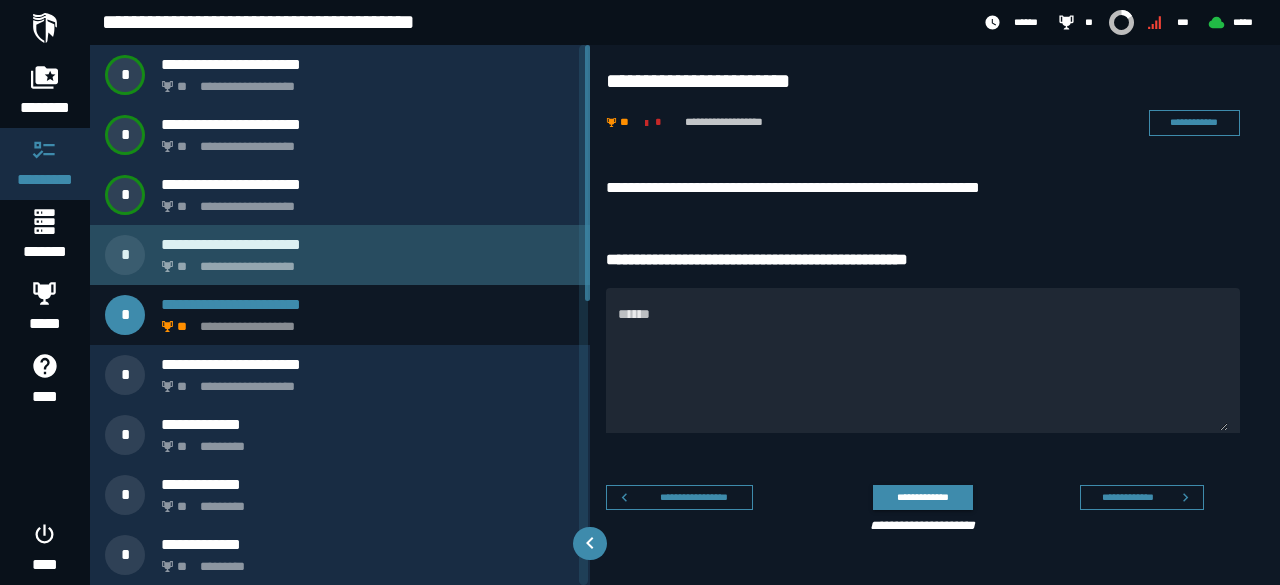 click on "**********" 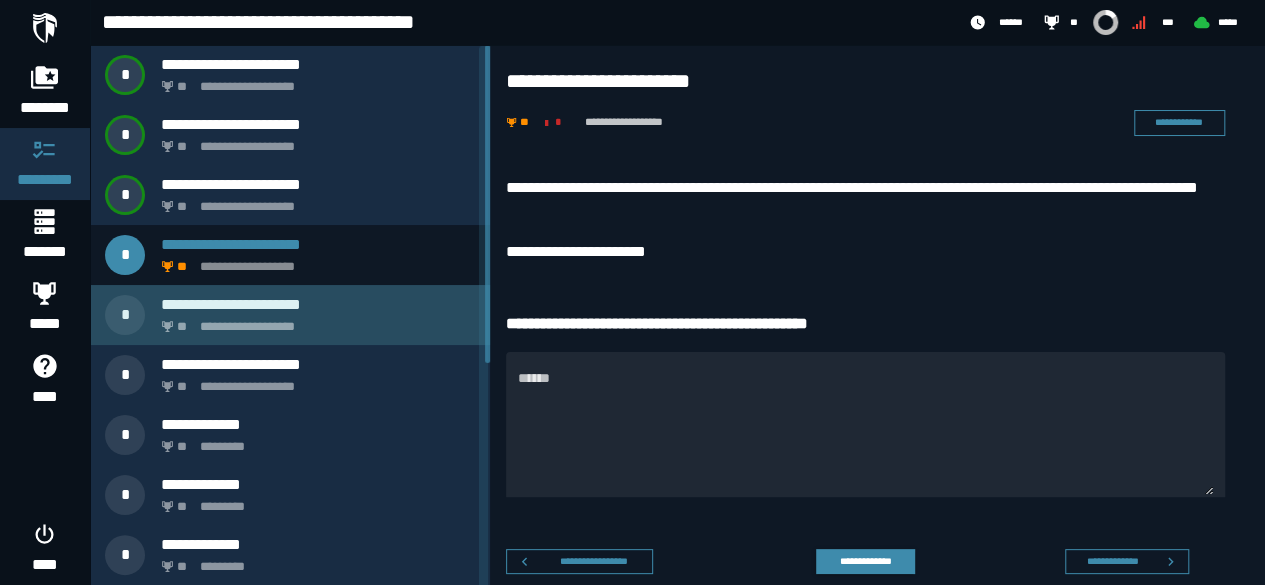 click on "**********" at bounding box center [314, 321] 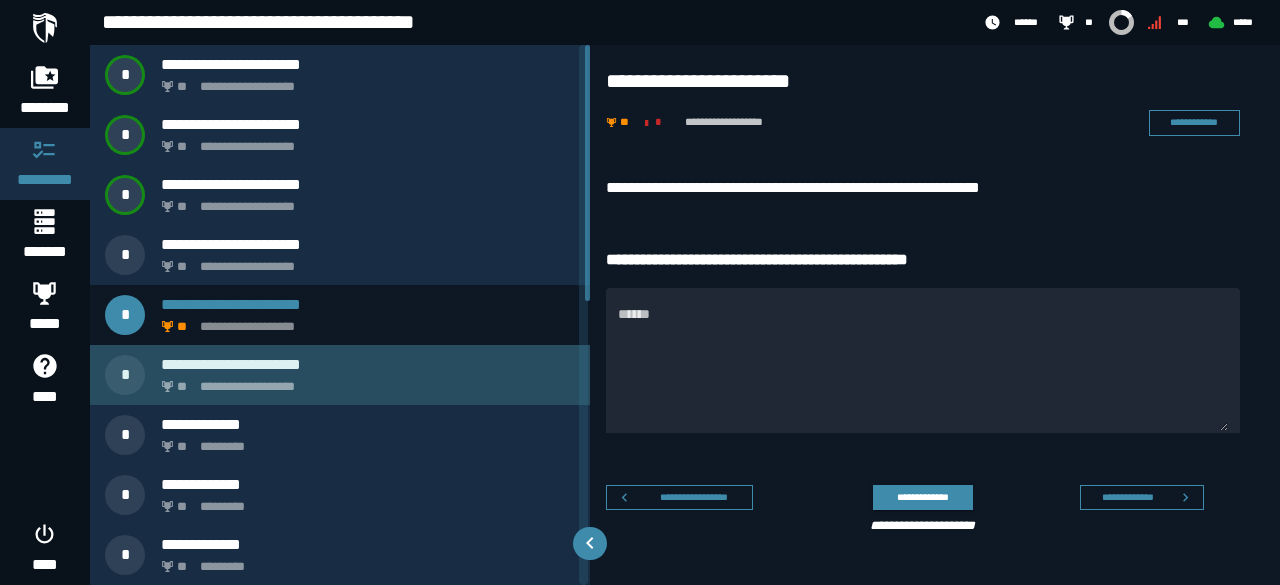 click on "**********" at bounding box center [368, 364] 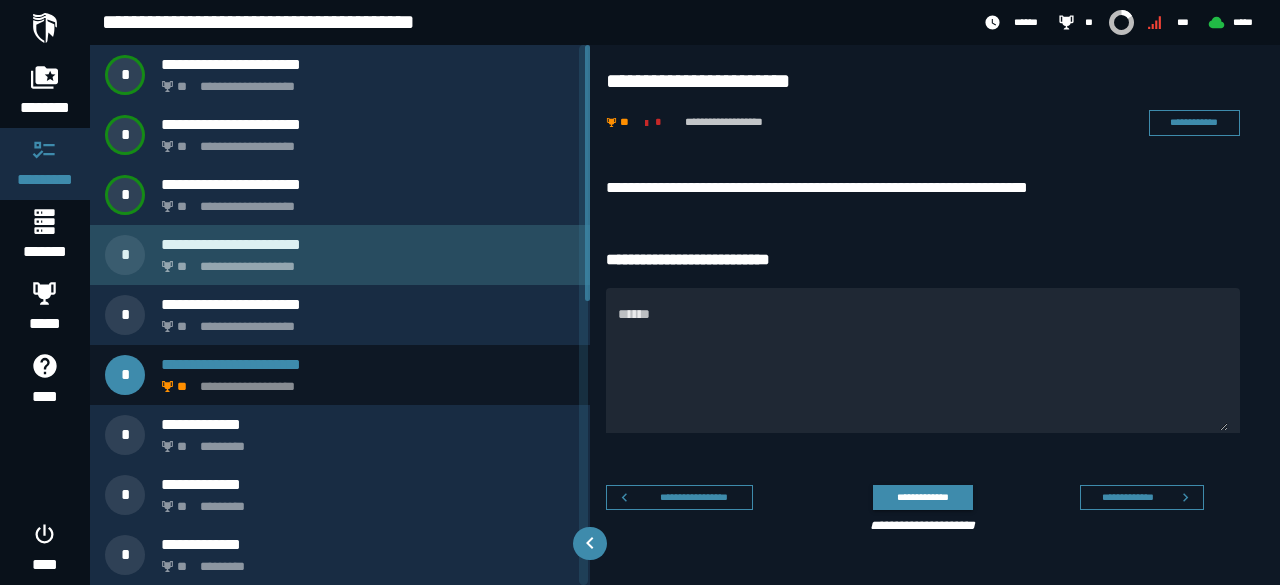 click on "**********" at bounding box center (364, 261) 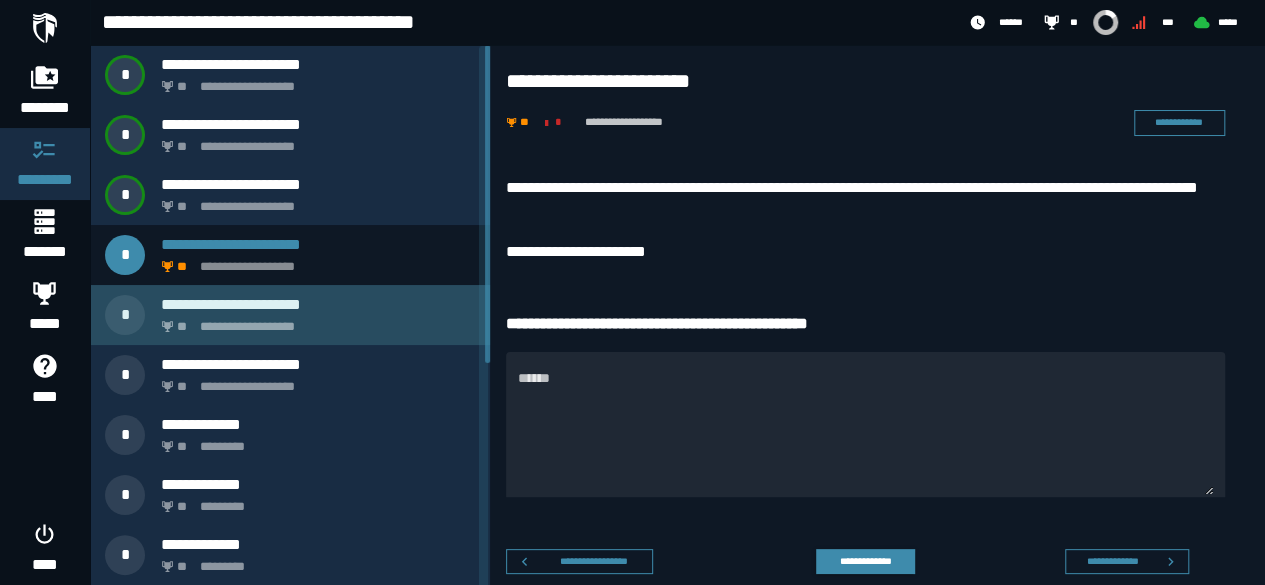 click on "**********" at bounding box center (314, 321) 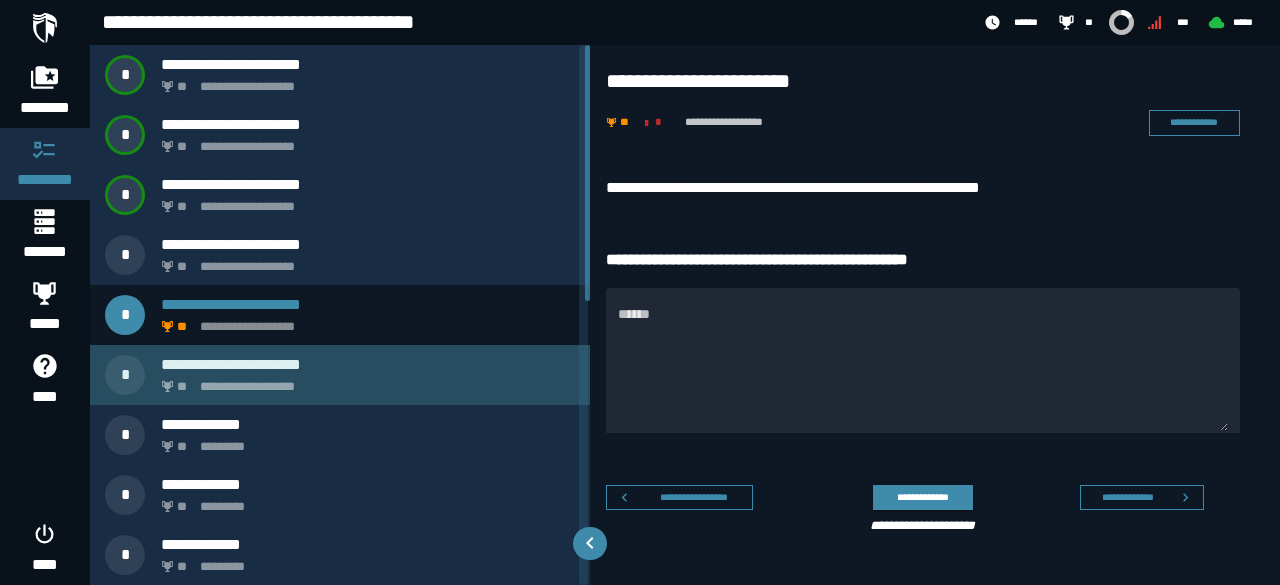 click on "**********" at bounding box center (364, 381) 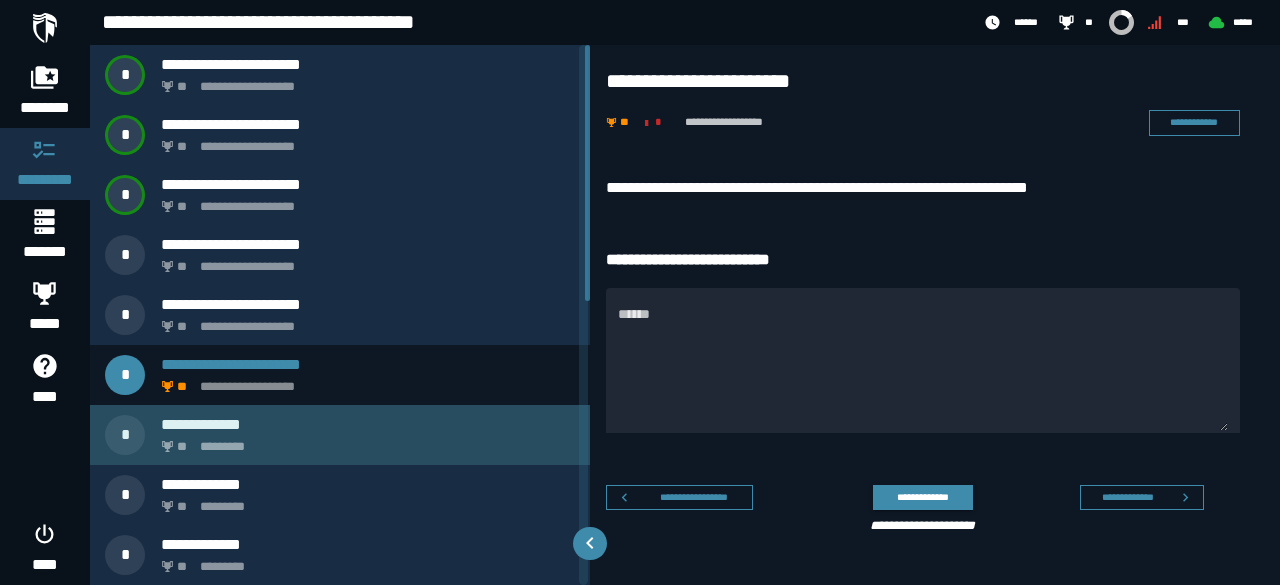 click on "** *********" at bounding box center (364, 441) 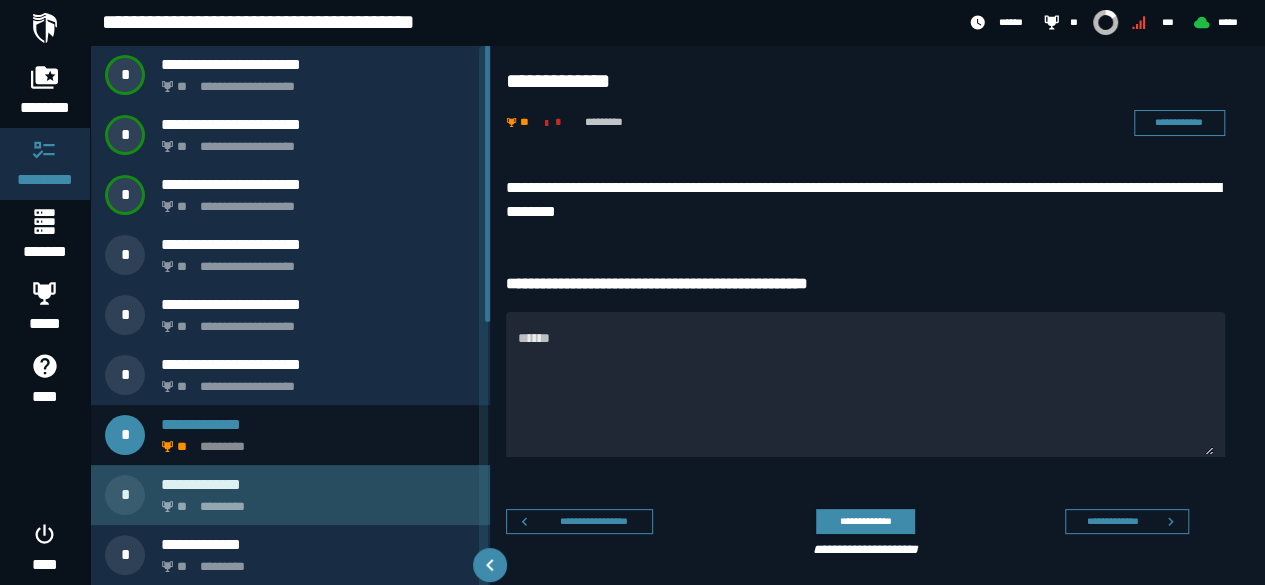 click on "**********" at bounding box center [318, 484] 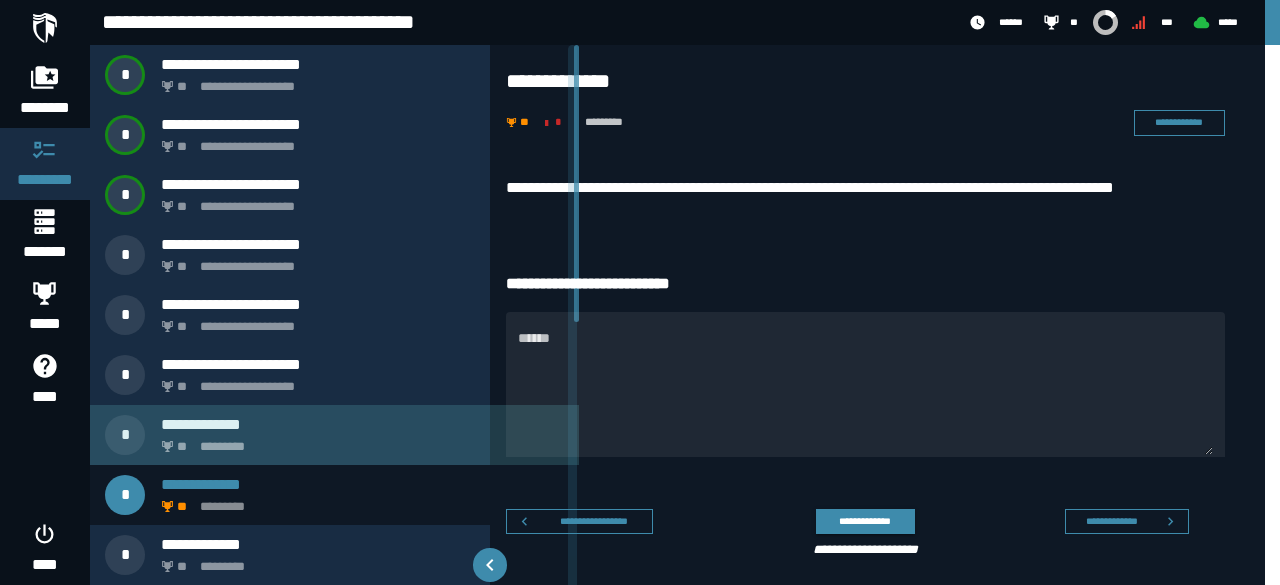 click on "** *********" at bounding box center (358, 441) 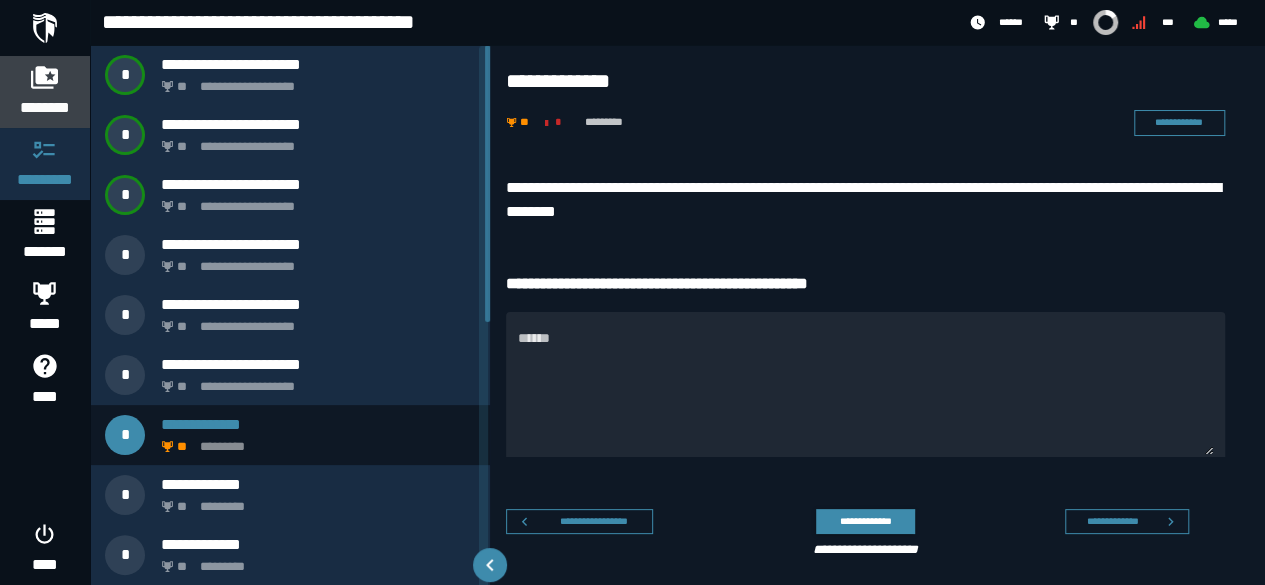 click on "********" at bounding box center (45, 108) 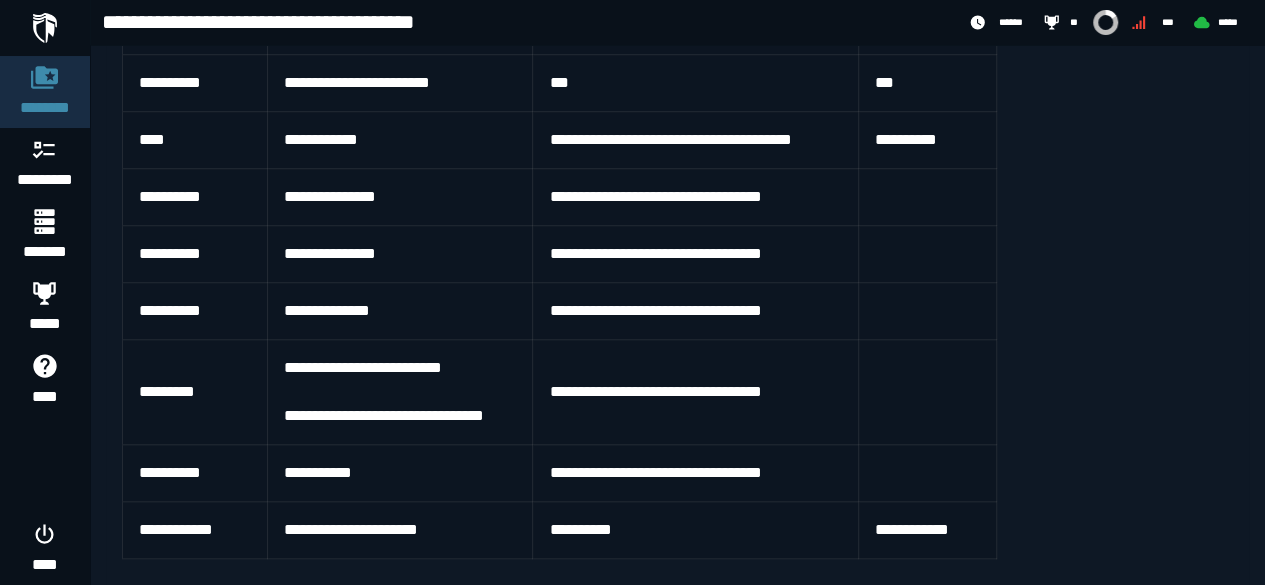 scroll, scrollTop: 0, scrollLeft: 0, axis: both 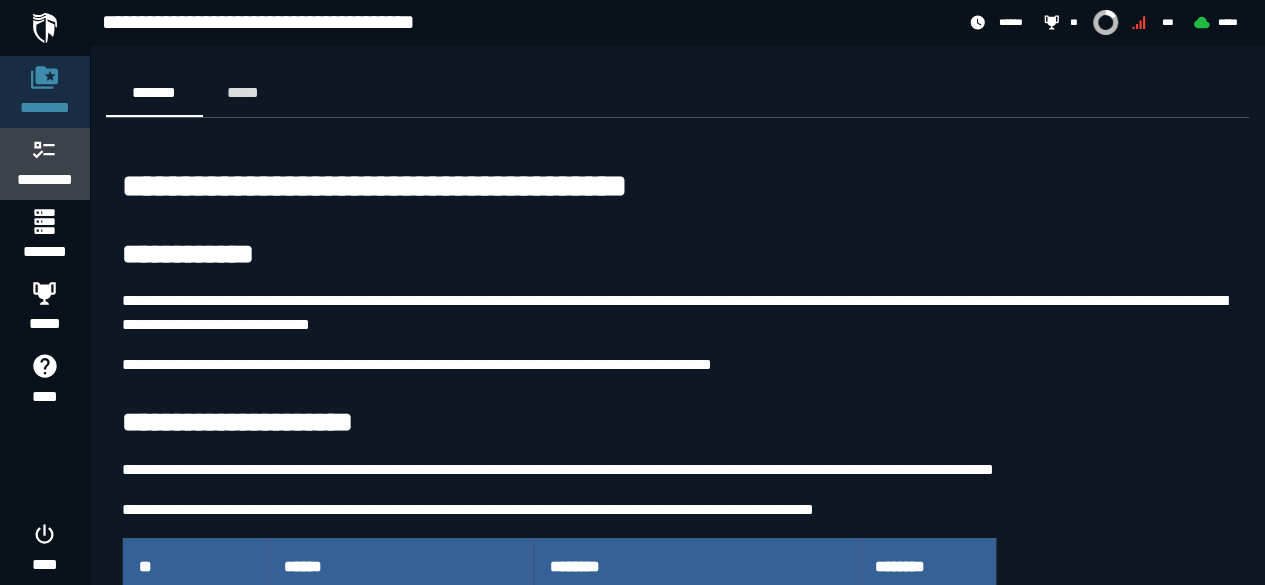 click on "*********" at bounding box center (45, 180) 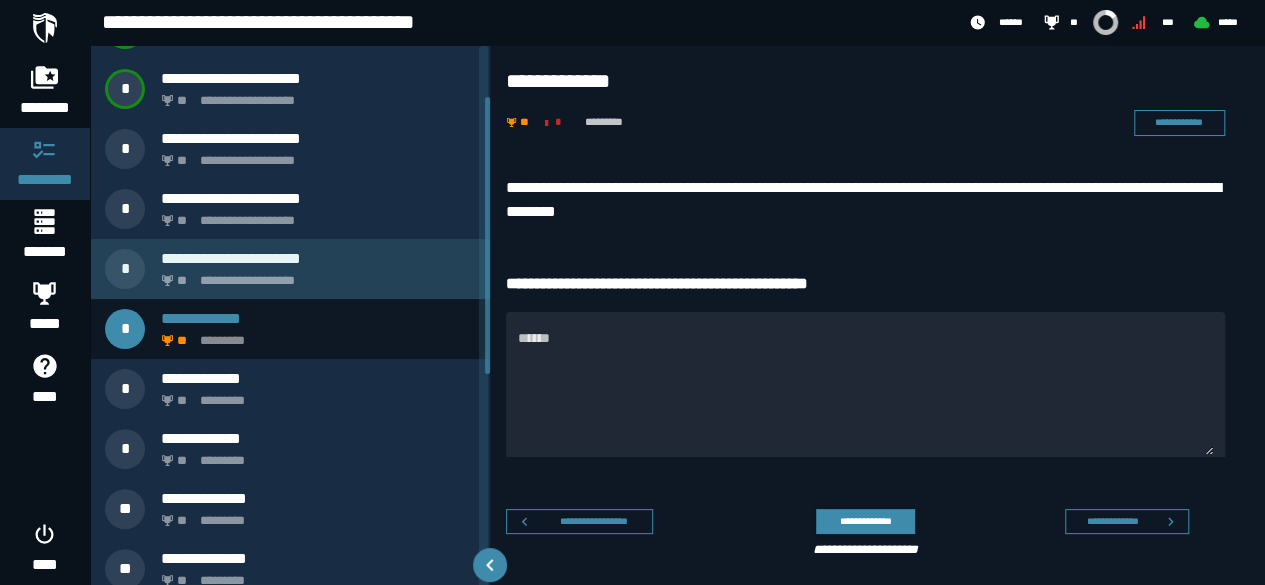 scroll, scrollTop: 104, scrollLeft: 0, axis: vertical 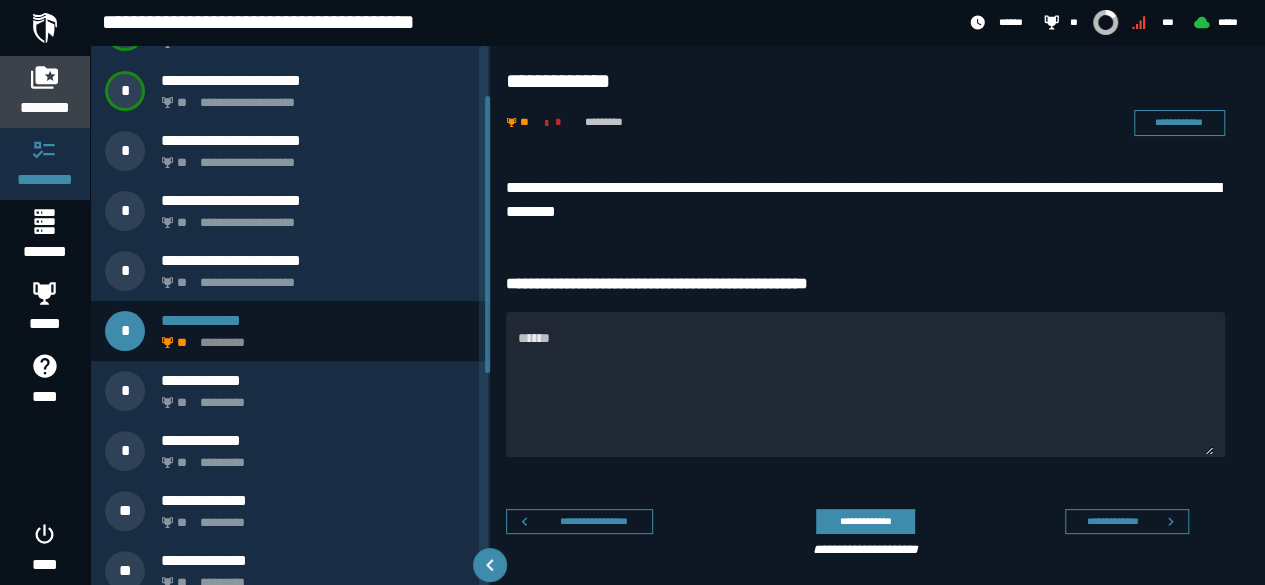 click on "********" at bounding box center [45, 92] 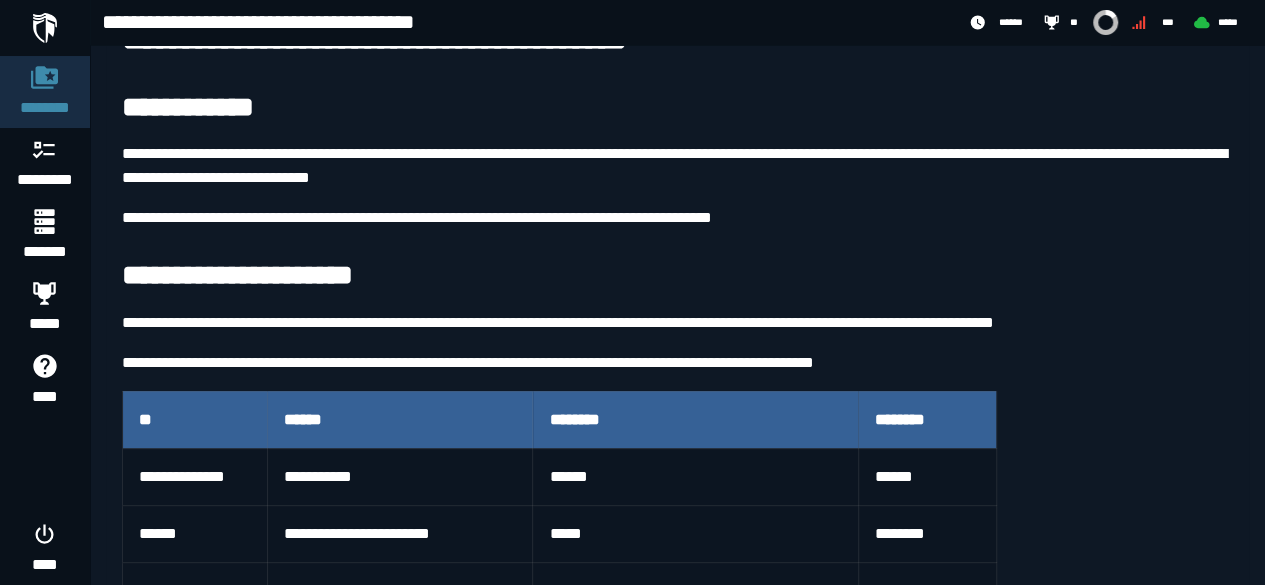 scroll, scrollTop: 146, scrollLeft: 0, axis: vertical 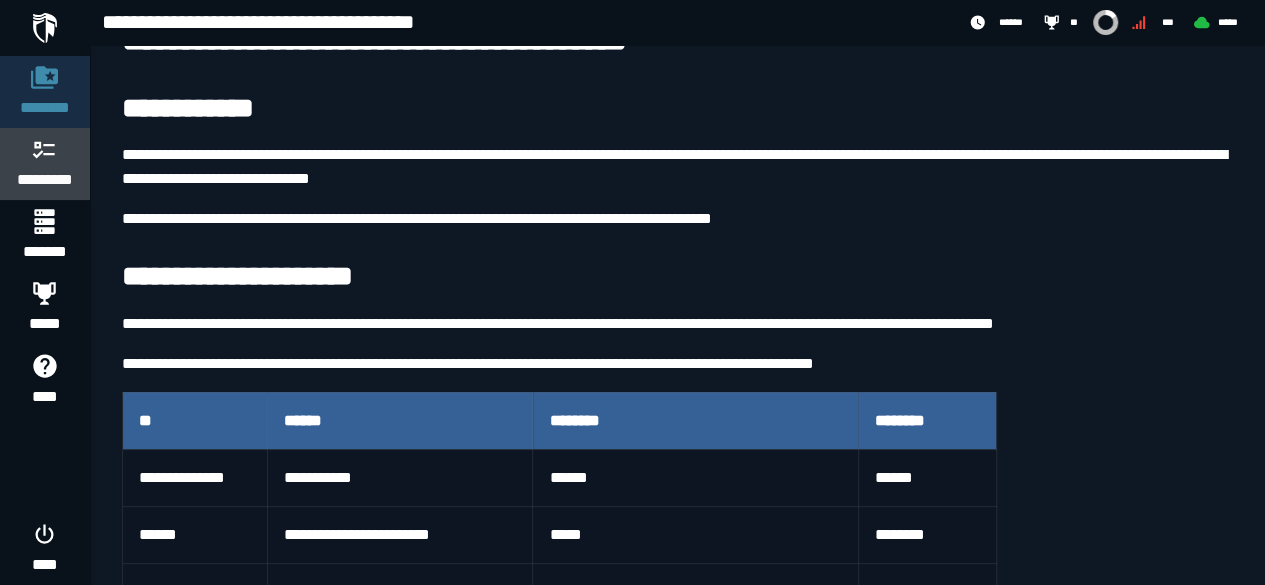 click 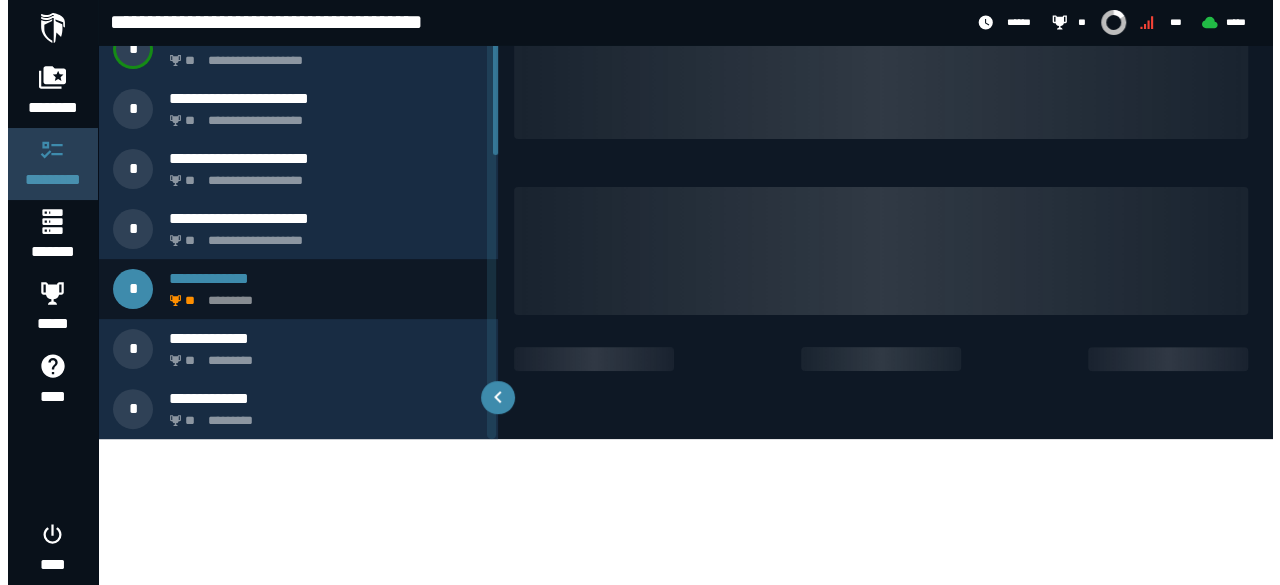 scroll, scrollTop: 0, scrollLeft: 0, axis: both 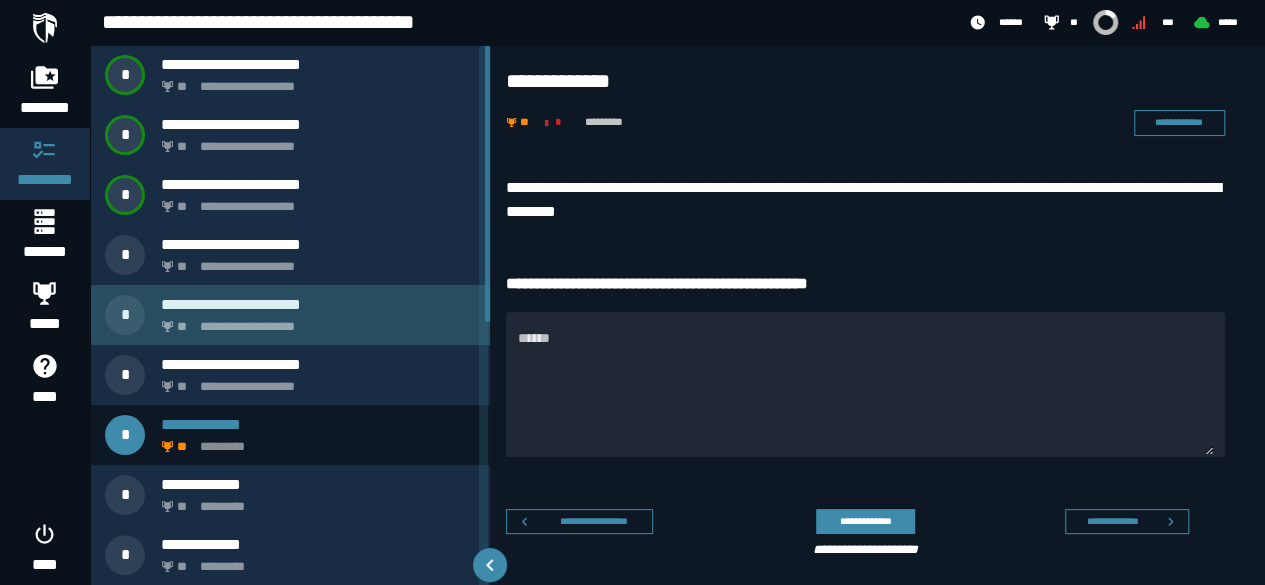 click on "**********" at bounding box center (318, 304) 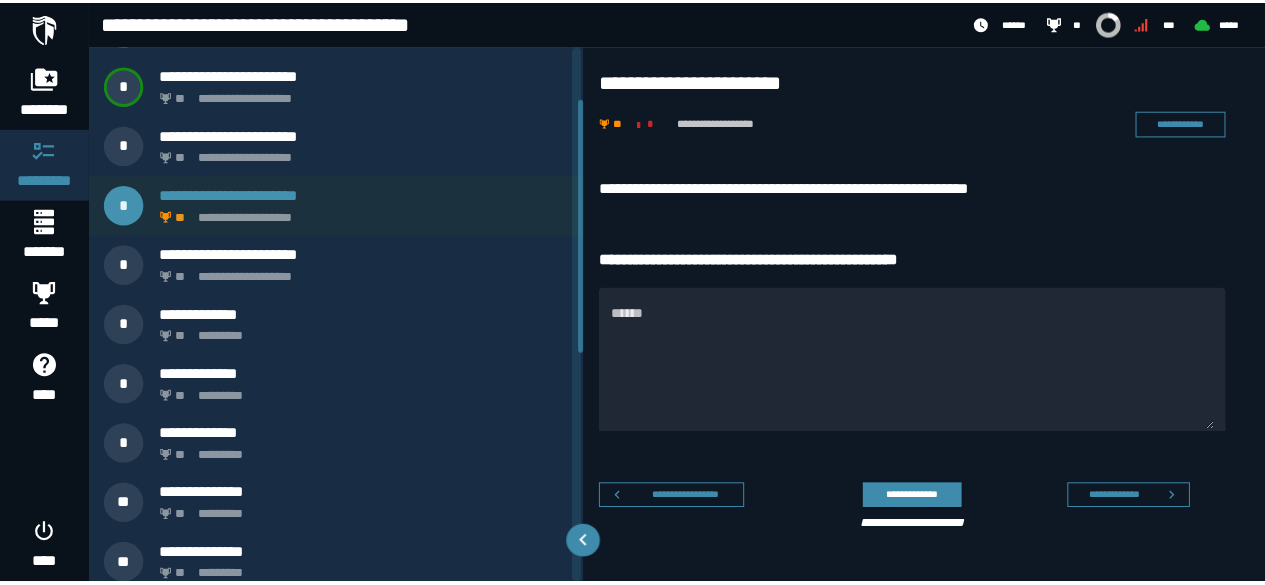scroll, scrollTop: 111, scrollLeft: 0, axis: vertical 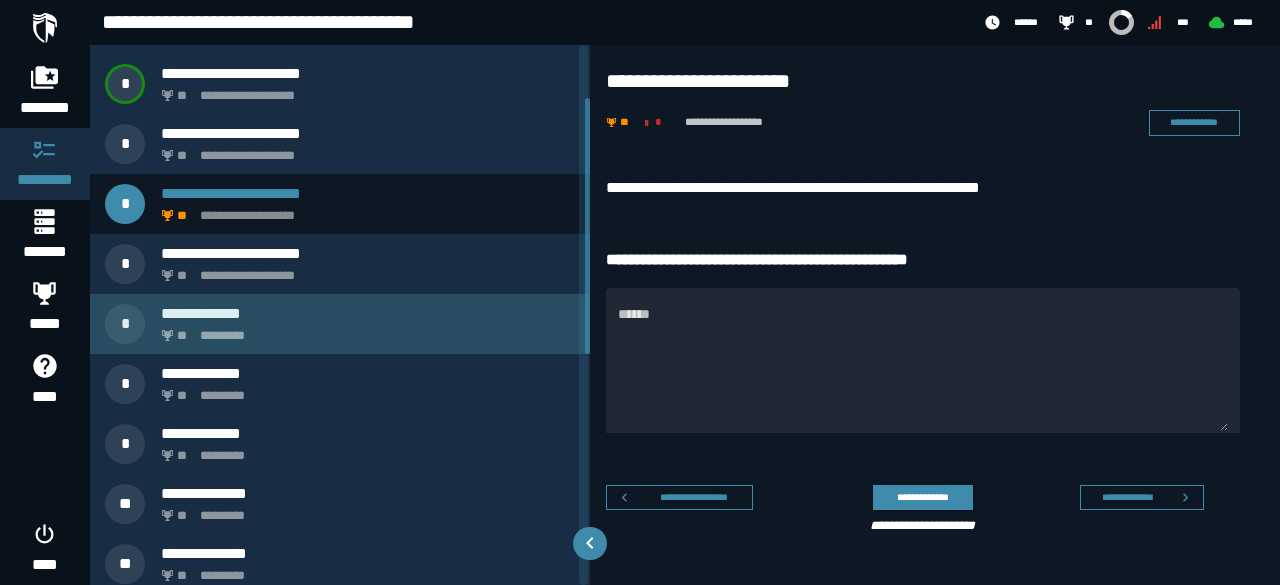 click on "** *********" at bounding box center [364, 330] 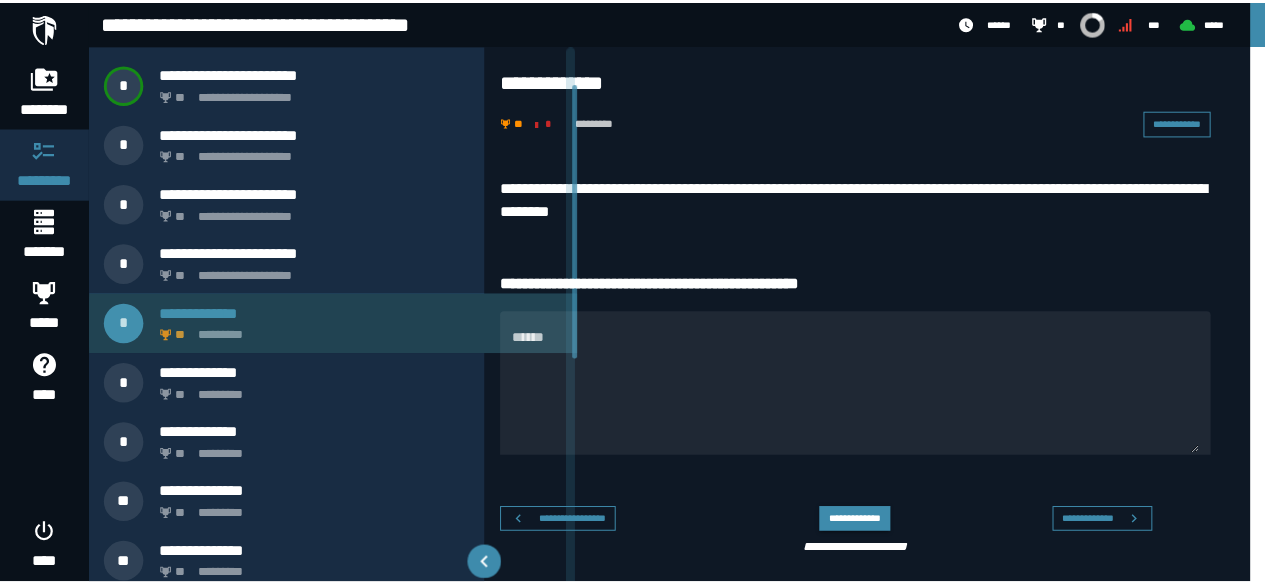 scroll, scrollTop: 0, scrollLeft: 0, axis: both 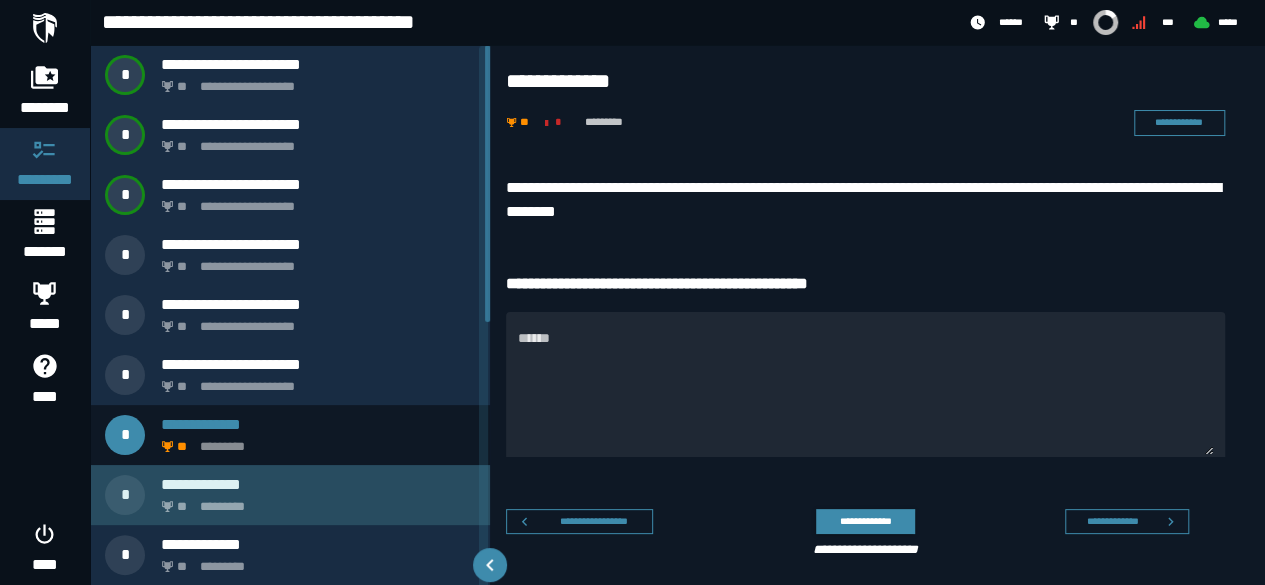 click on "**********" at bounding box center (318, 484) 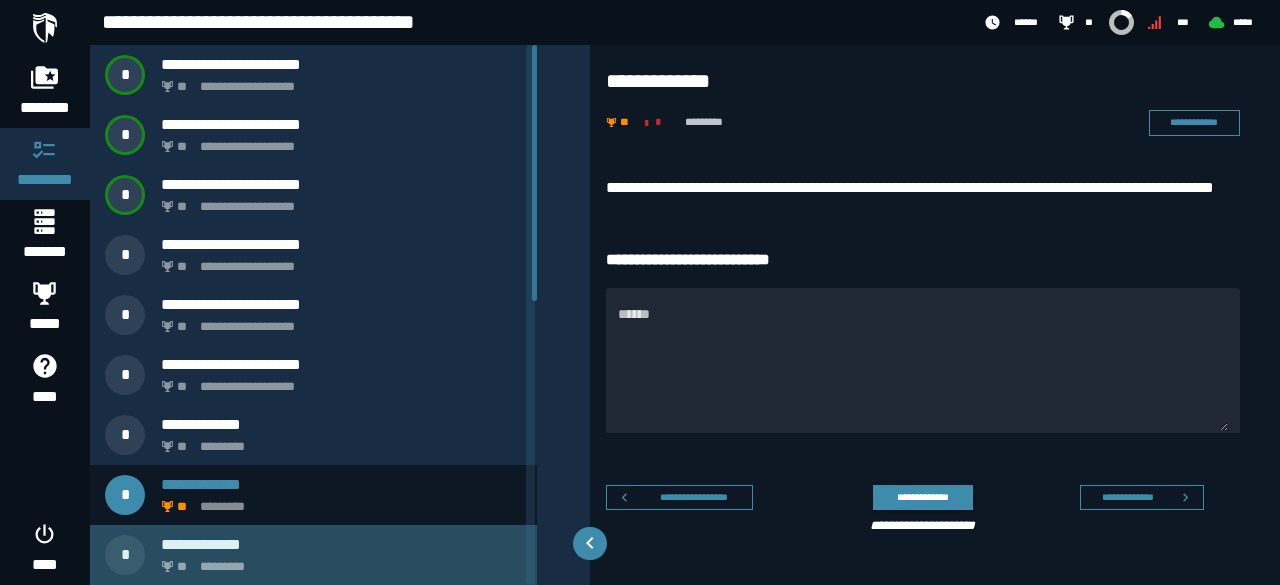 click on "**********" at bounding box center [341, 544] 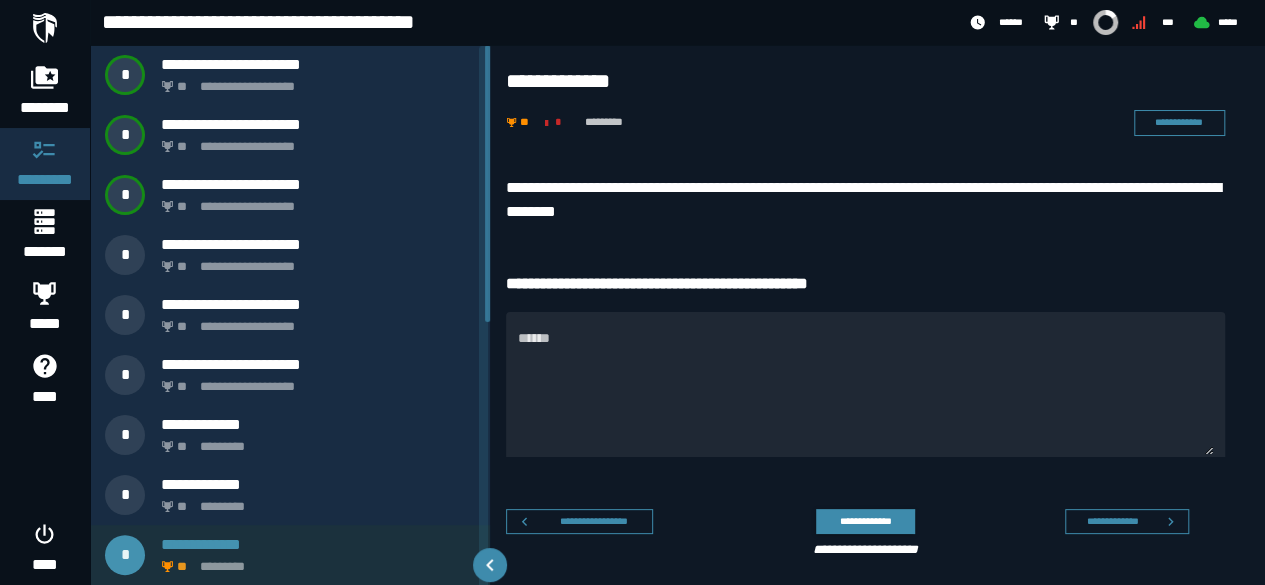scroll, scrollTop: 578, scrollLeft: 0, axis: vertical 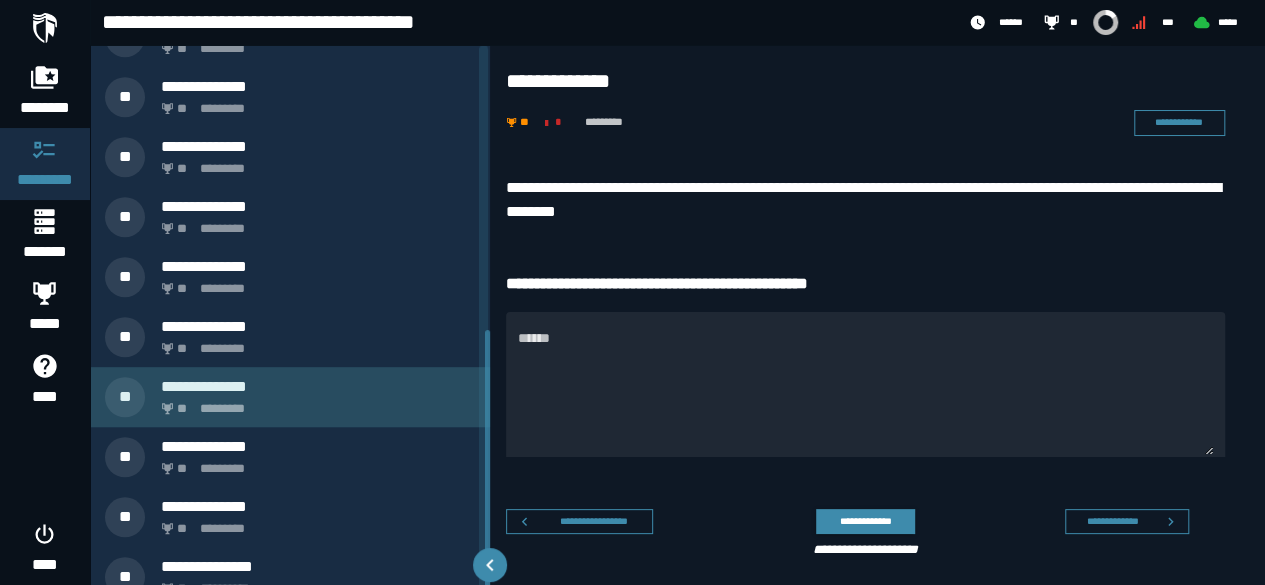 click on "**********" at bounding box center (318, 386) 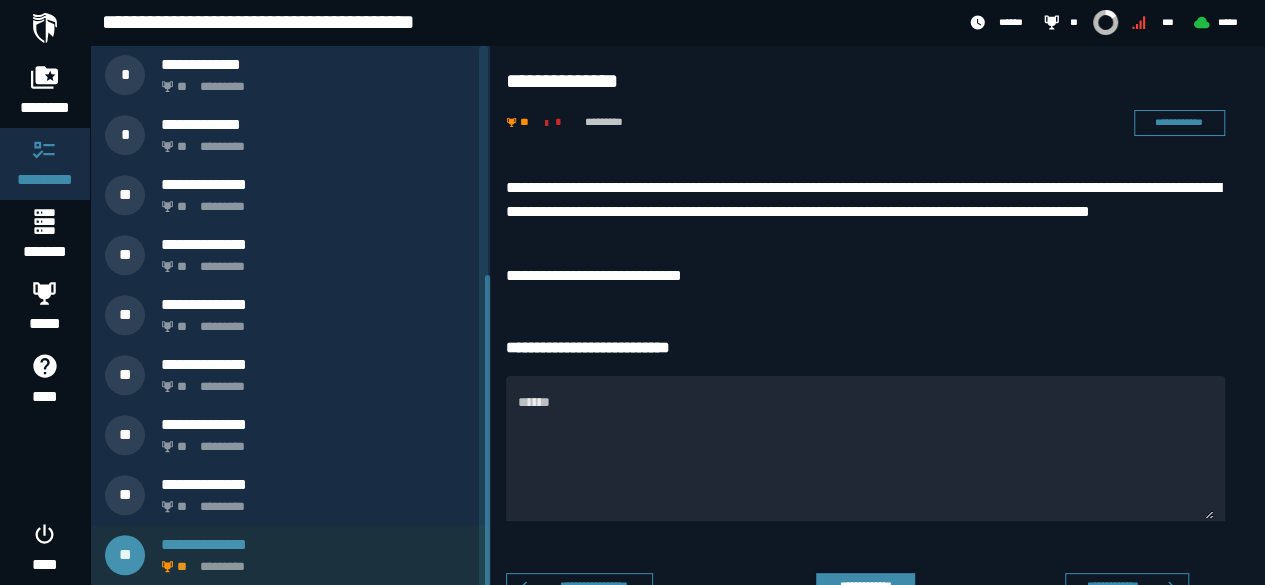 scroll, scrollTop: 514, scrollLeft: 0, axis: vertical 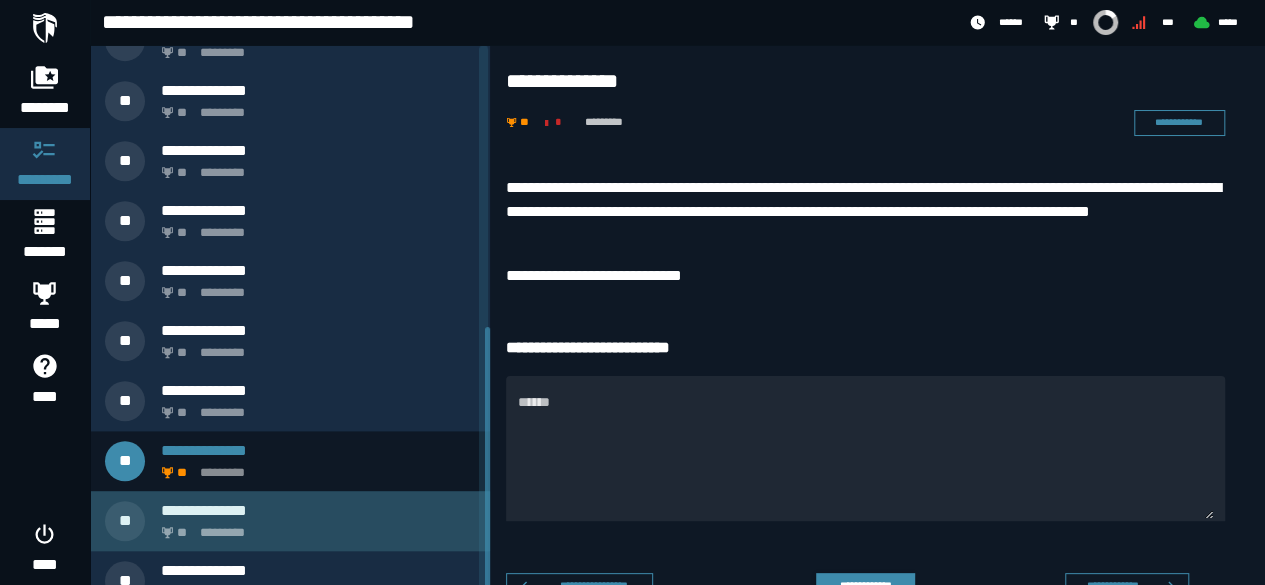 click on "** *********" at bounding box center (314, 527) 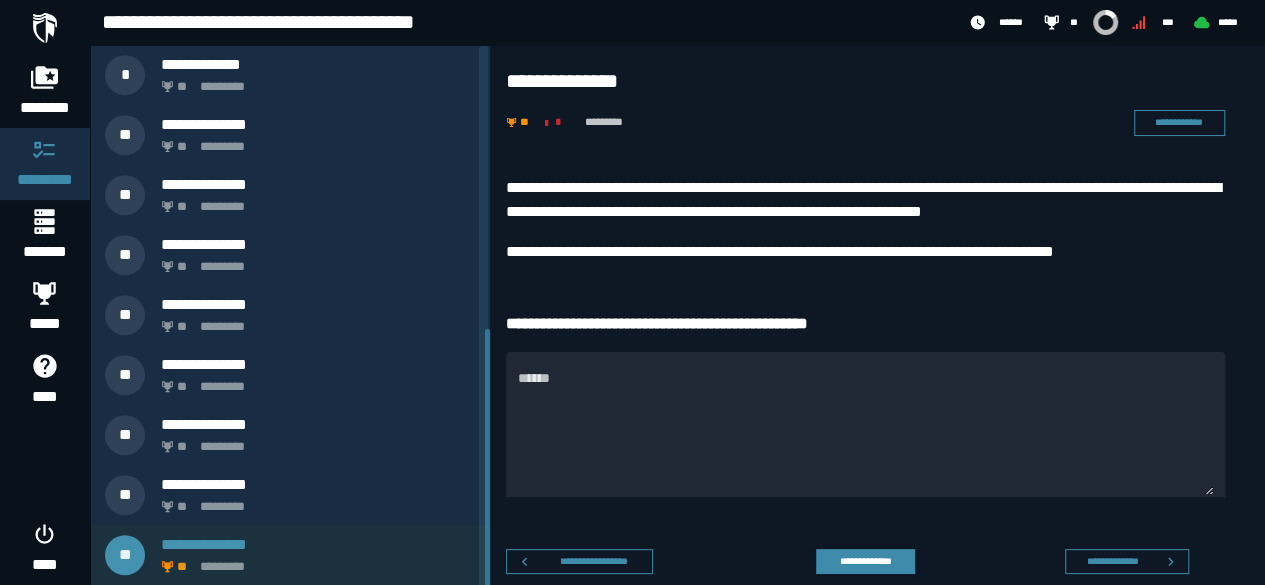 scroll, scrollTop: 538, scrollLeft: 0, axis: vertical 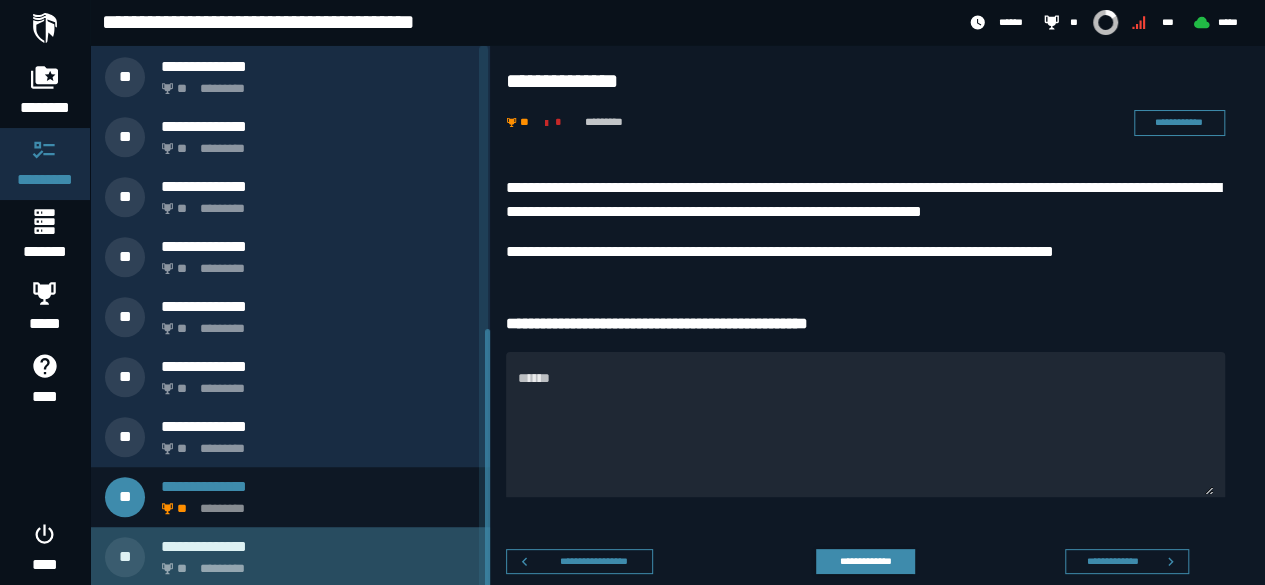 click on "*********" 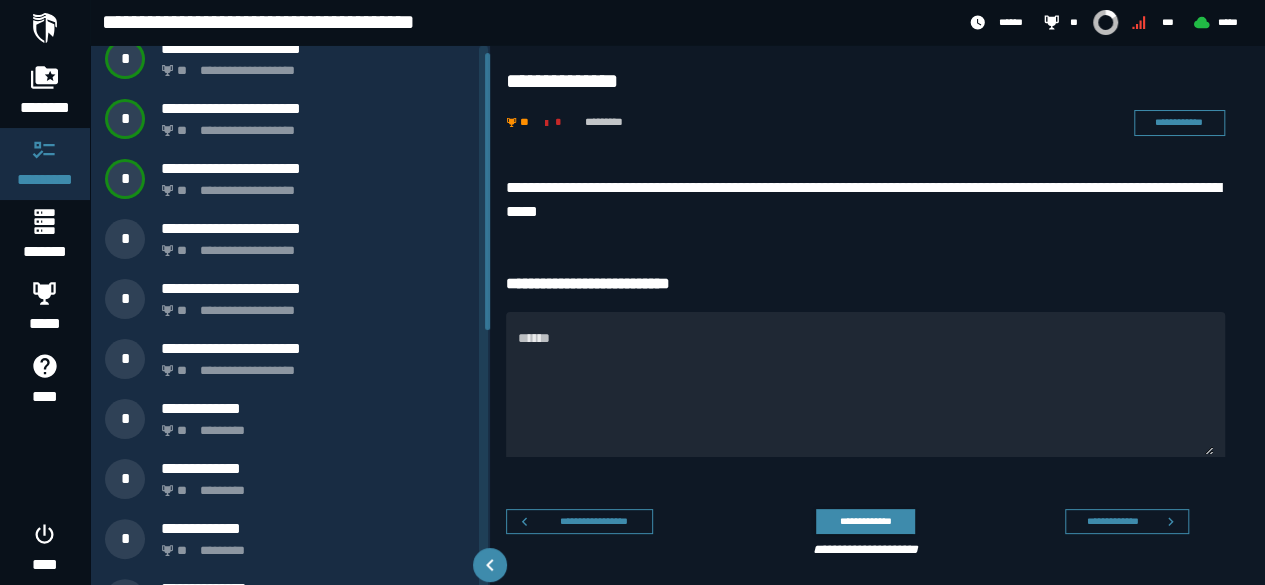 scroll, scrollTop: 0, scrollLeft: 0, axis: both 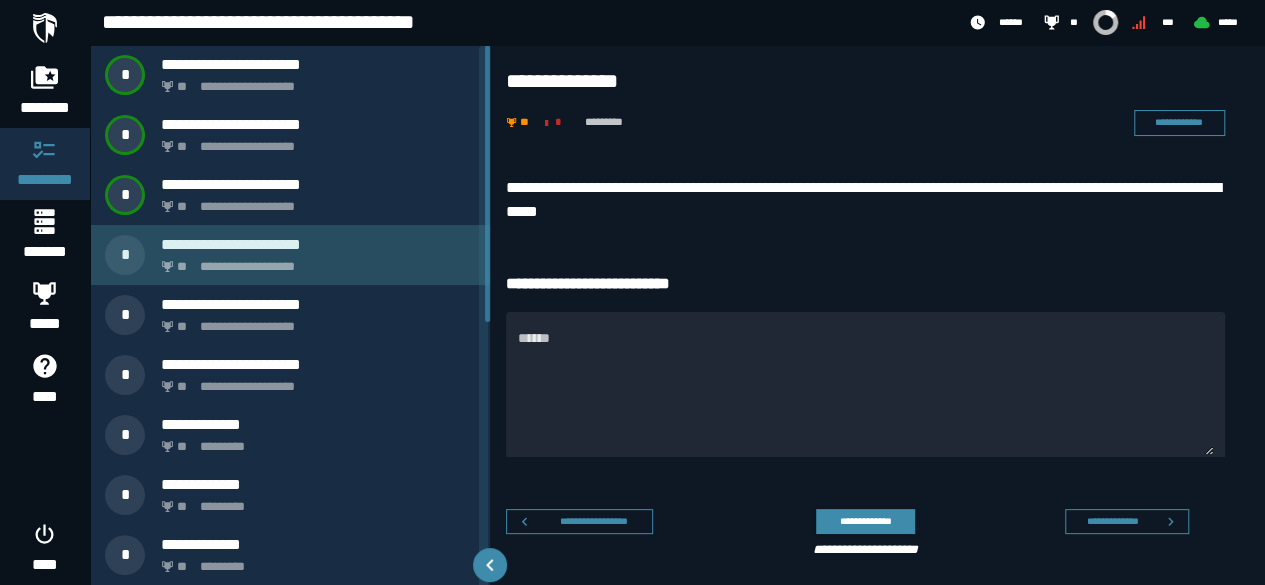 click on "**********" at bounding box center (314, 261) 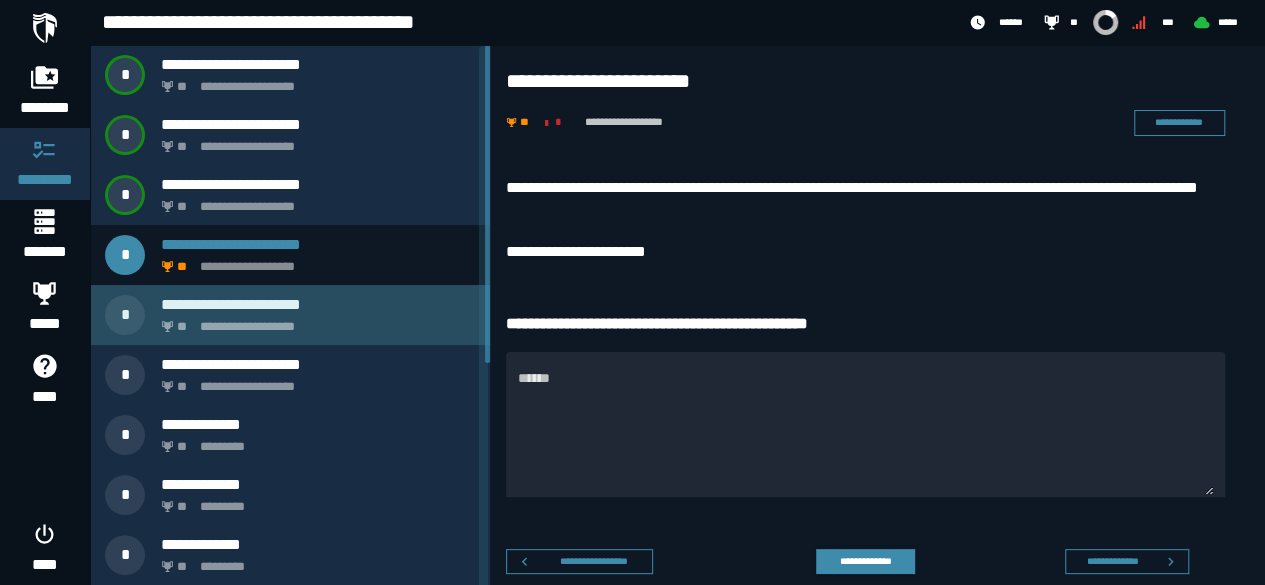 click on "**********" at bounding box center (314, 321) 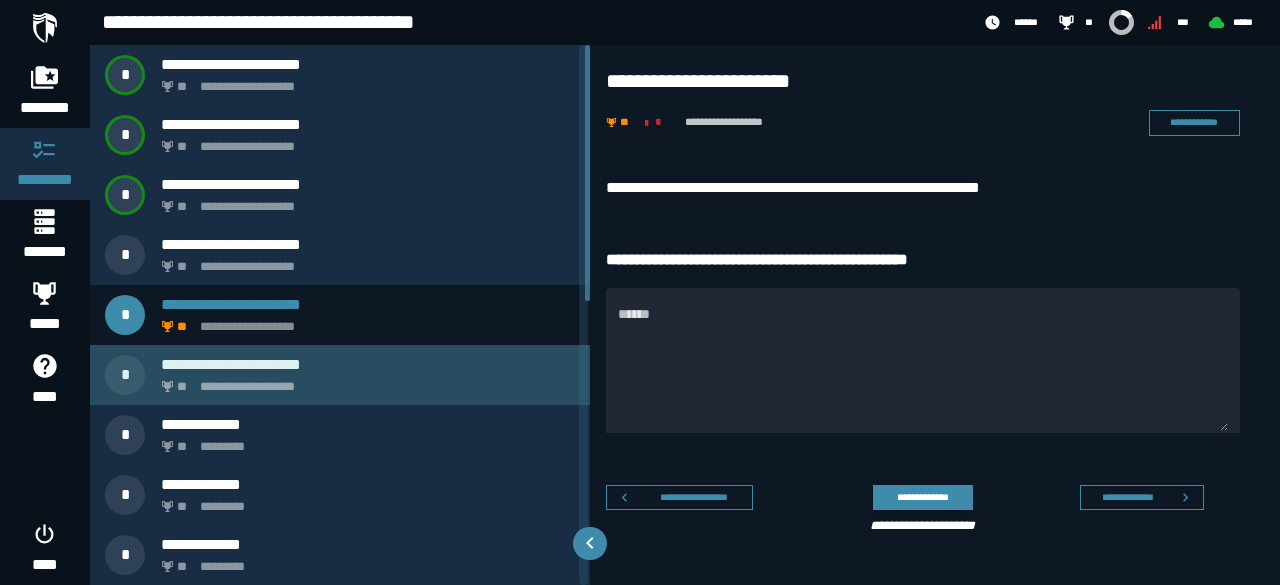 click on "**********" at bounding box center (368, 364) 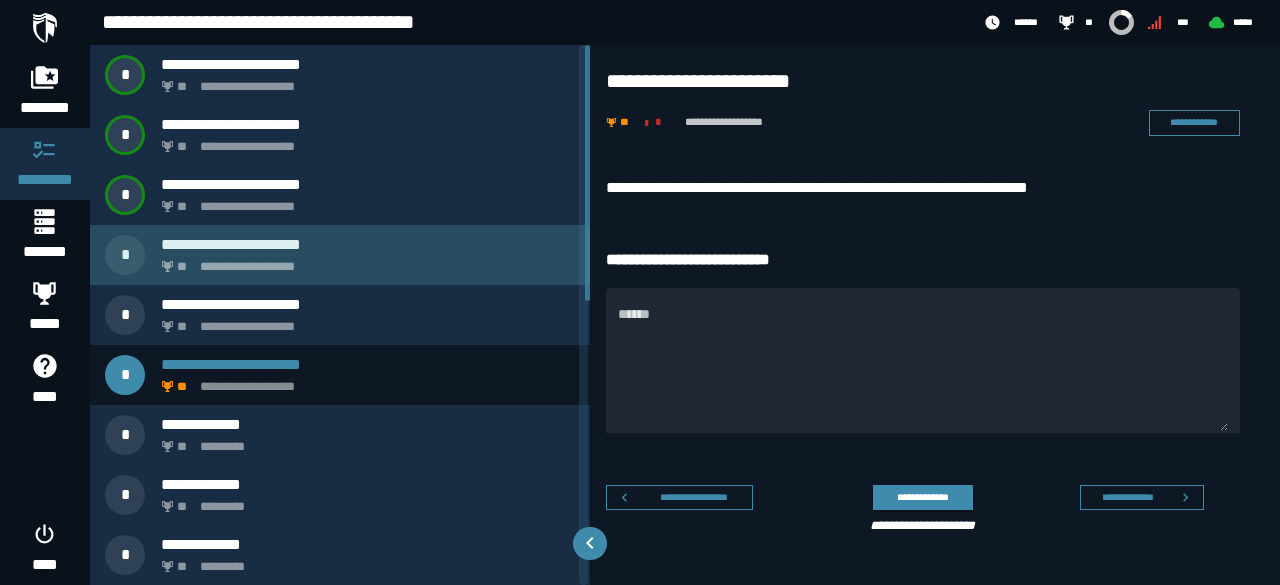 click on "**********" at bounding box center (364, 261) 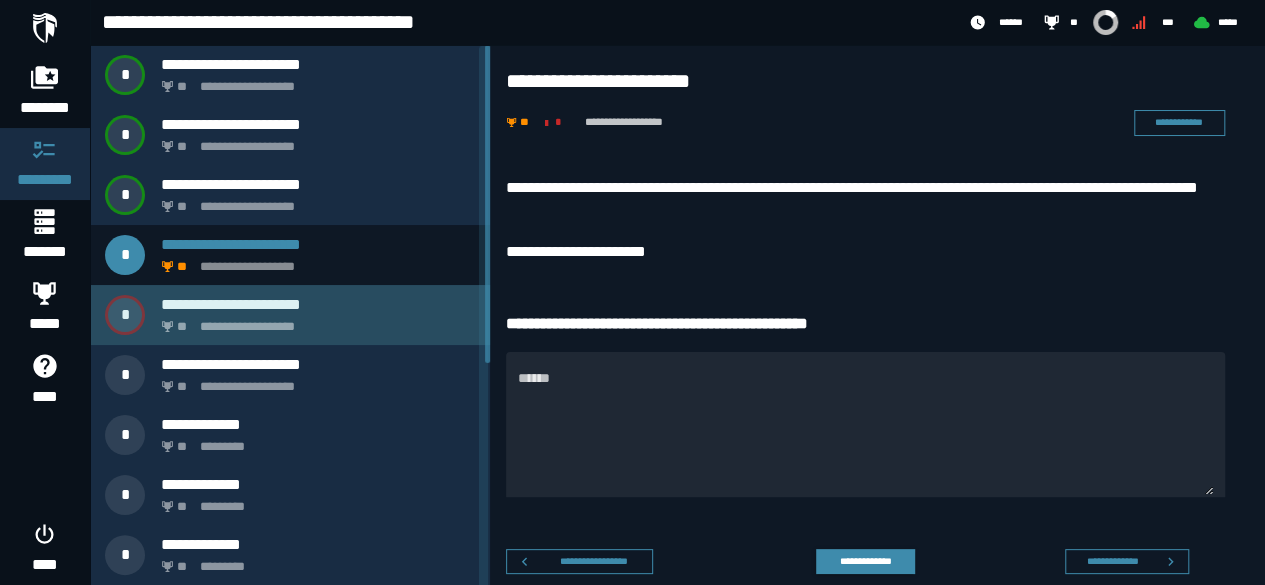 click on "**********" at bounding box center [314, 321] 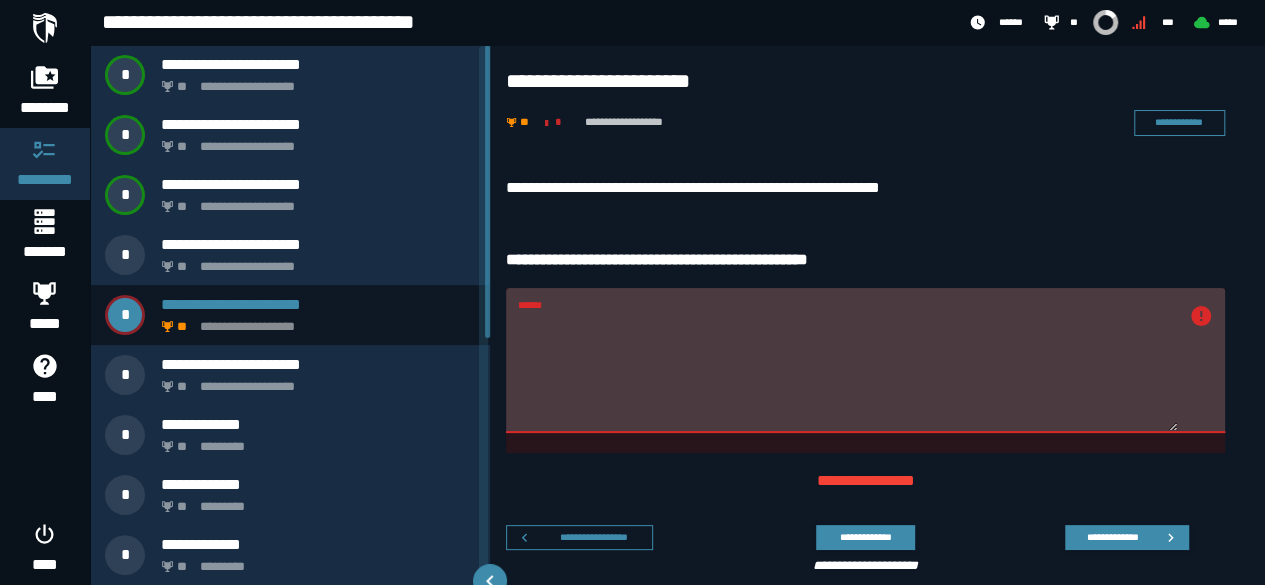 click on "**********" at bounding box center [865, 188] 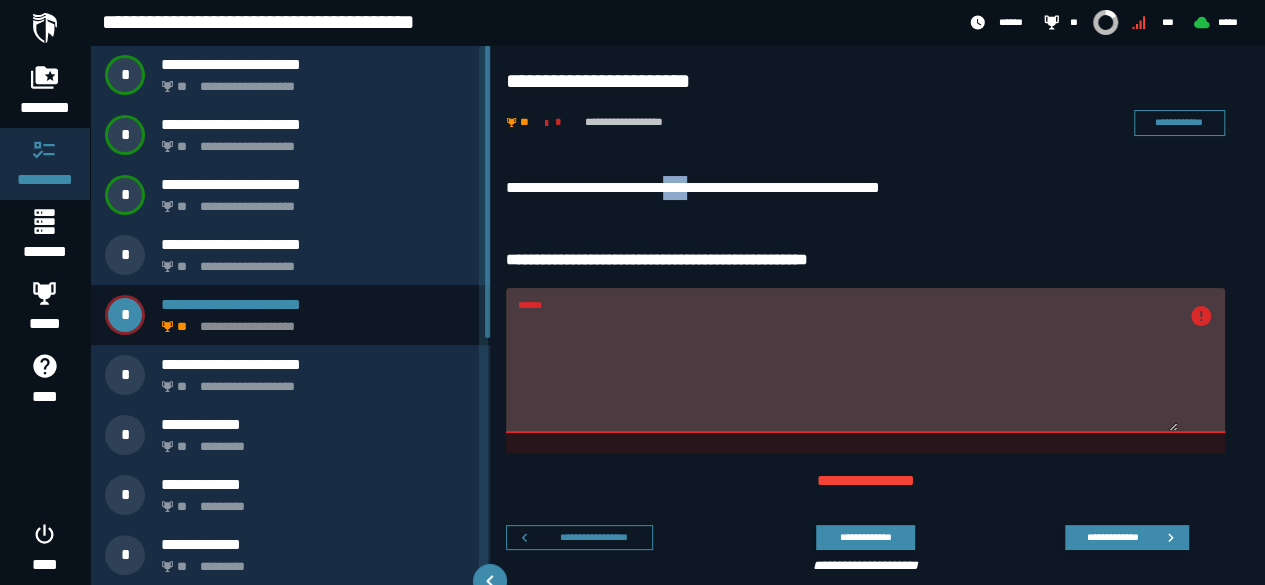 click on "**********" at bounding box center [865, 188] 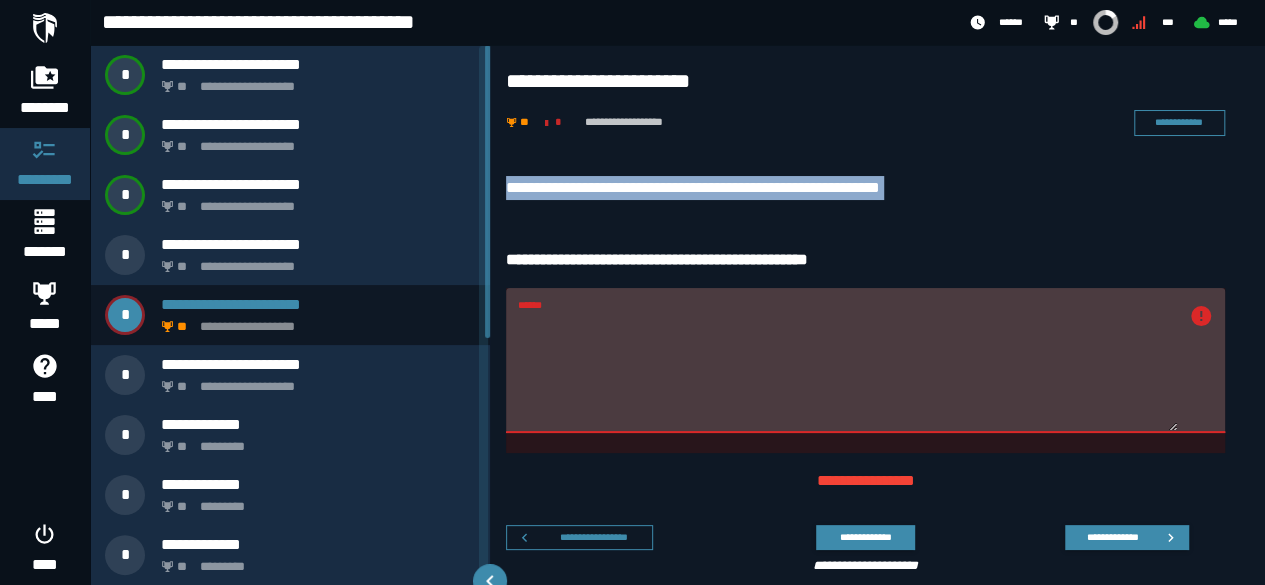 click on "**********" at bounding box center [865, 188] 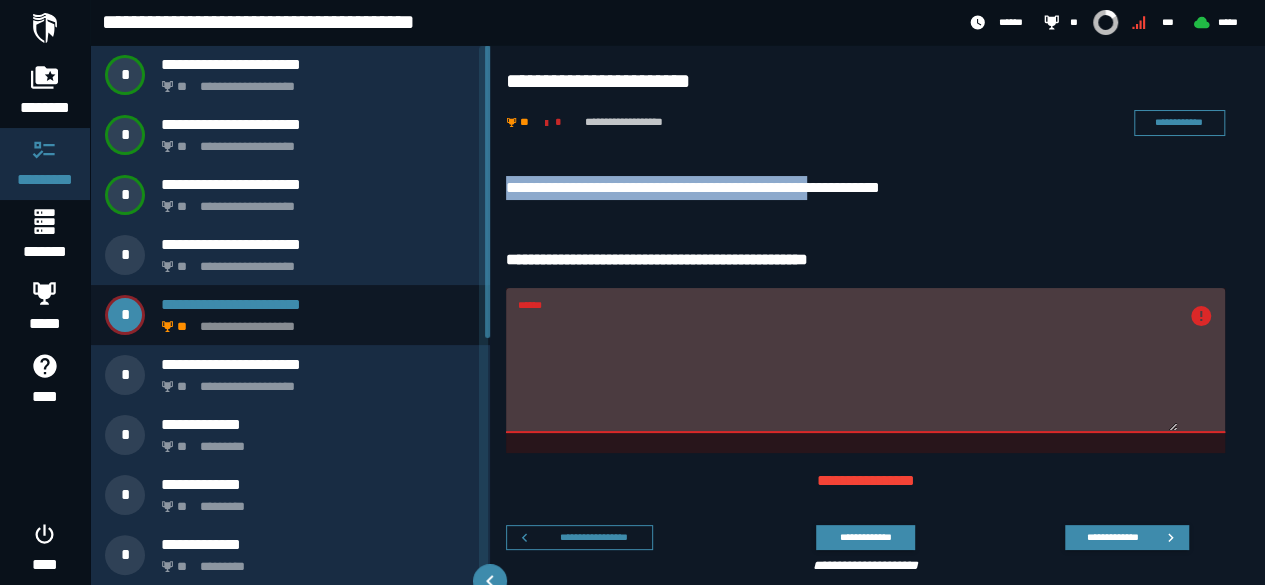 drag, startPoint x: 510, startPoint y: 190, endPoint x: 866, endPoint y: 187, distance: 356.01263 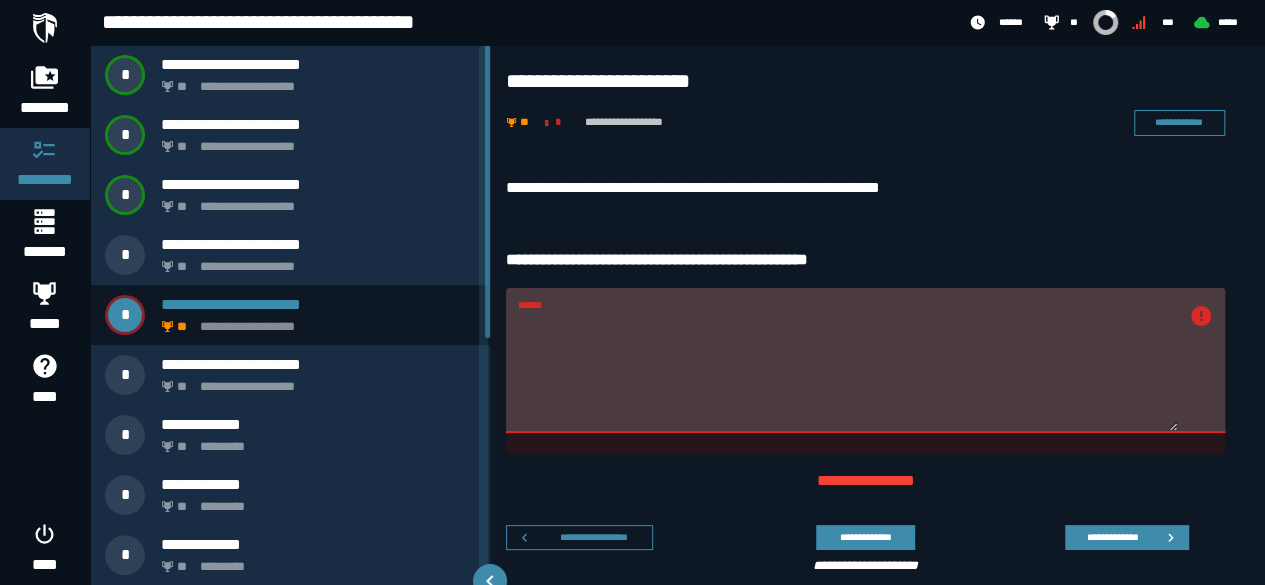 click on "******" at bounding box center [847, 372] 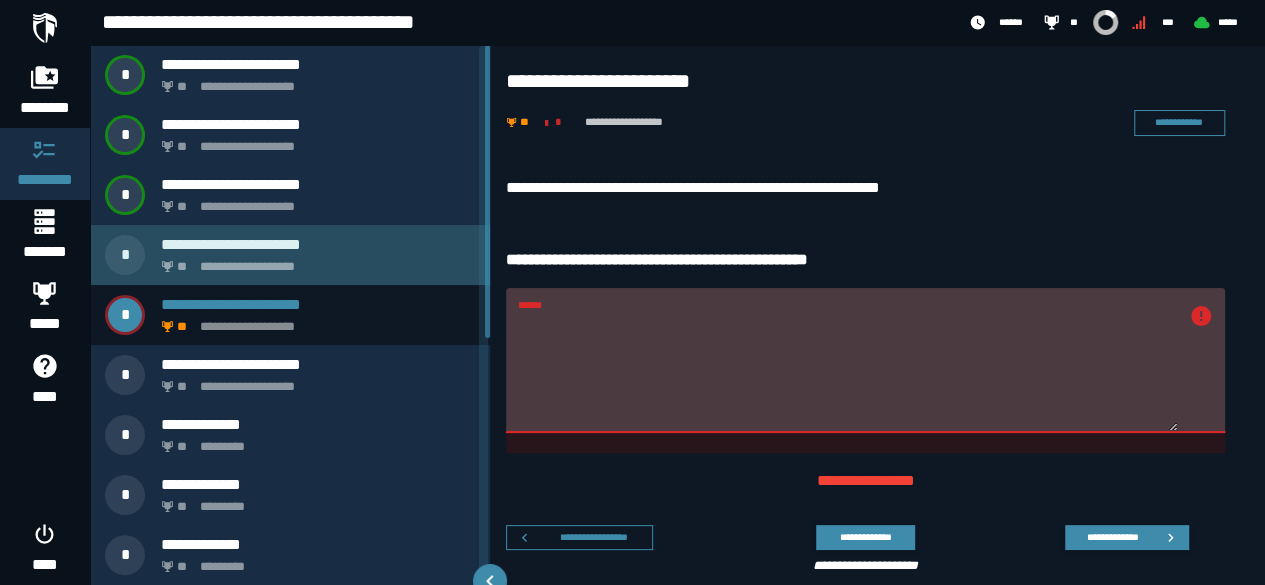 click on "**********" at bounding box center [290, 255] 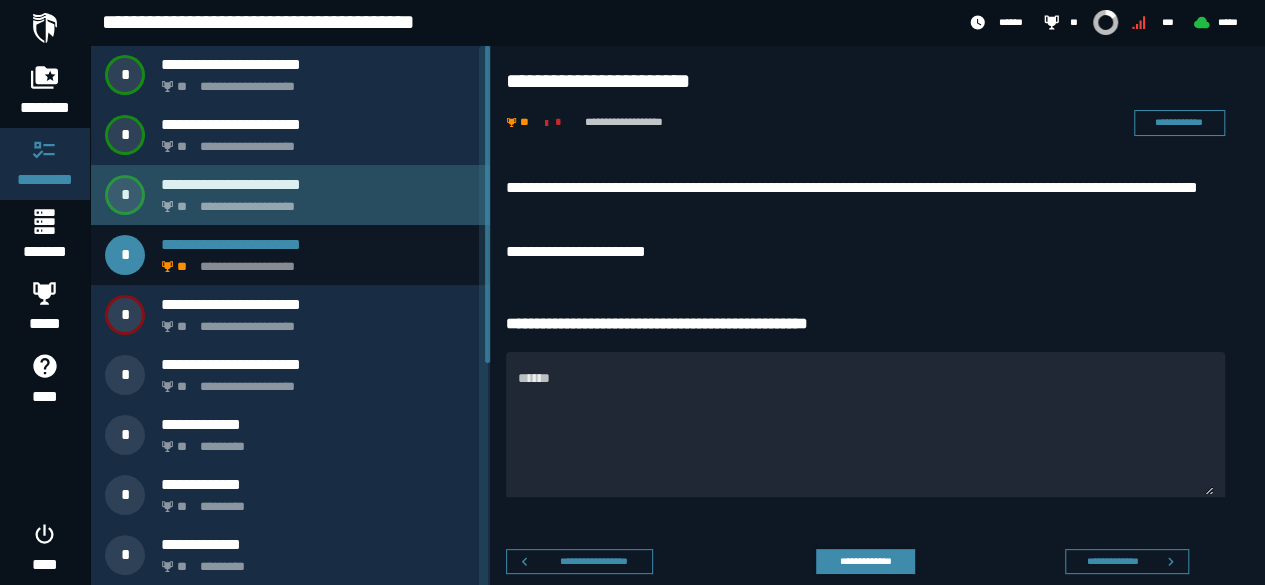 click on "**********" 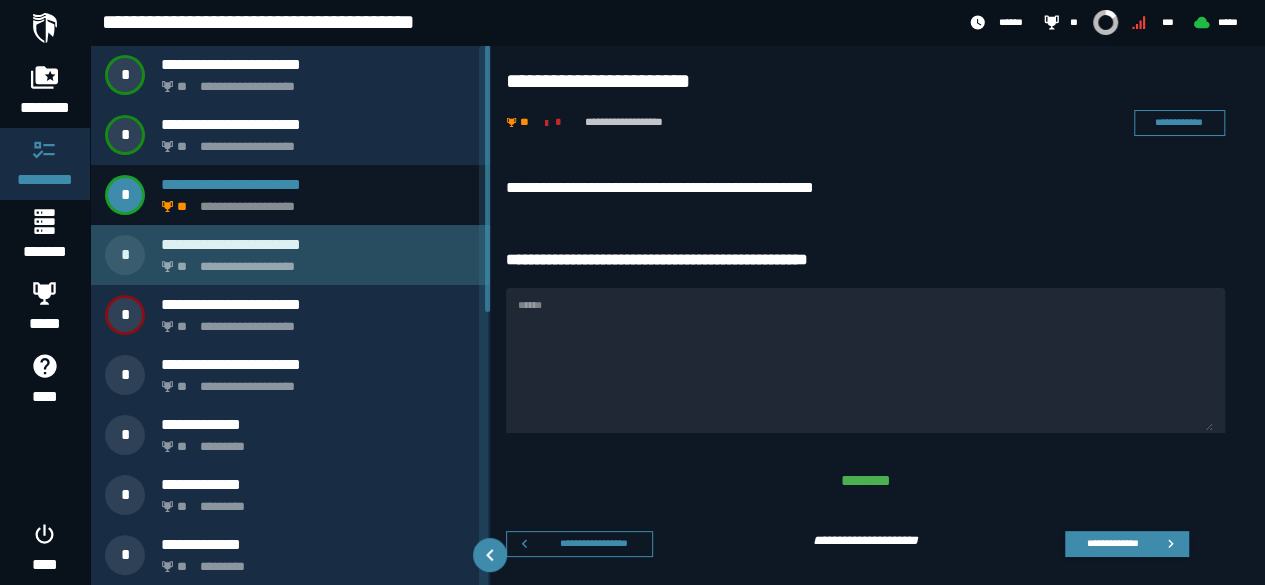 click on "**********" 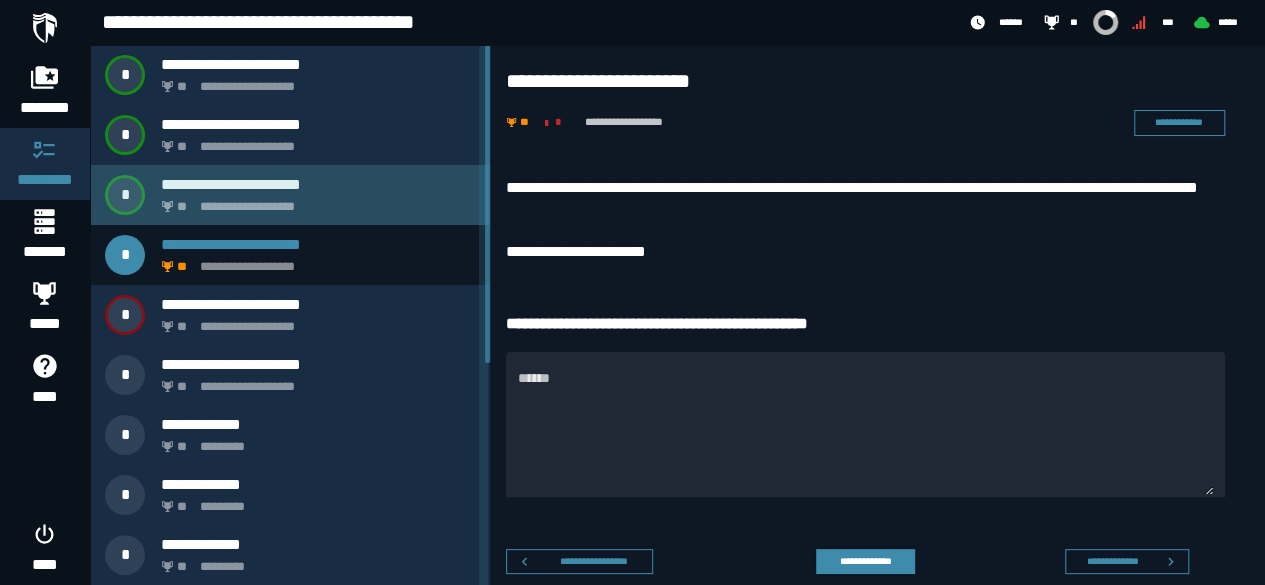 click on "**********" at bounding box center [314, 201] 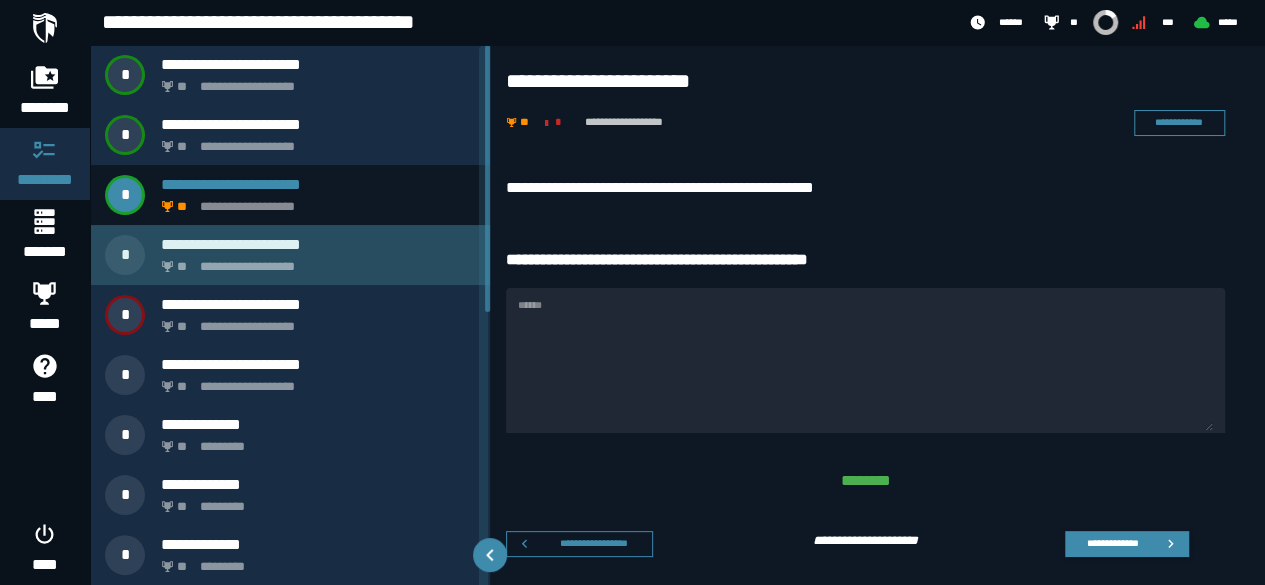 click on "**********" at bounding box center [318, 244] 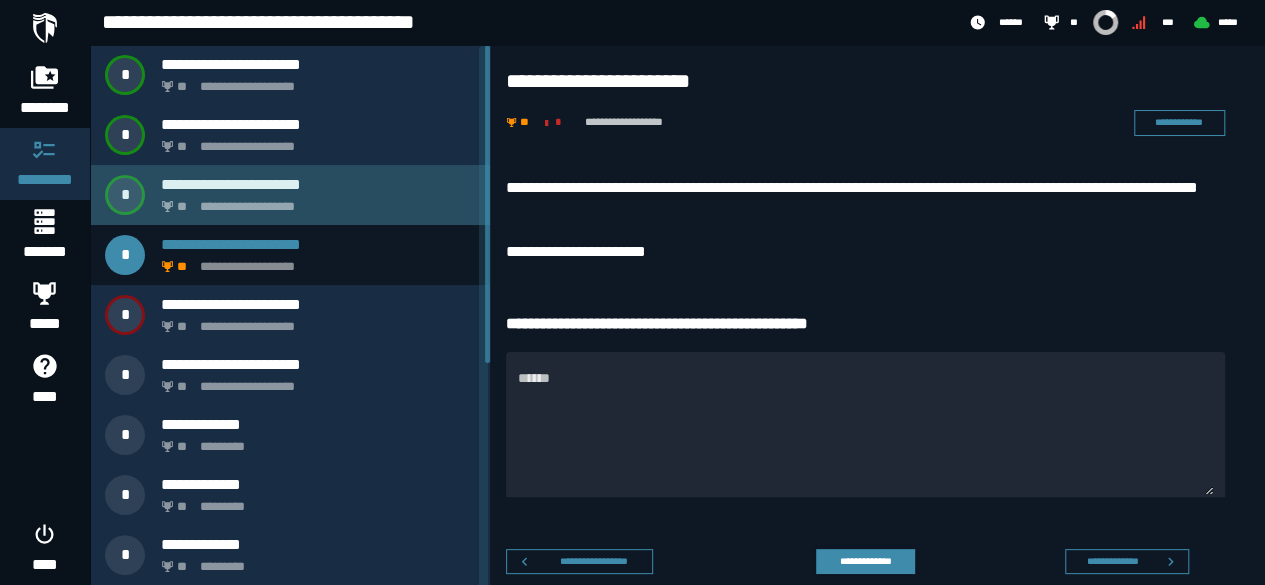 click on "**********" at bounding box center (314, 201) 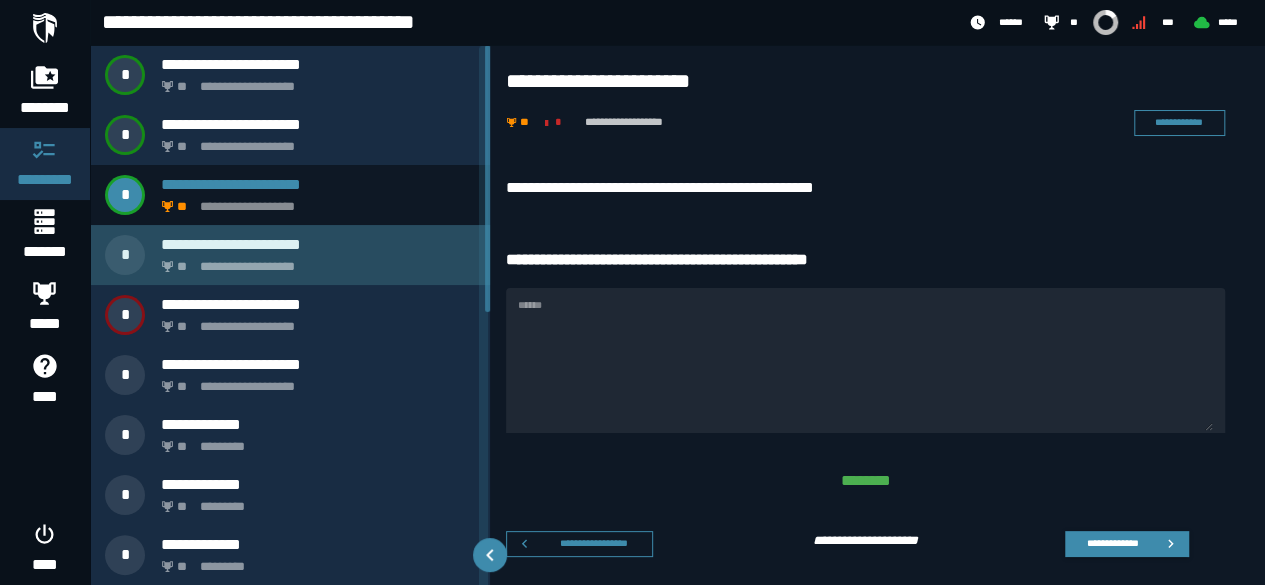 click on "**********" 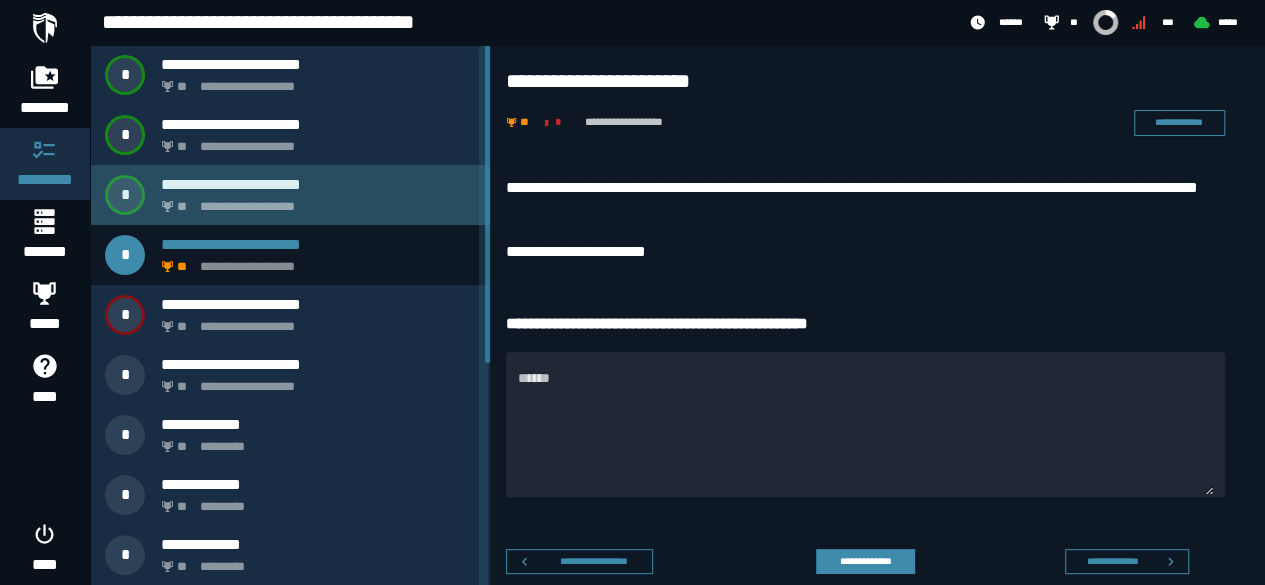 click on "**********" at bounding box center (314, 201) 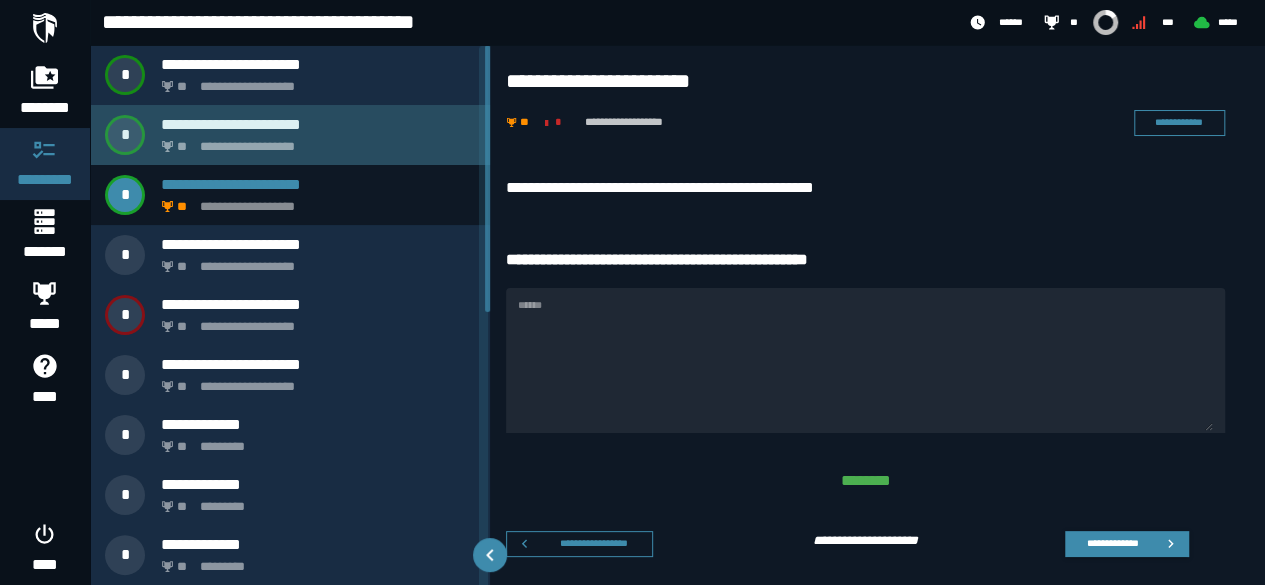 click on "**********" at bounding box center [318, 124] 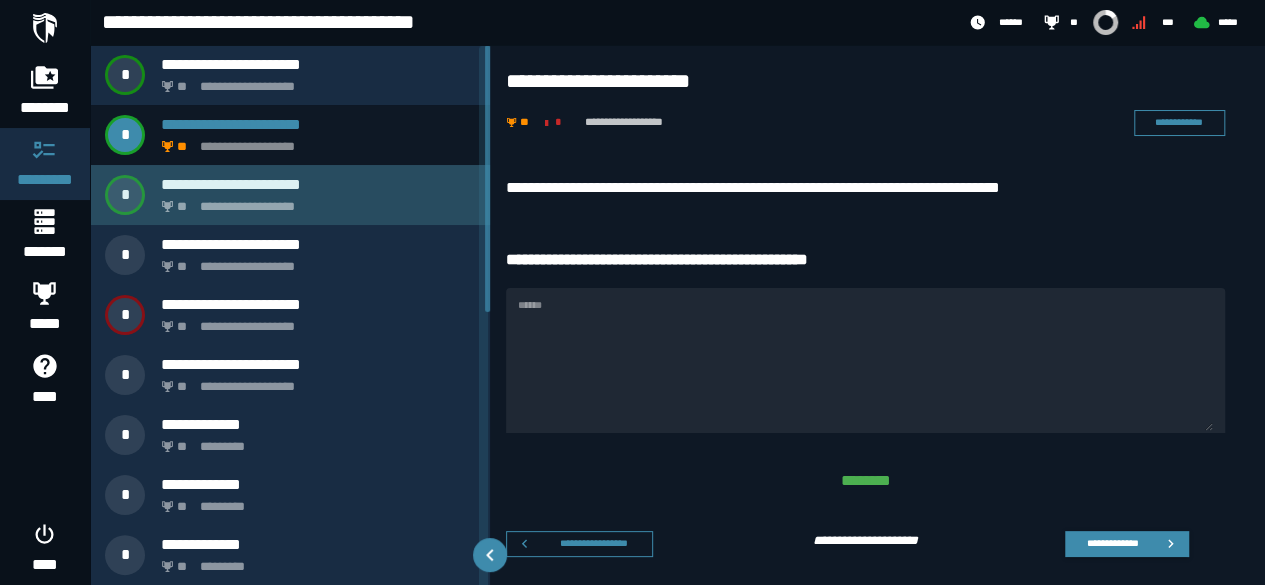 click on "**********" at bounding box center (318, 184) 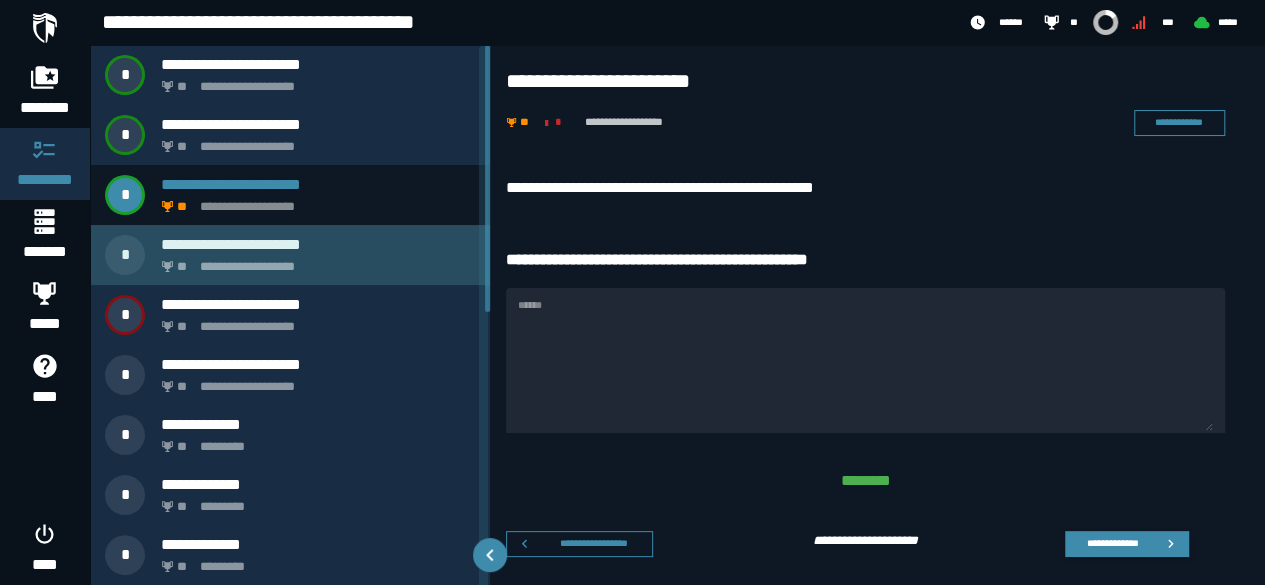 click on "**********" at bounding box center (314, 261) 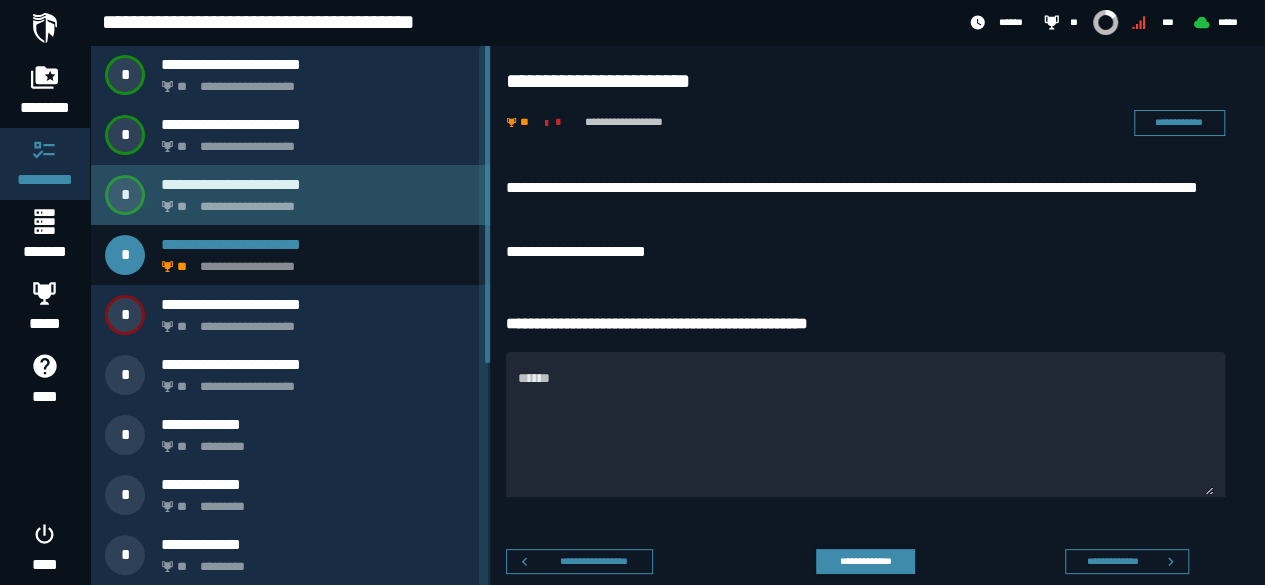 click on "**********" 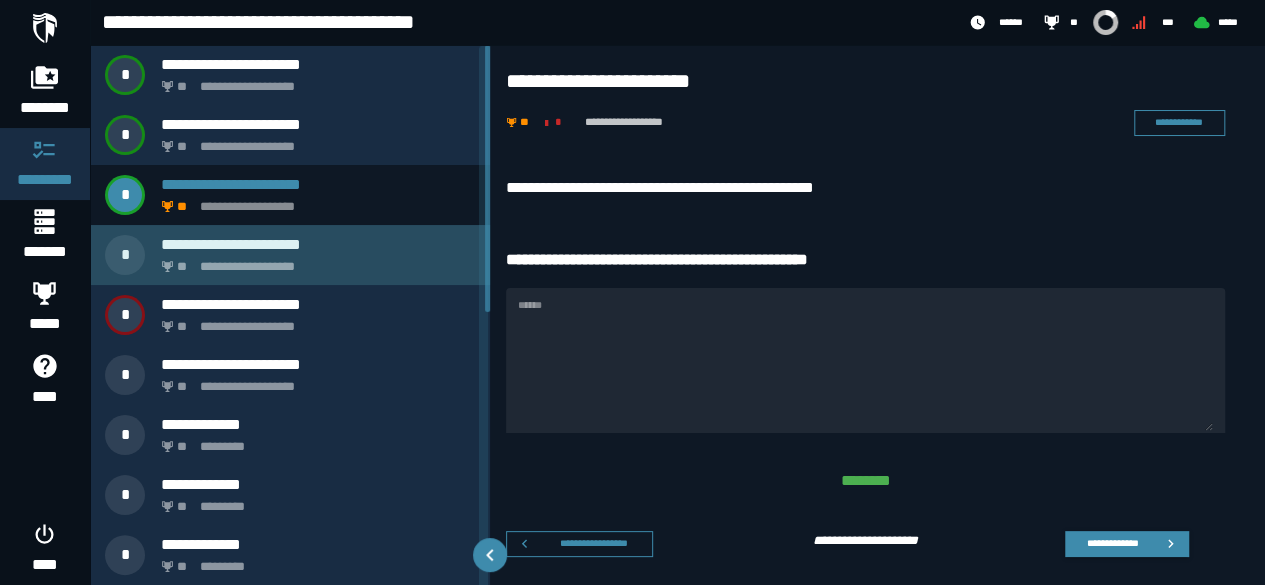 click on "**********" at bounding box center [318, 244] 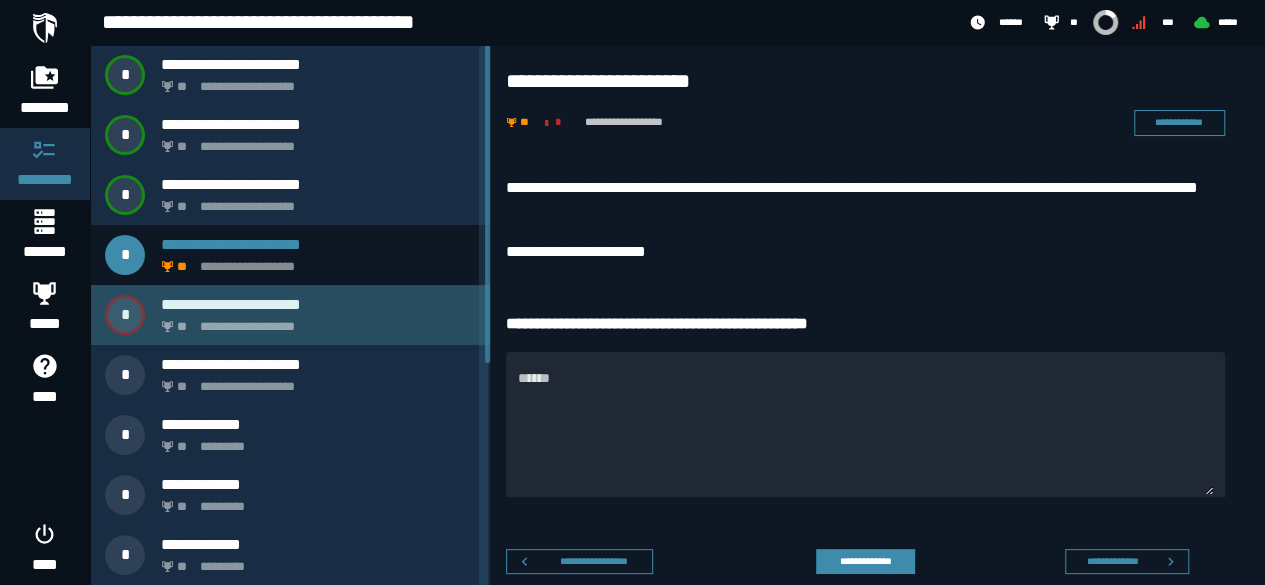 click on "**********" at bounding box center [314, 321] 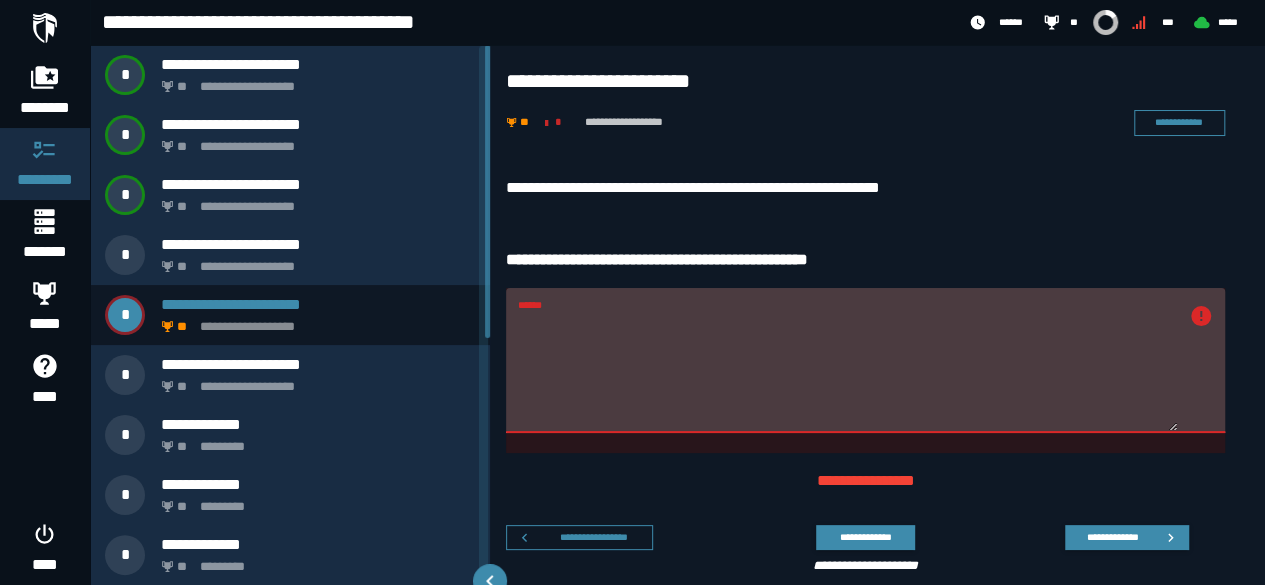 click on "******" at bounding box center [847, 372] 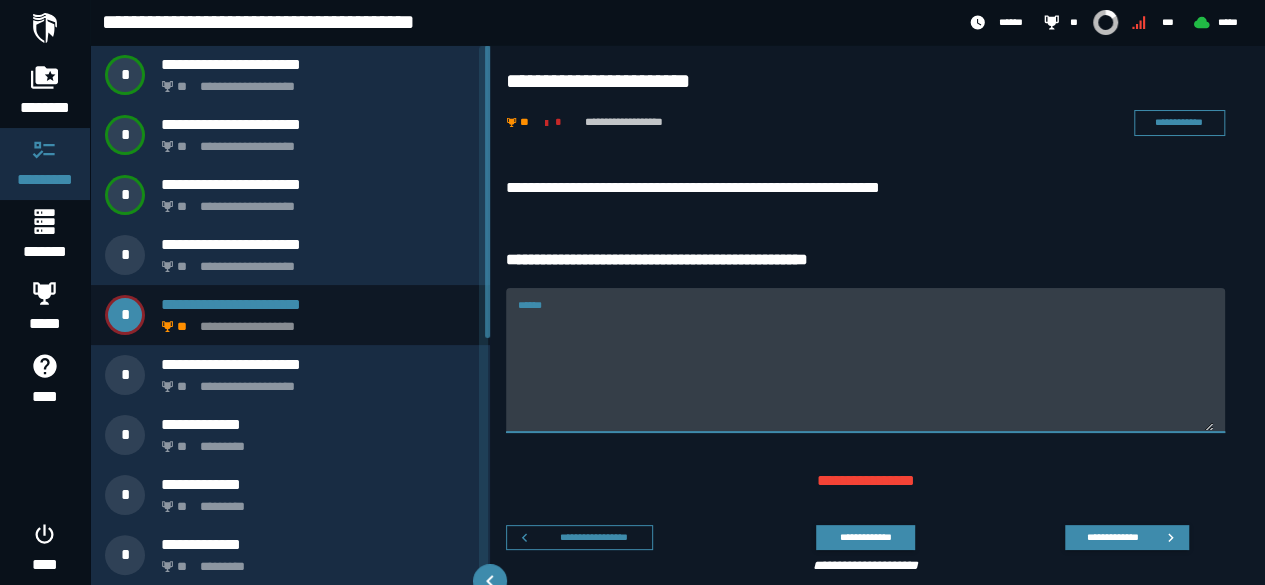 type 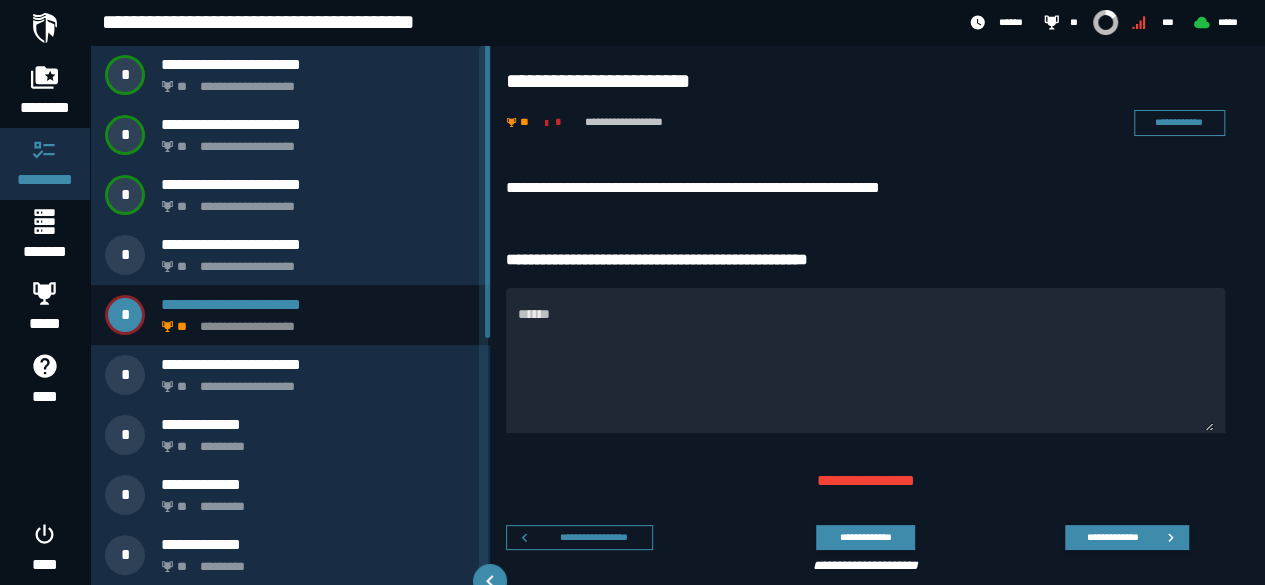 click on "**********" at bounding box center (877, 379) 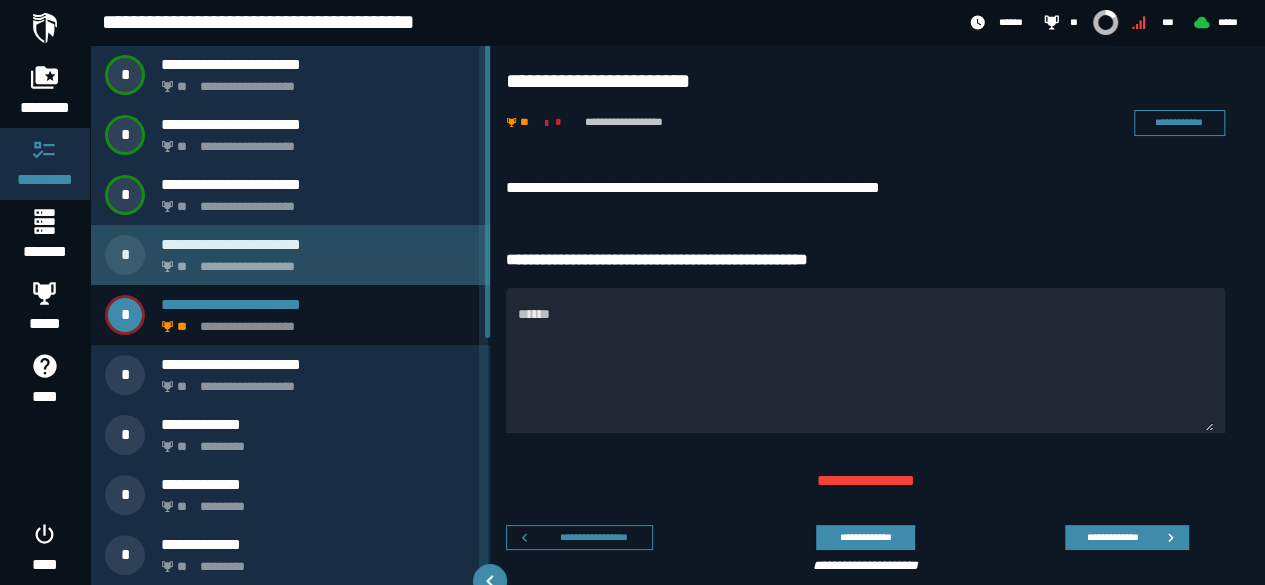 click on "**********" 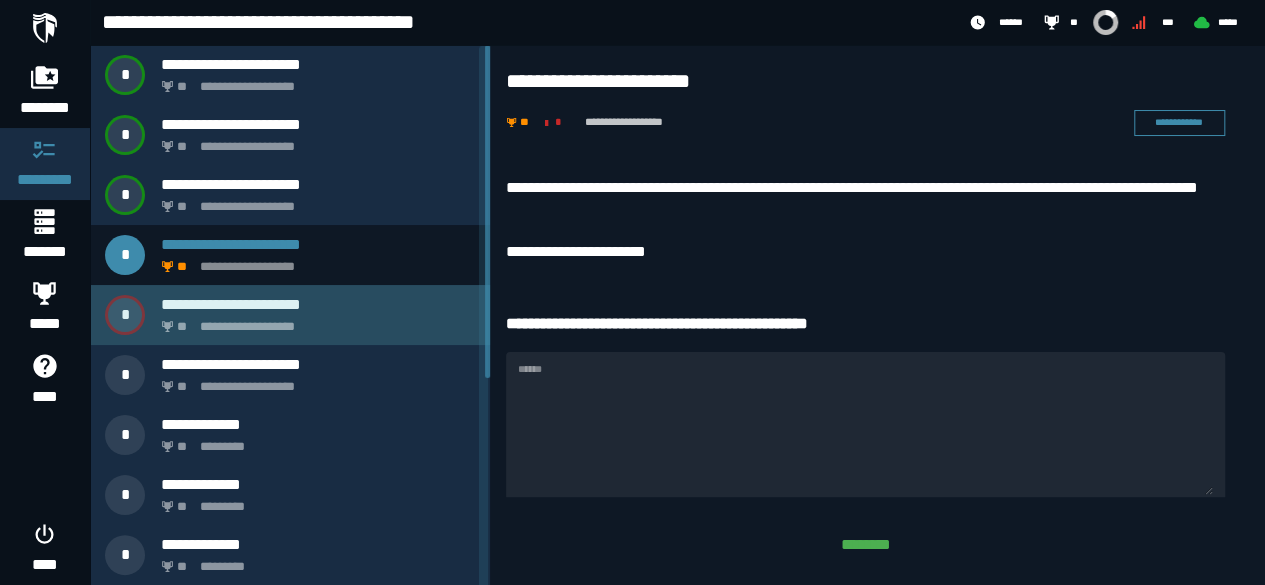 click on "**********" at bounding box center [314, 321] 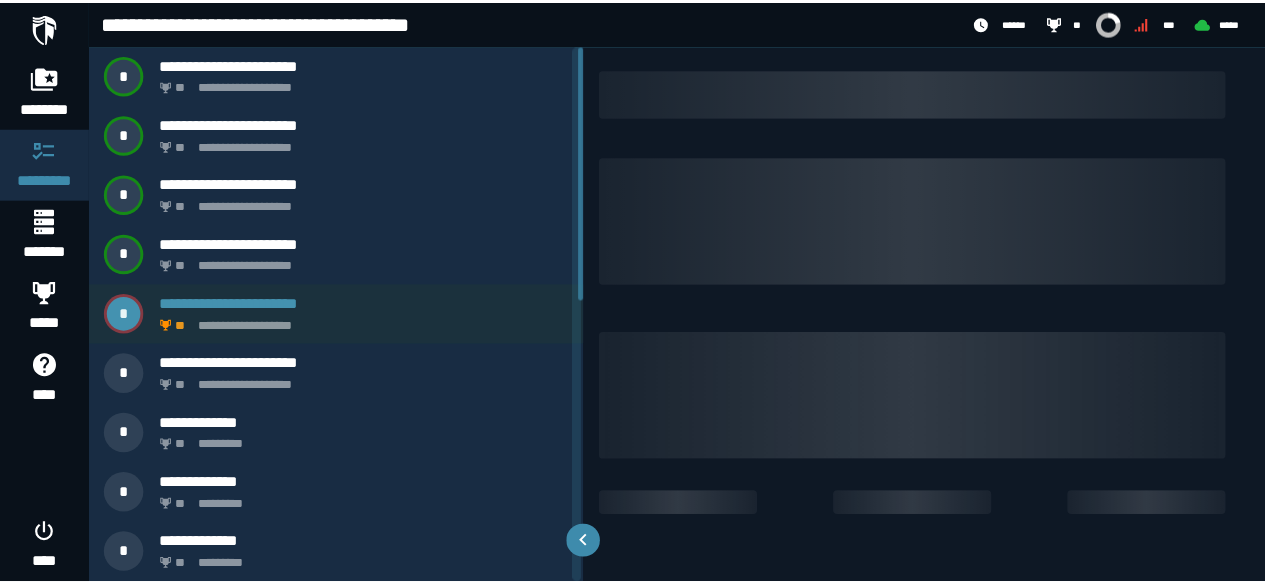 scroll, scrollTop: 0, scrollLeft: 0, axis: both 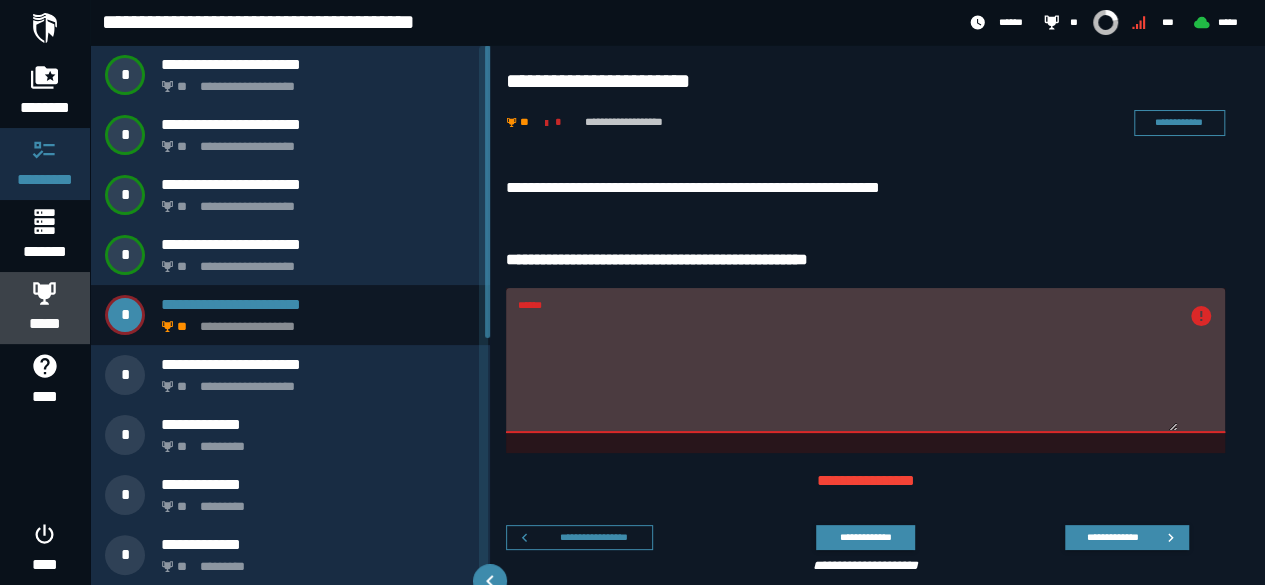 click 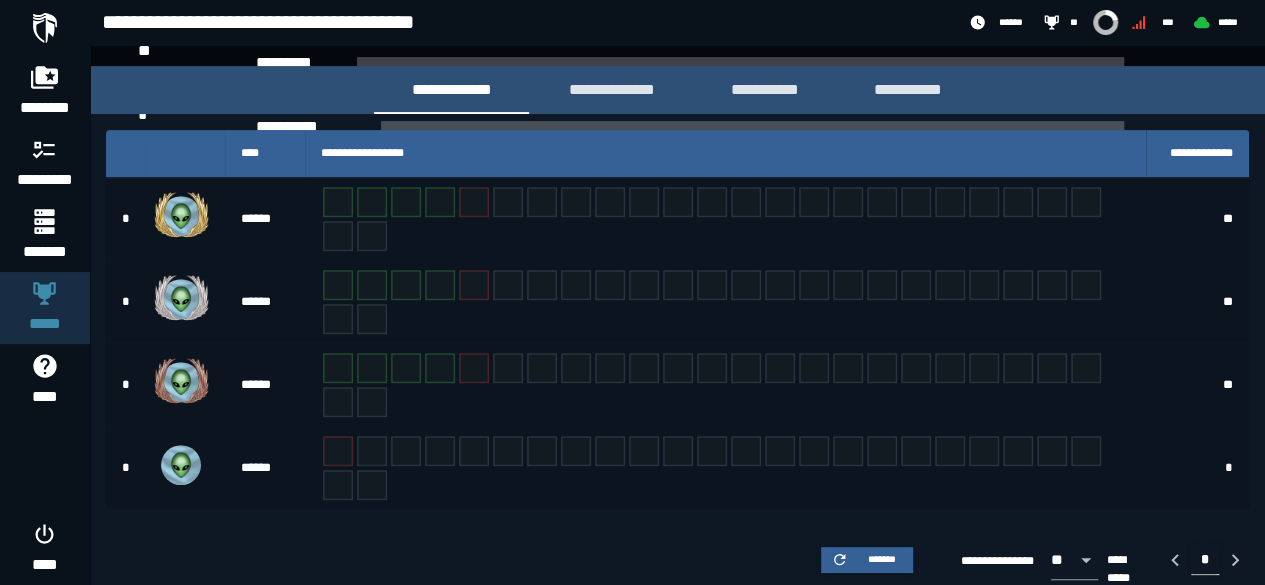 scroll, scrollTop: 298, scrollLeft: 0, axis: vertical 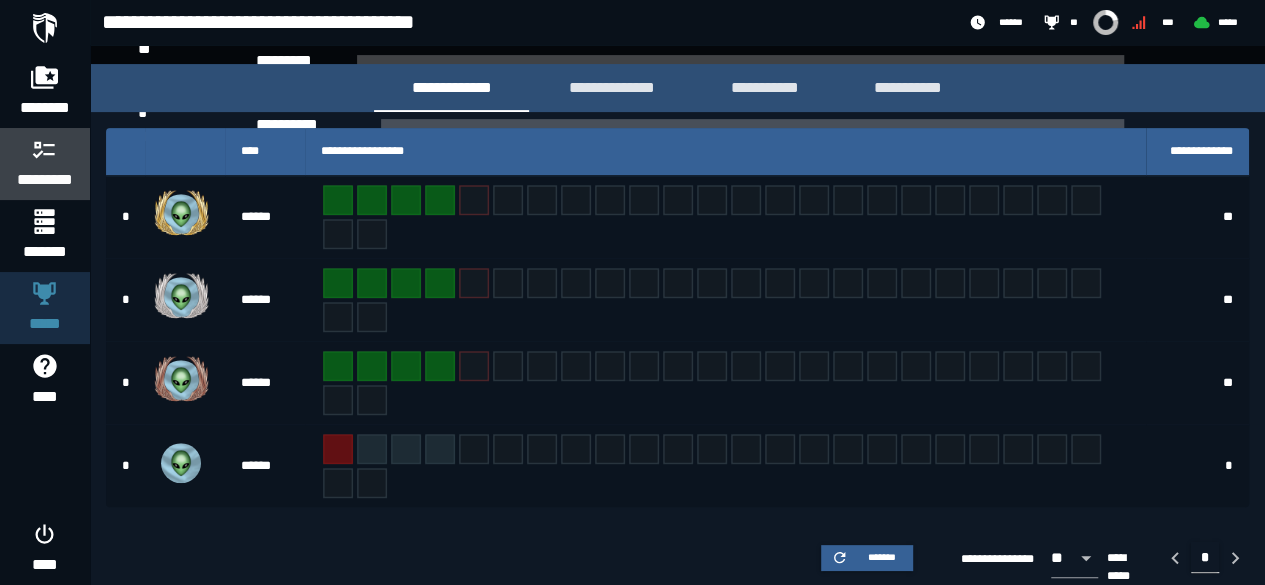 click 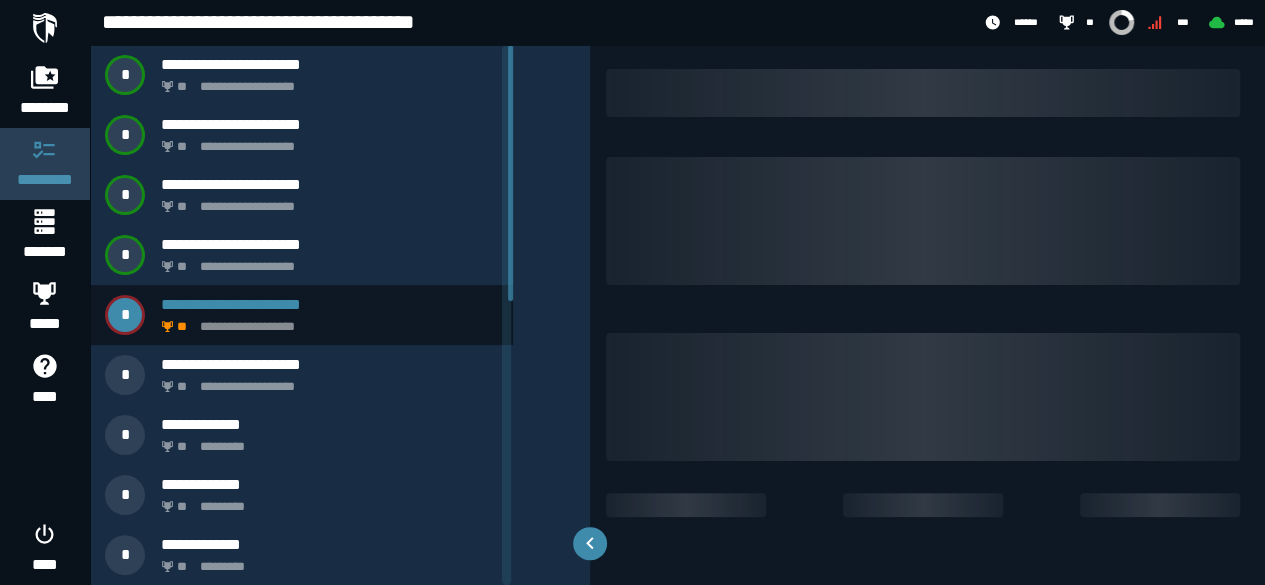 scroll, scrollTop: 0, scrollLeft: 0, axis: both 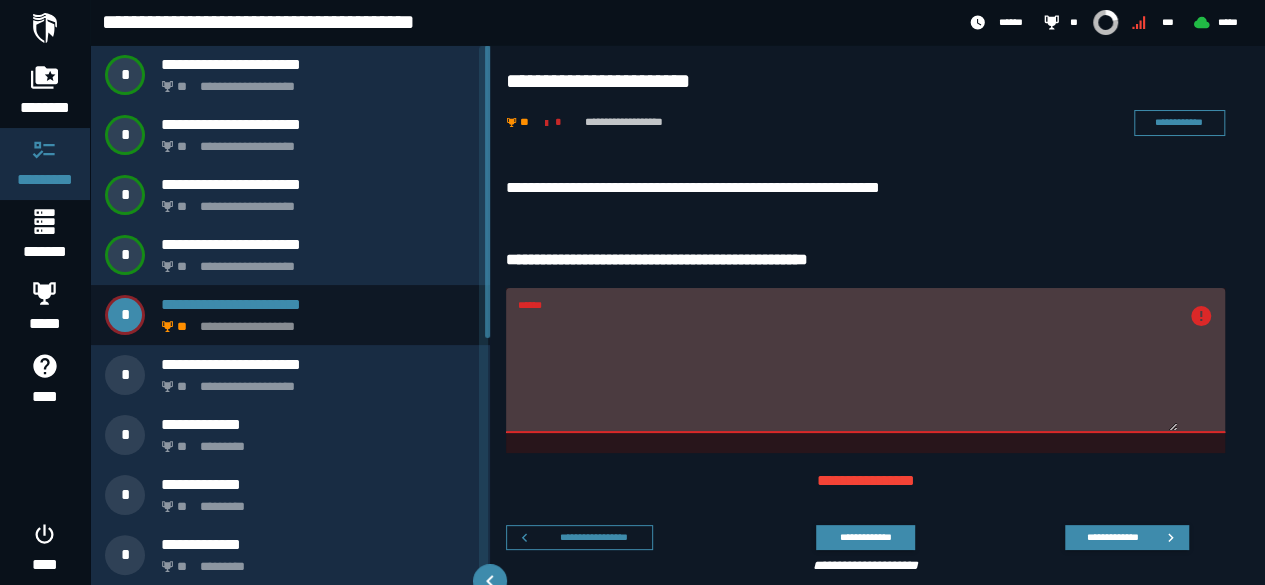 click on "******" at bounding box center [847, 372] 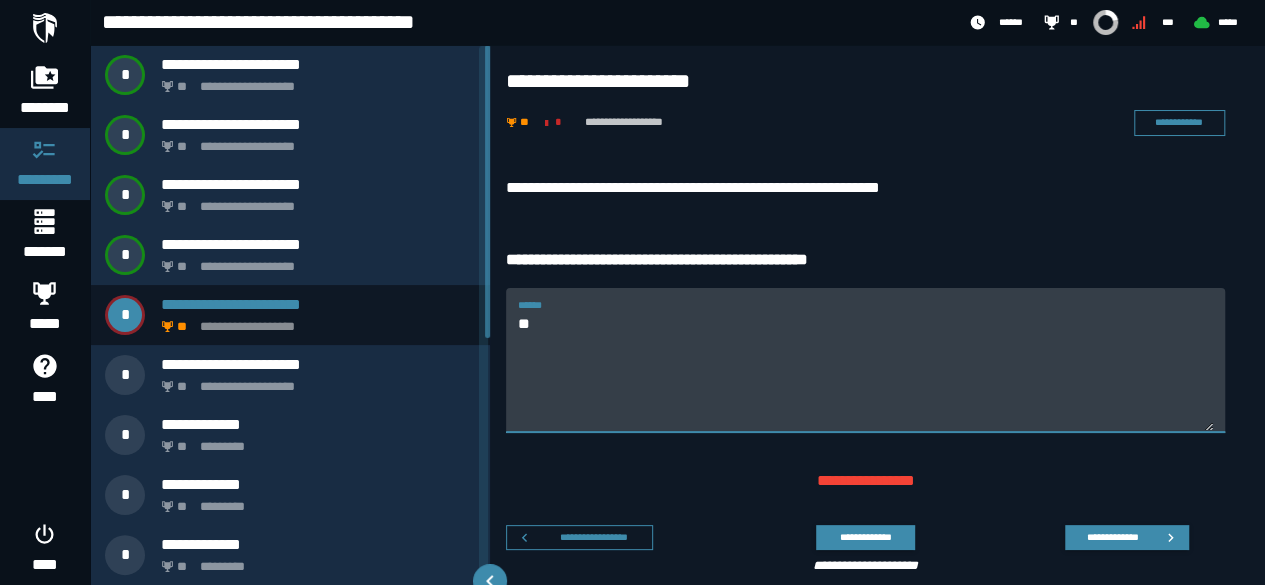 type on "*" 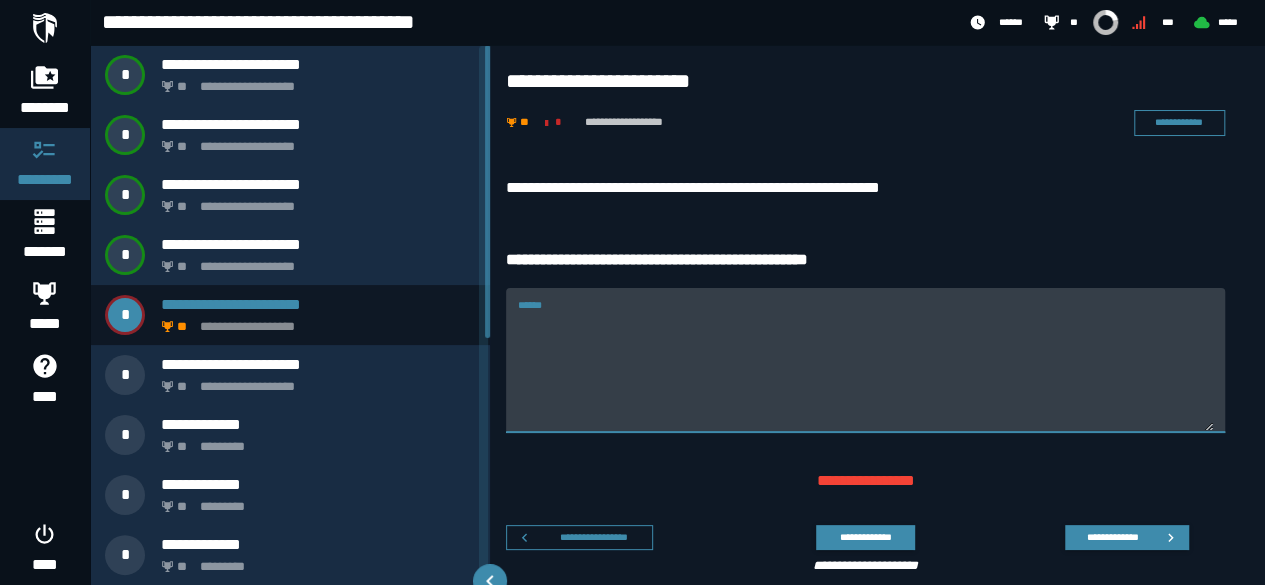 type on "*" 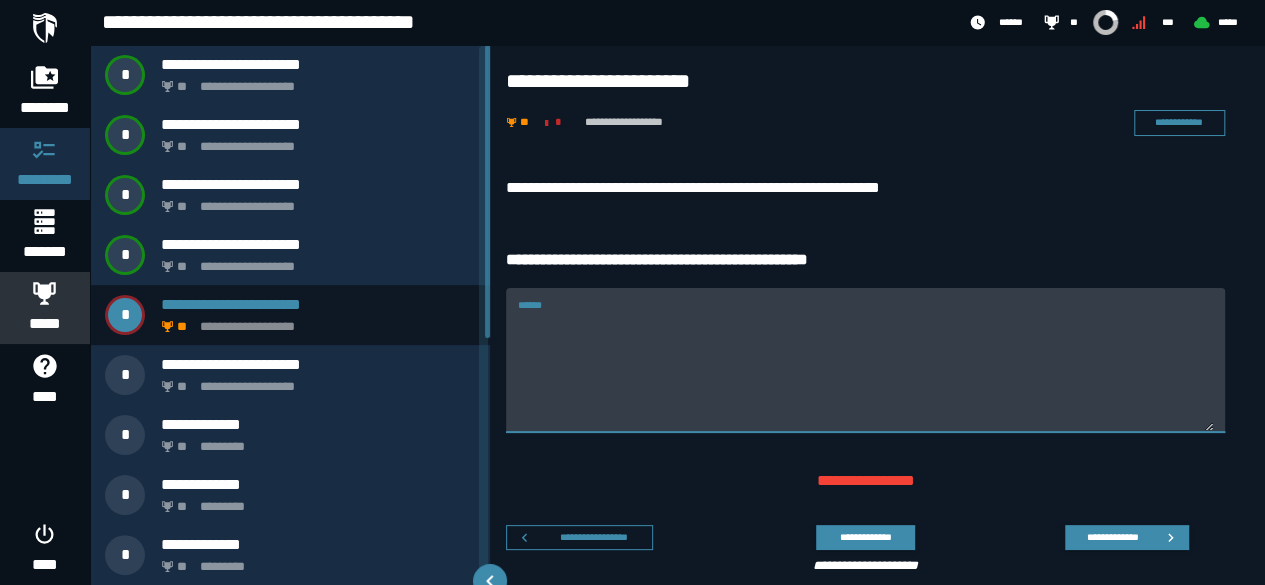 type 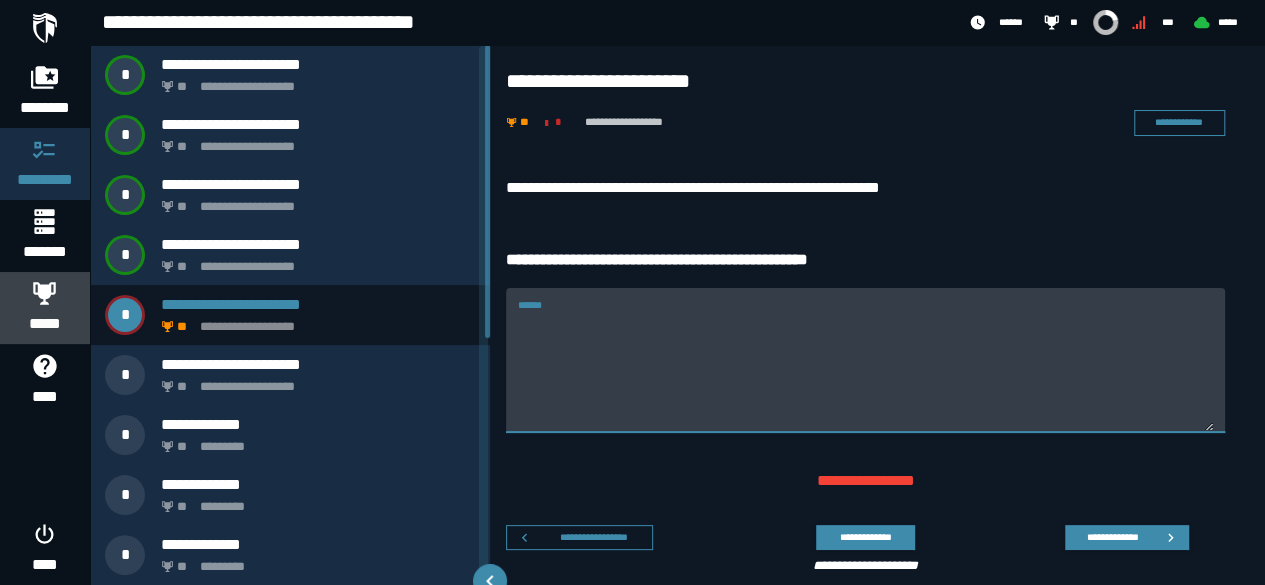 click at bounding box center [45, 293] 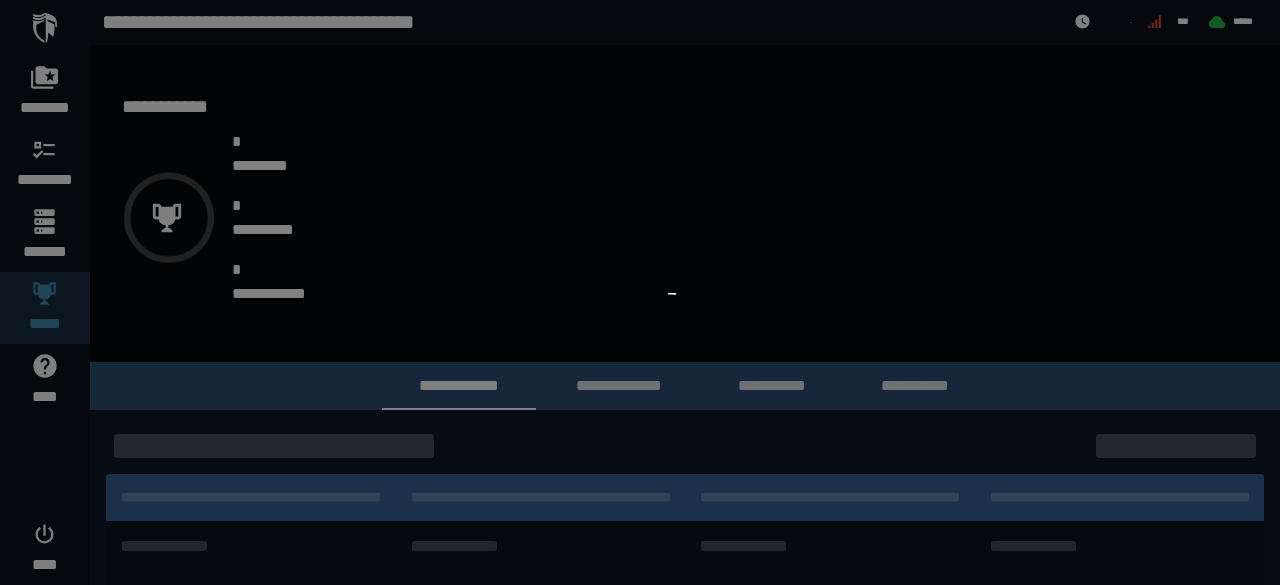 scroll, scrollTop: 0, scrollLeft: 0, axis: both 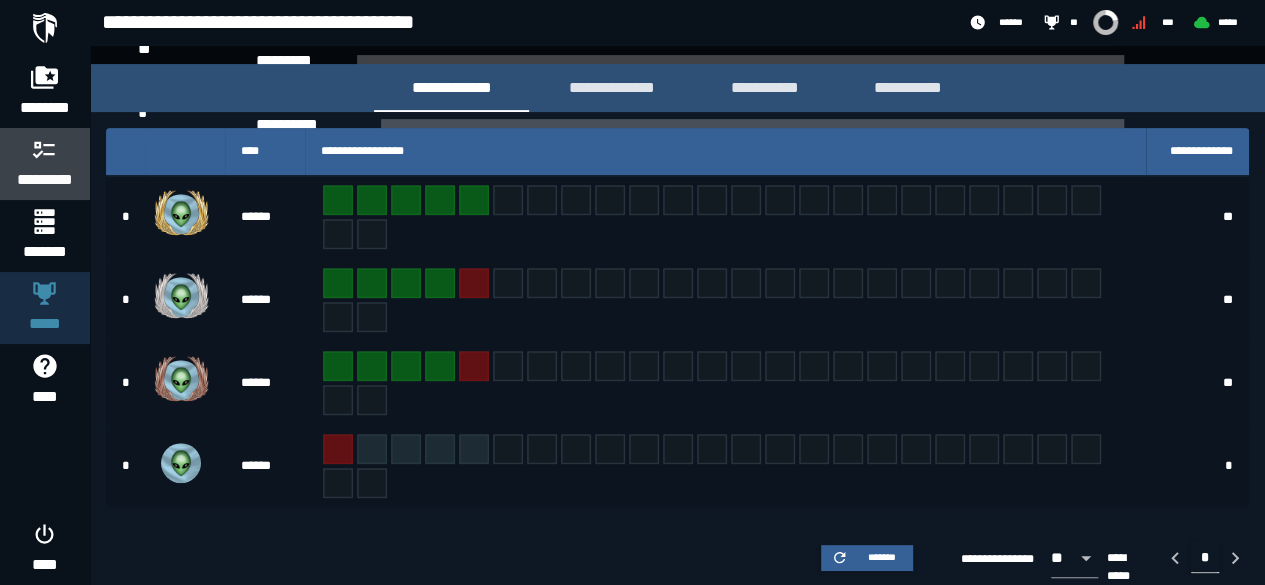 click 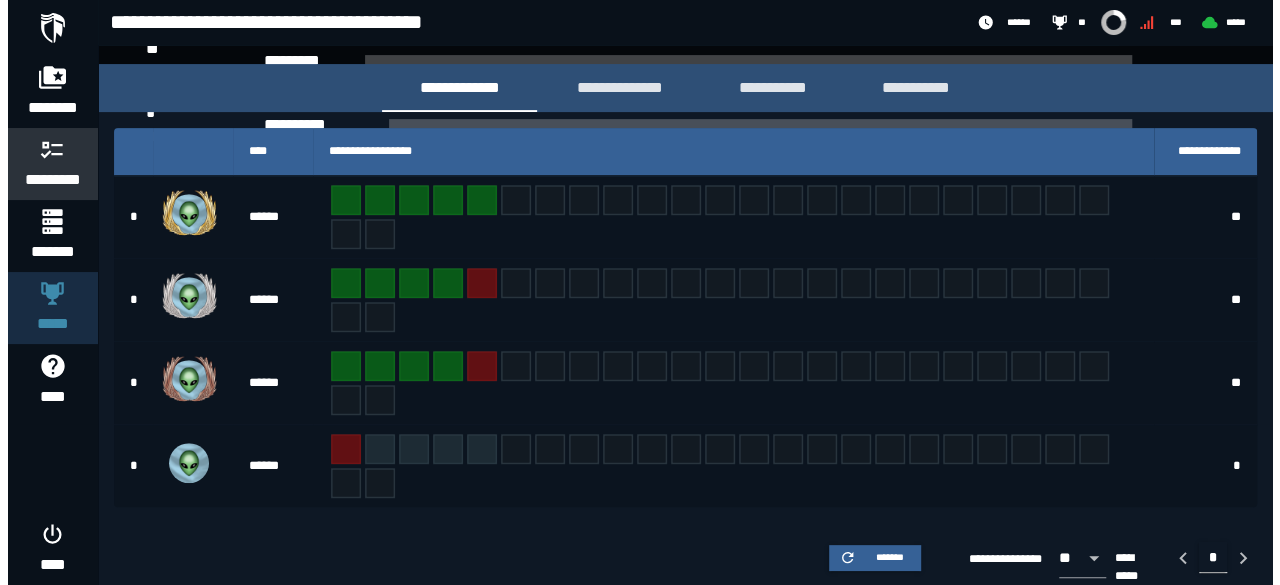 scroll, scrollTop: 0, scrollLeft: 0, axis: both 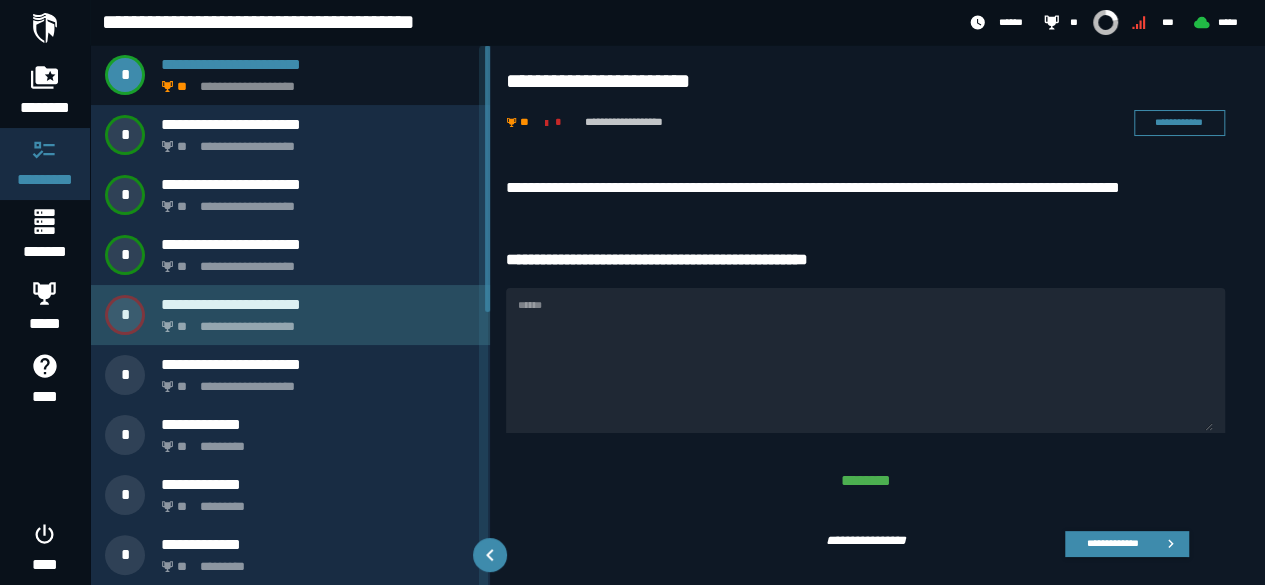 click on "**********" at bounding box center [314, 321] 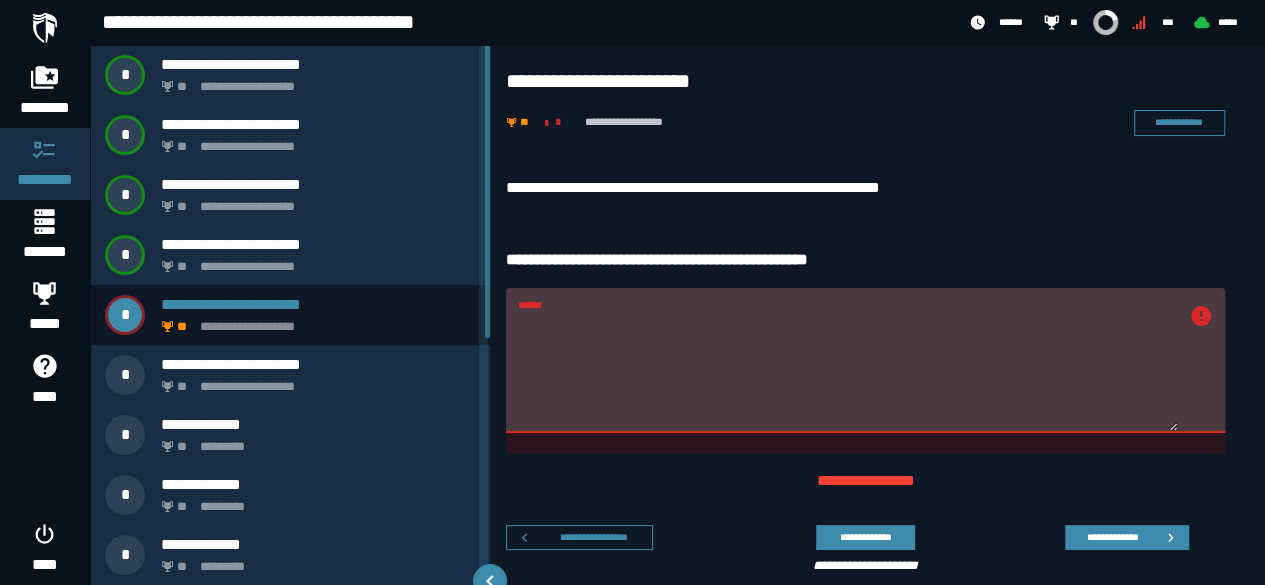 click on "******" at bounding box center [847, 372] 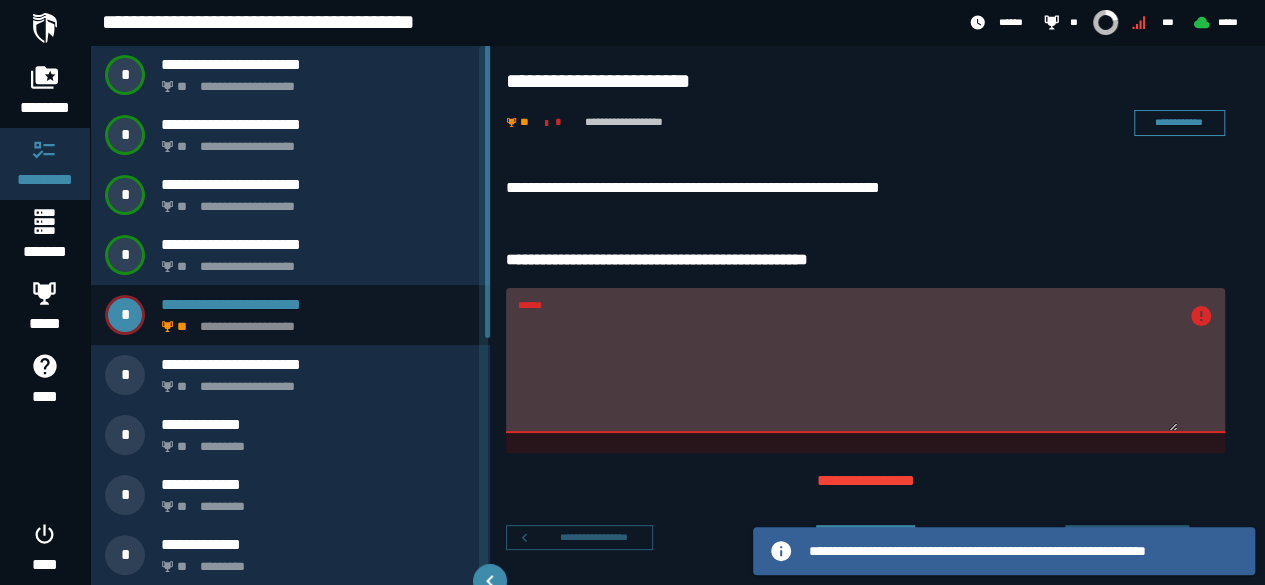 type on "**********" 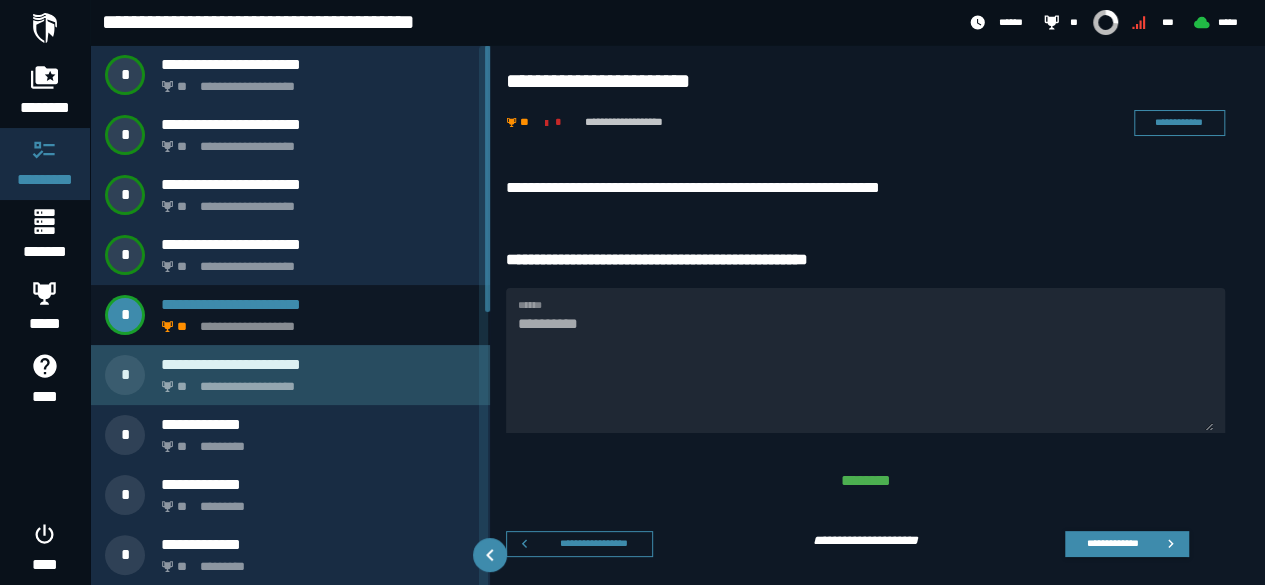 click on "**********" at bounding box center (318, 364) 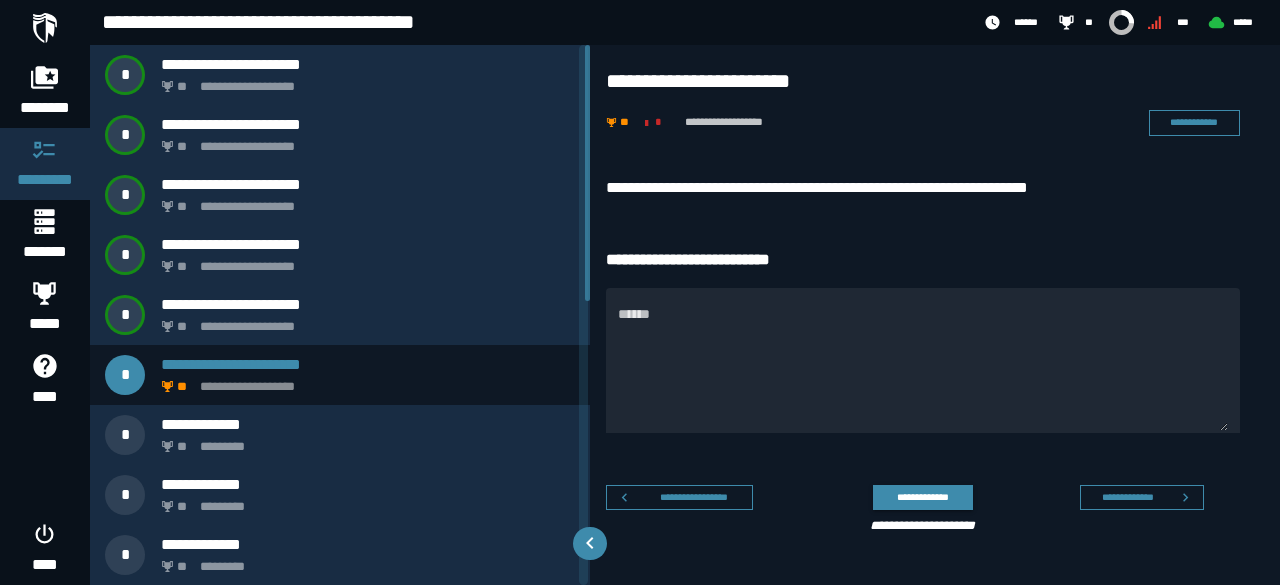 scroll, scrollTop: 0, scrollLeft: 0, axis: both 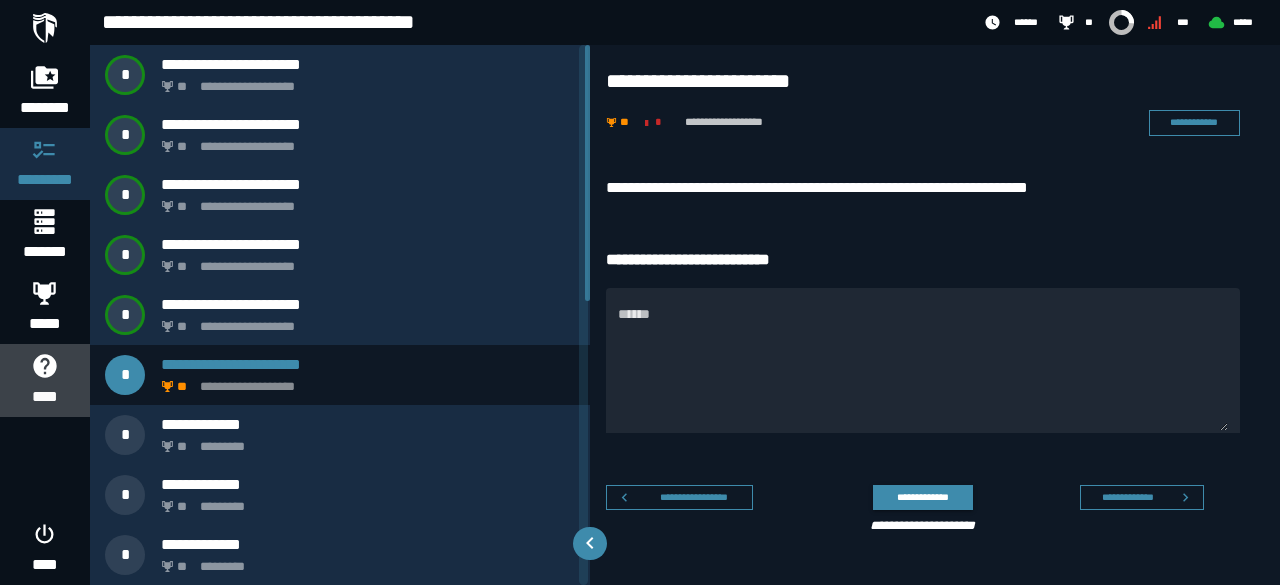 click on "****" 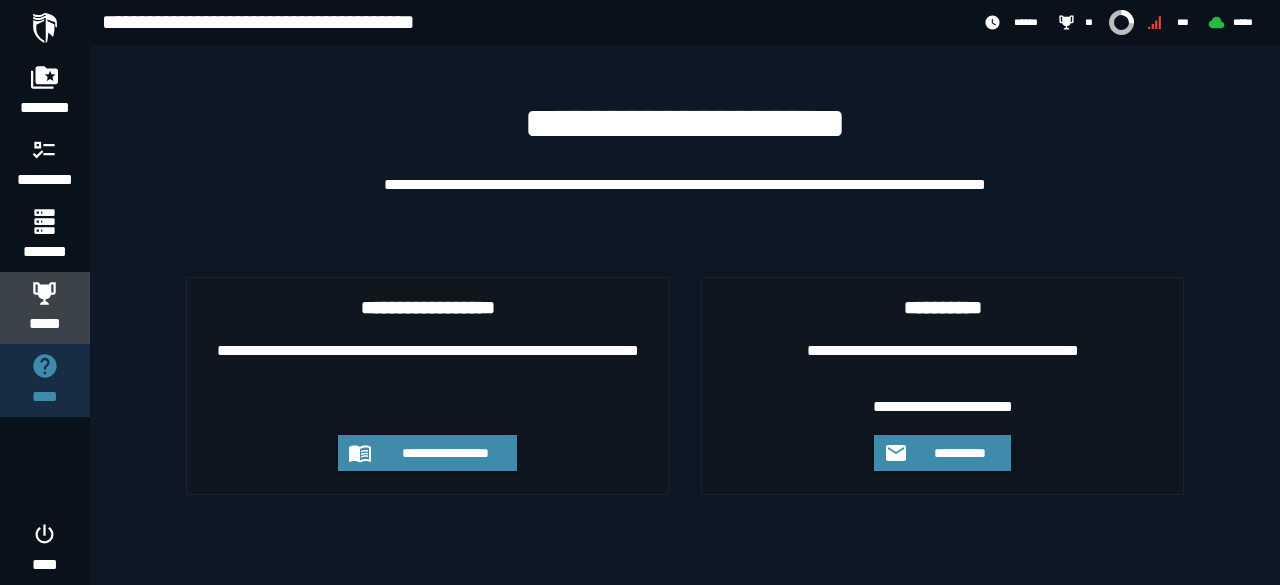 click on "*****" at bounding box center (45, 324) 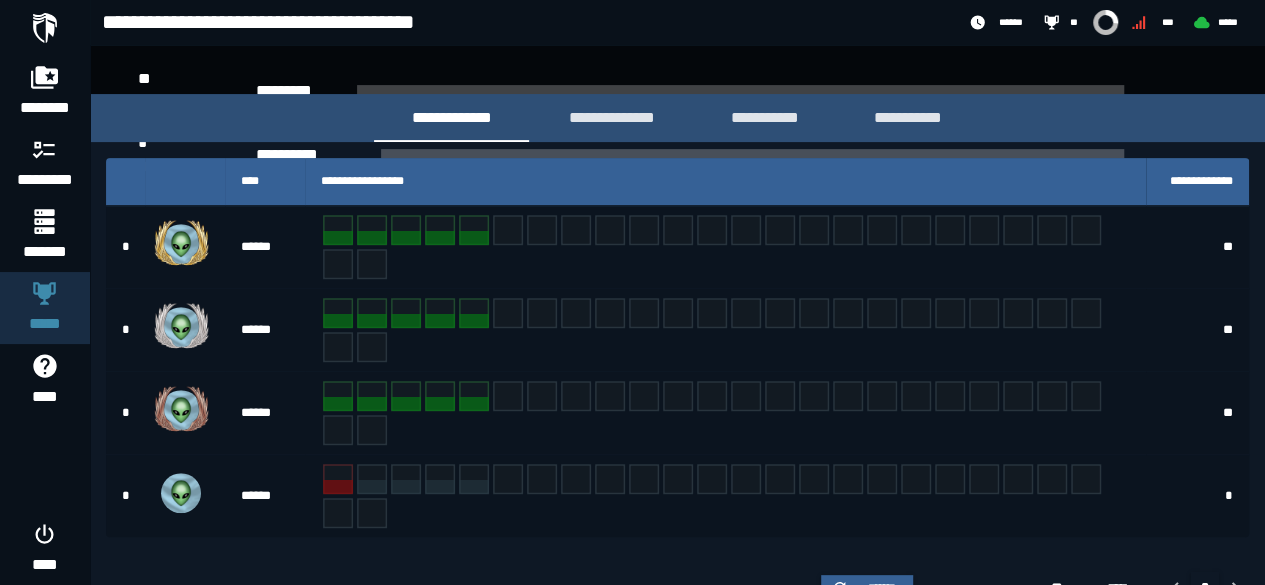 scroll, scrollTop: 289, scrollLeft: 0, axis: vertical 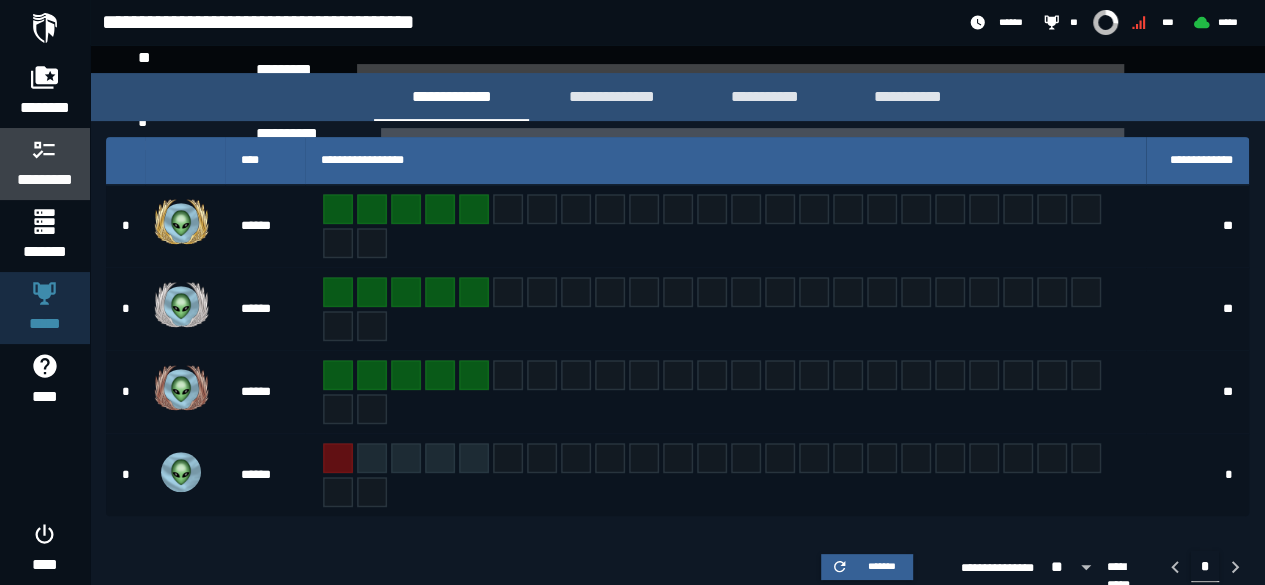 click 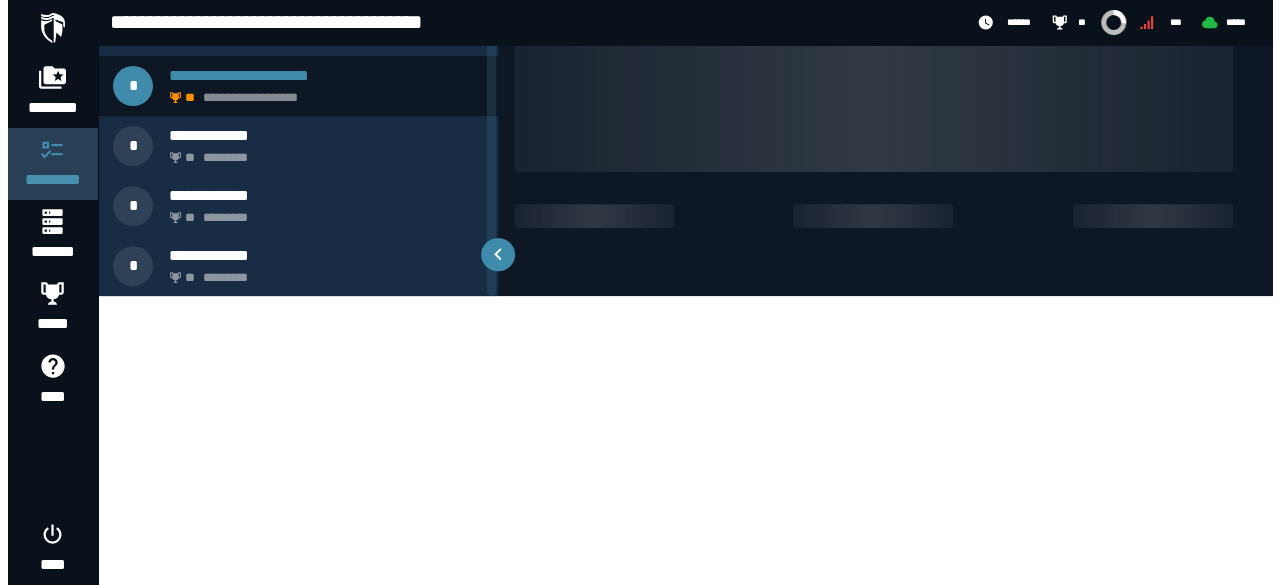 scroll, scrollTop: 0, scrollLeft: 0, axis: both 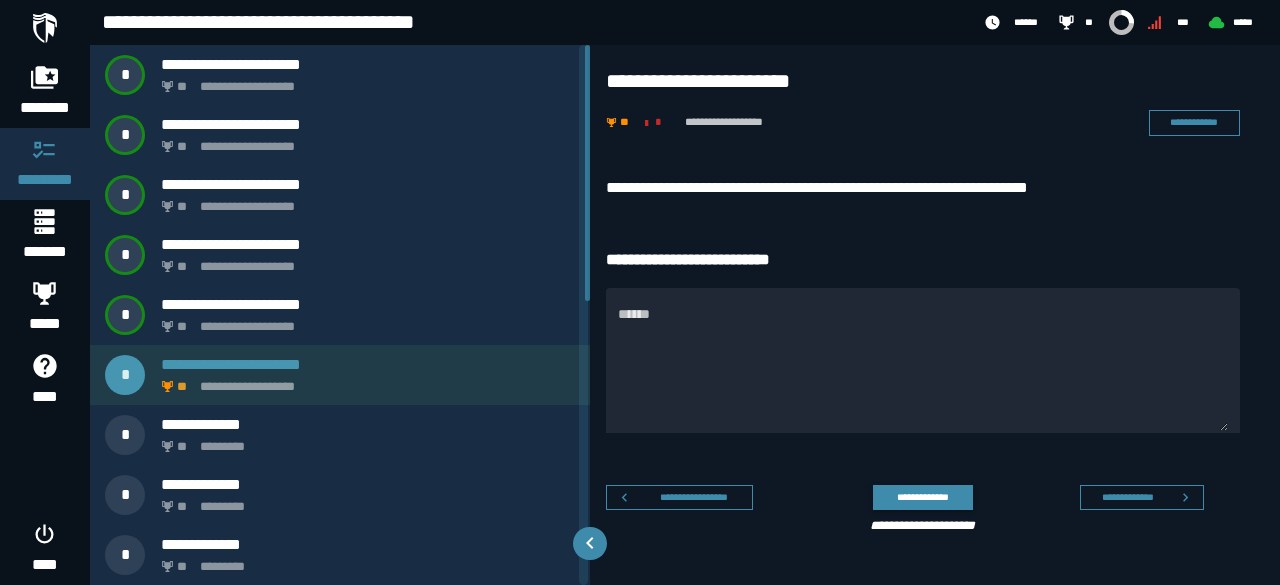 click on "**********" at bounding box center (364, 381) 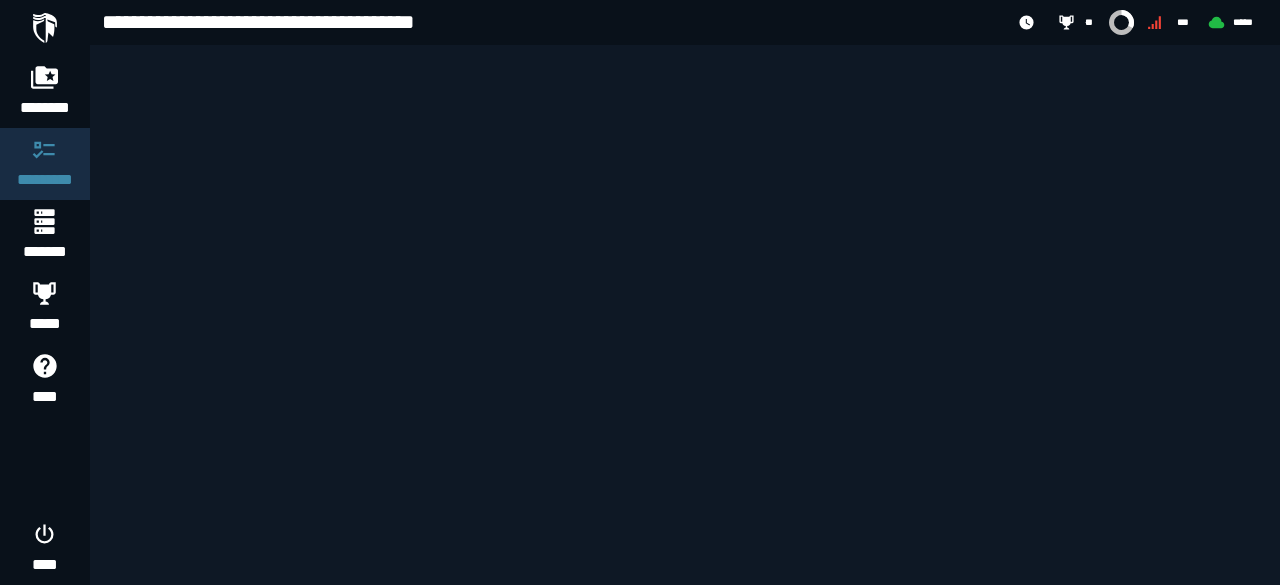 scroll, scrollTop: 0, scrollLeft: 0, axis: both 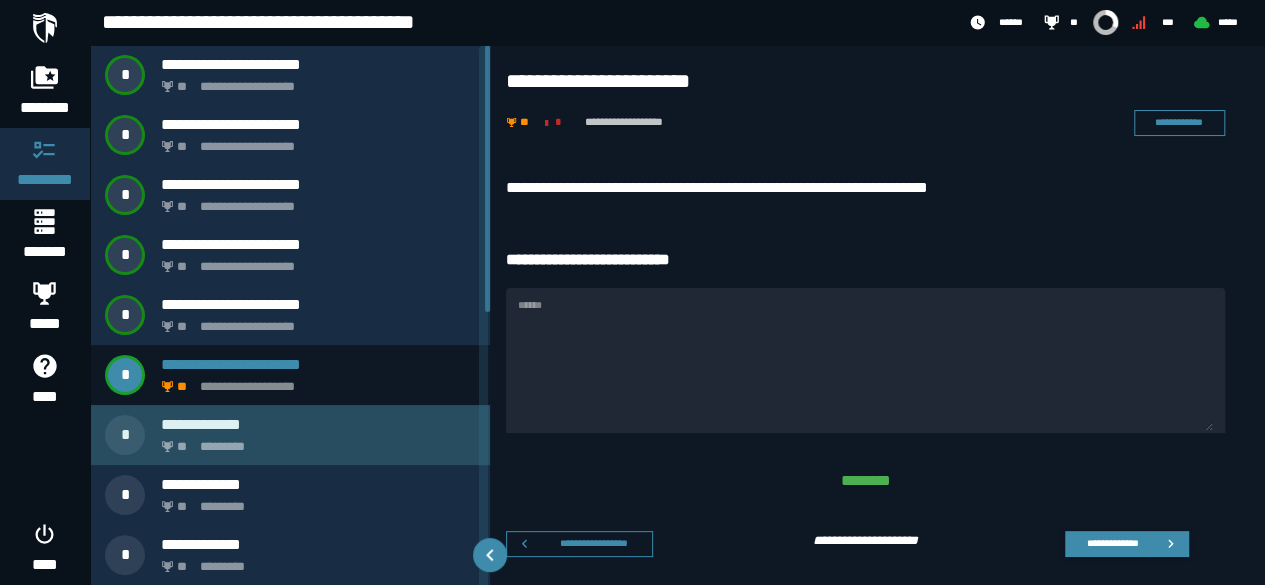 click on "** *********" at bounding box center [314, 441] 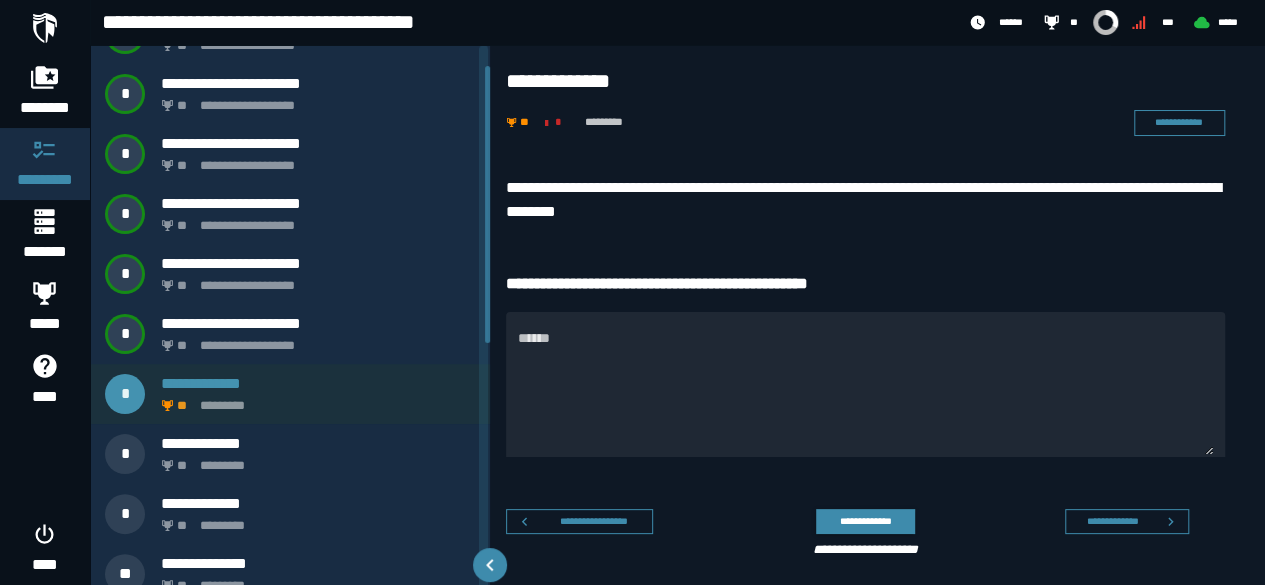 scroll, scrollTop: 43, scrollLeft: 0, axis: vertical 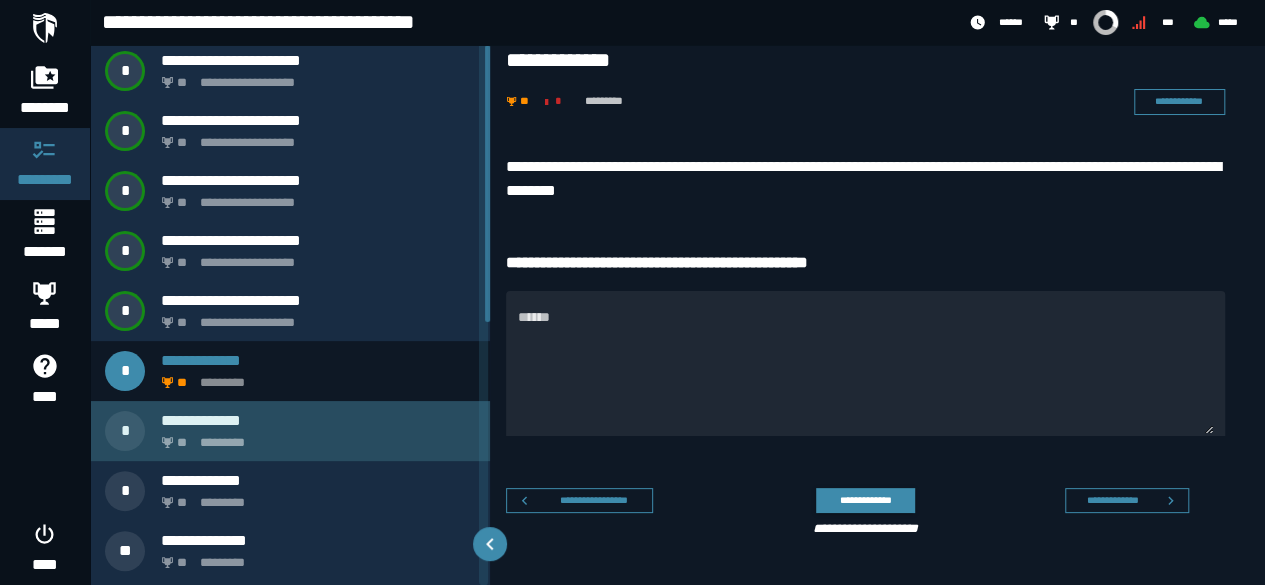 click on "** *********" at bounding box center [314, 437] 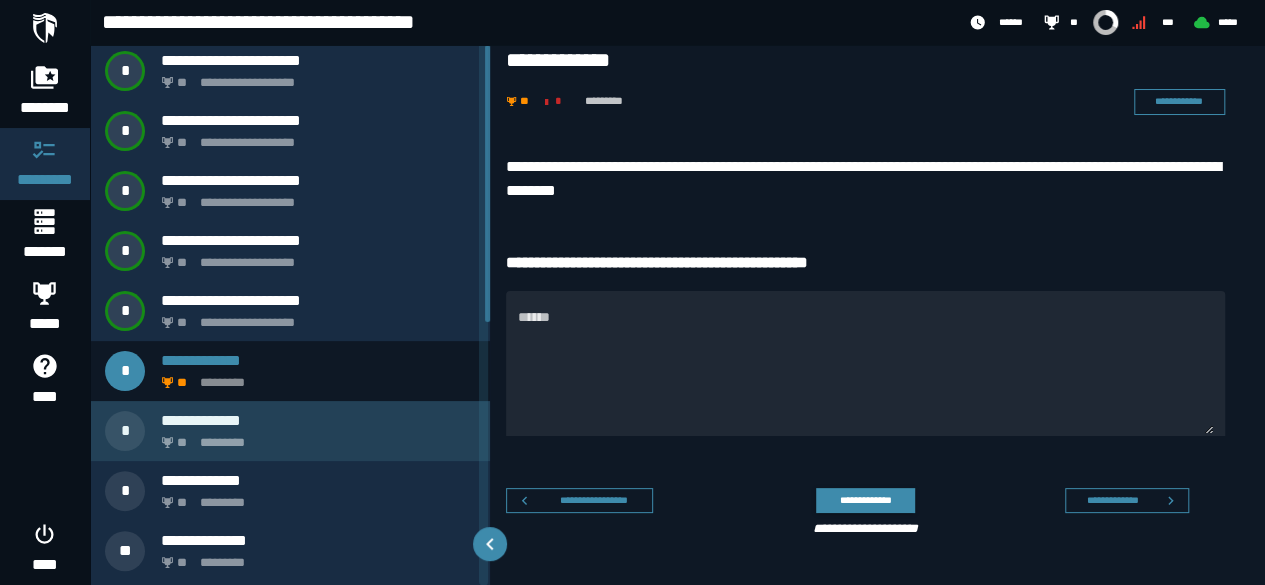 scroll, scrollTop: 0, scrollLeft: 0, axis: both 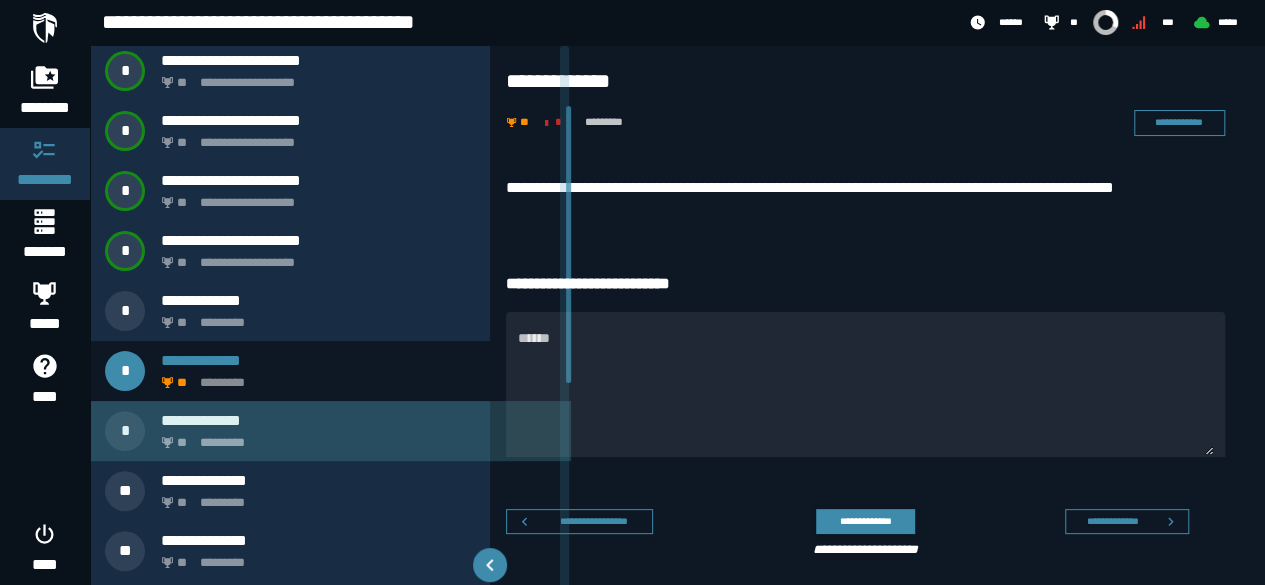 click on "**********" at bounding box center (330, 431) 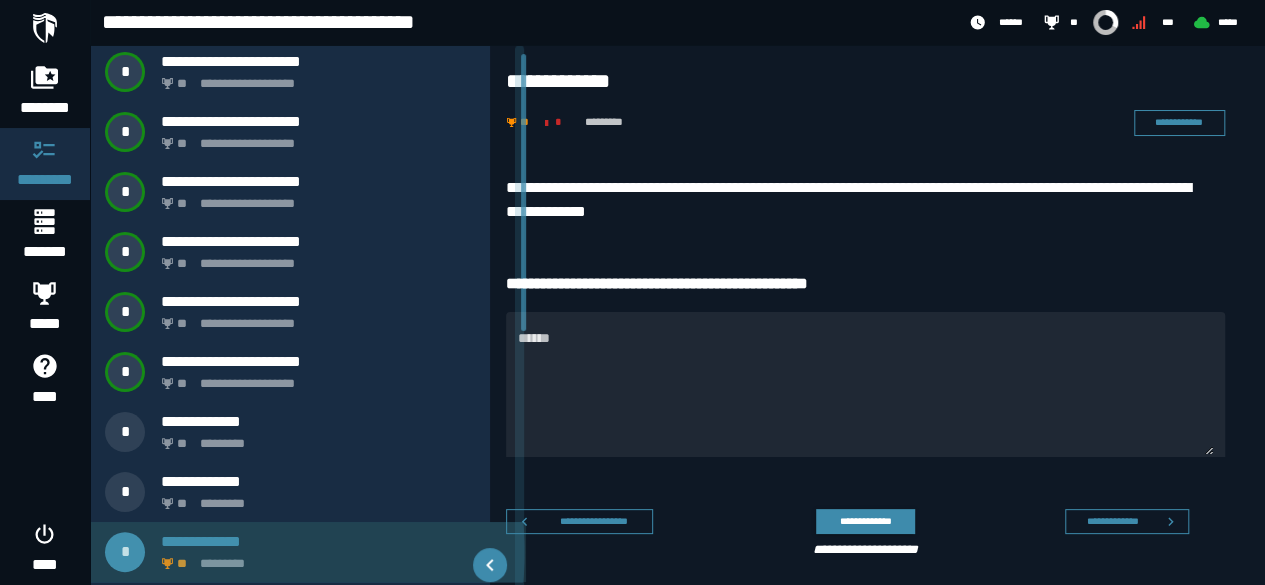 scroll, scrollTop: 0, scrollLeft: 0, axis: both 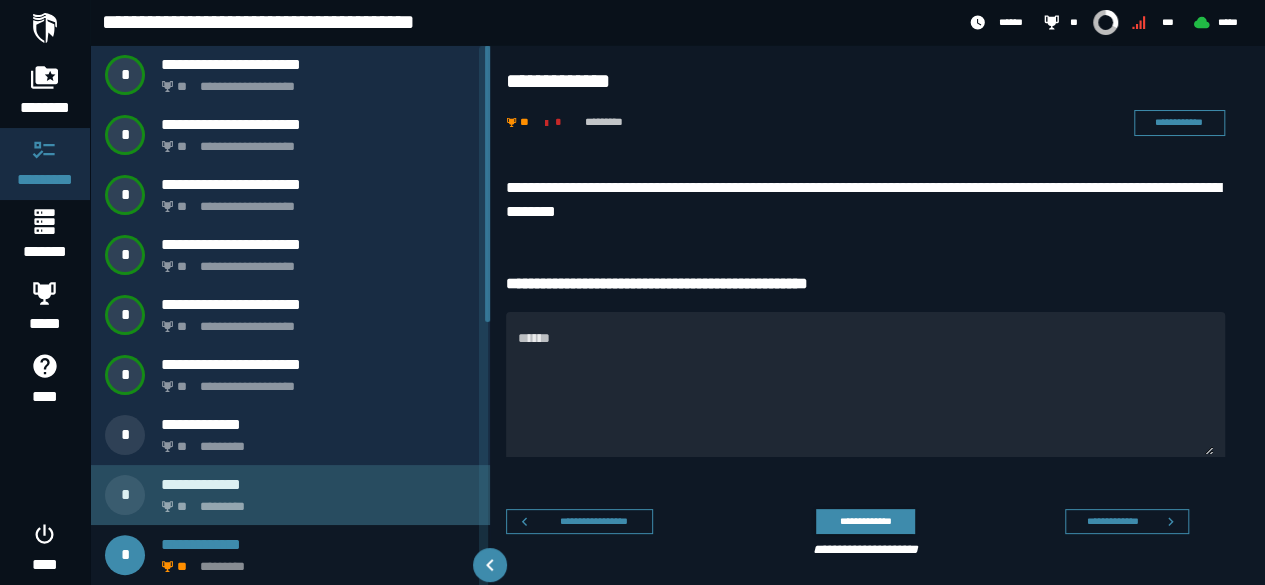 click on "**********" at bounding box center [318, 484] 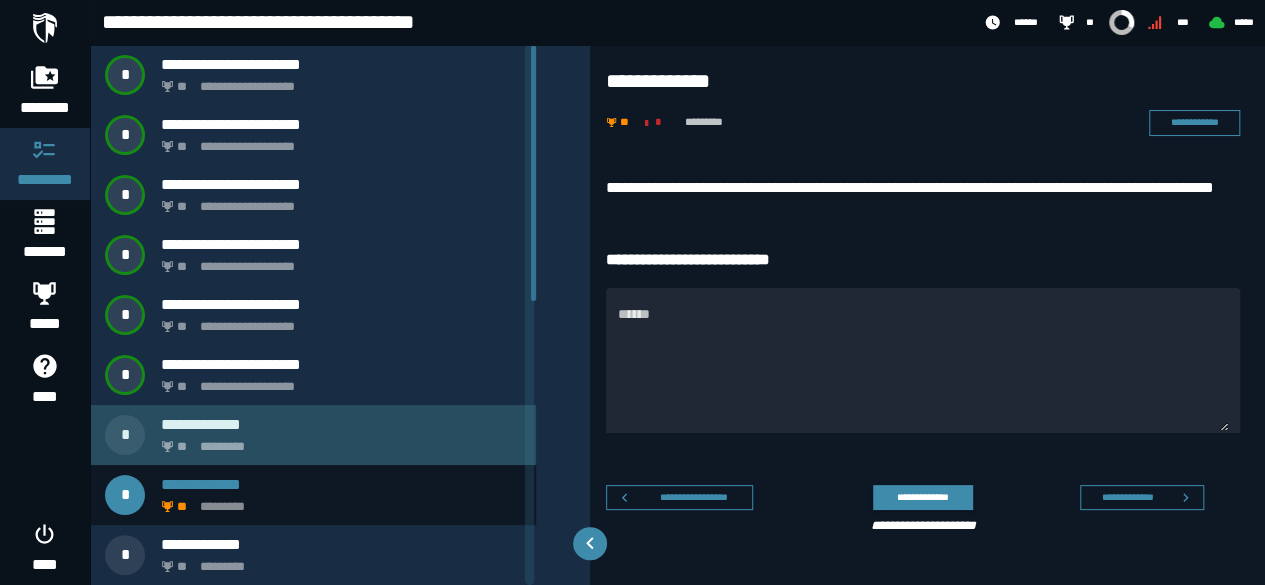 click on "*********" 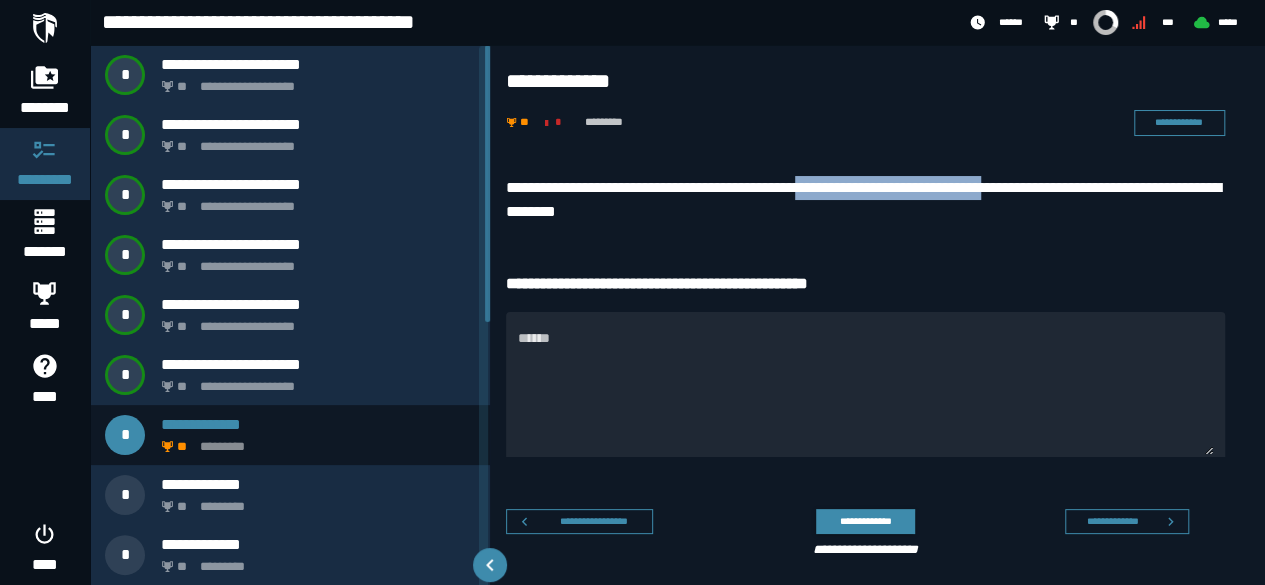 drag, startPoint x: 856, startPoint y: 189, endPoint x: 1066, endPoint y: 192, distance: 210.02142 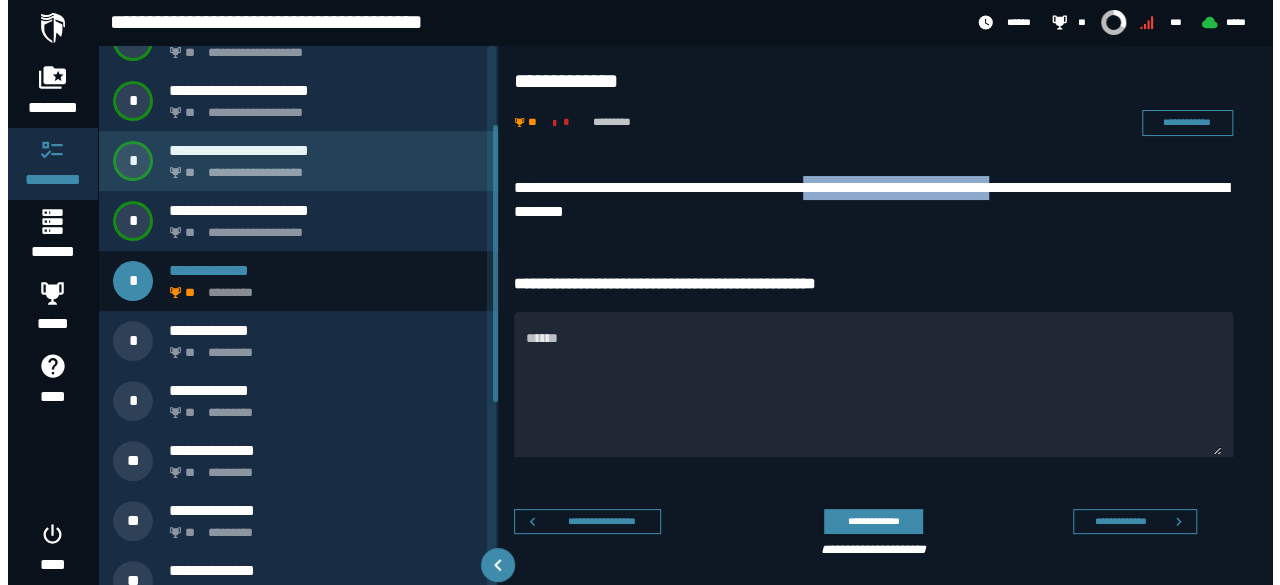 scroll, scrollTop: 161, scrollLeft: 0, axis: vertical 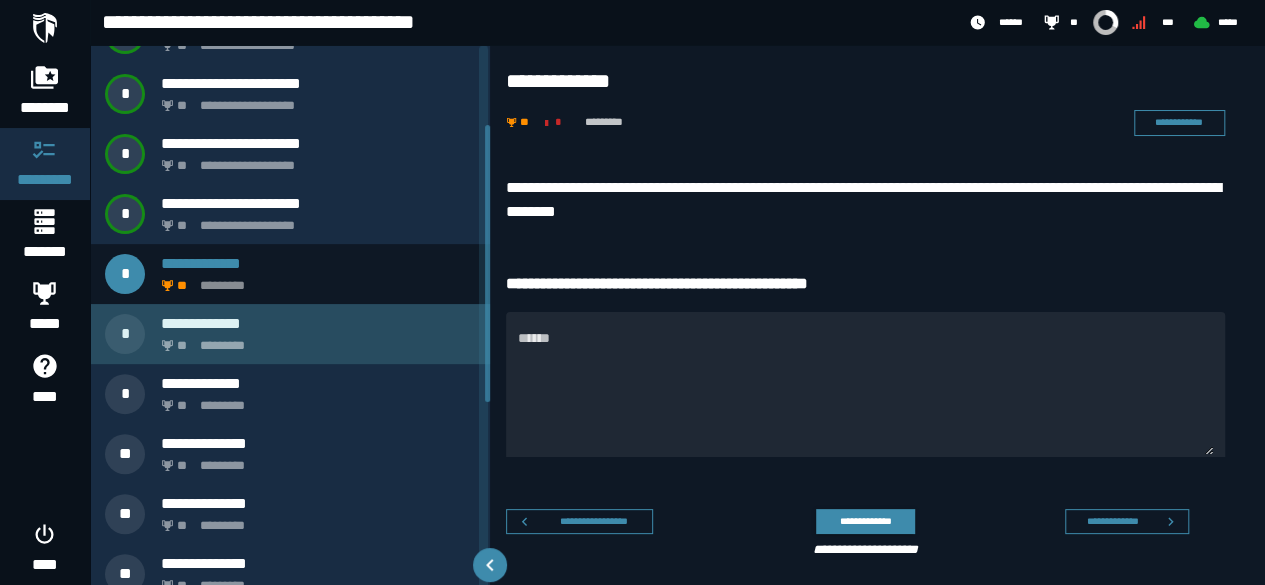click on "**********" at bounding box center (290, 334) 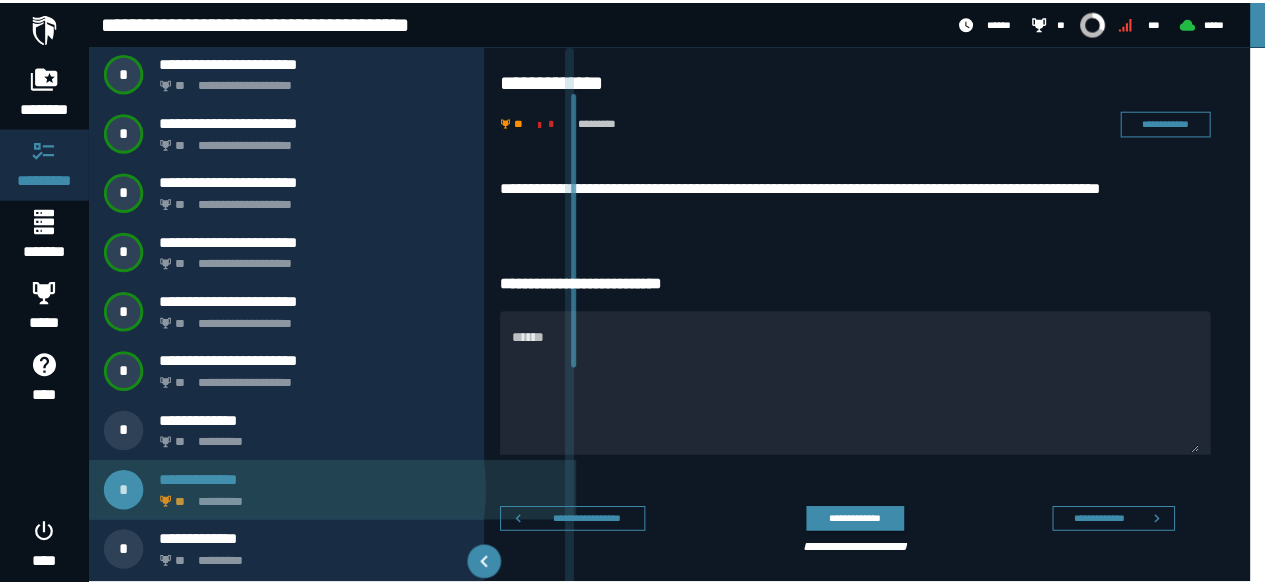 scroll, scrollTop: 0, scrollLeft: 0, axis: both 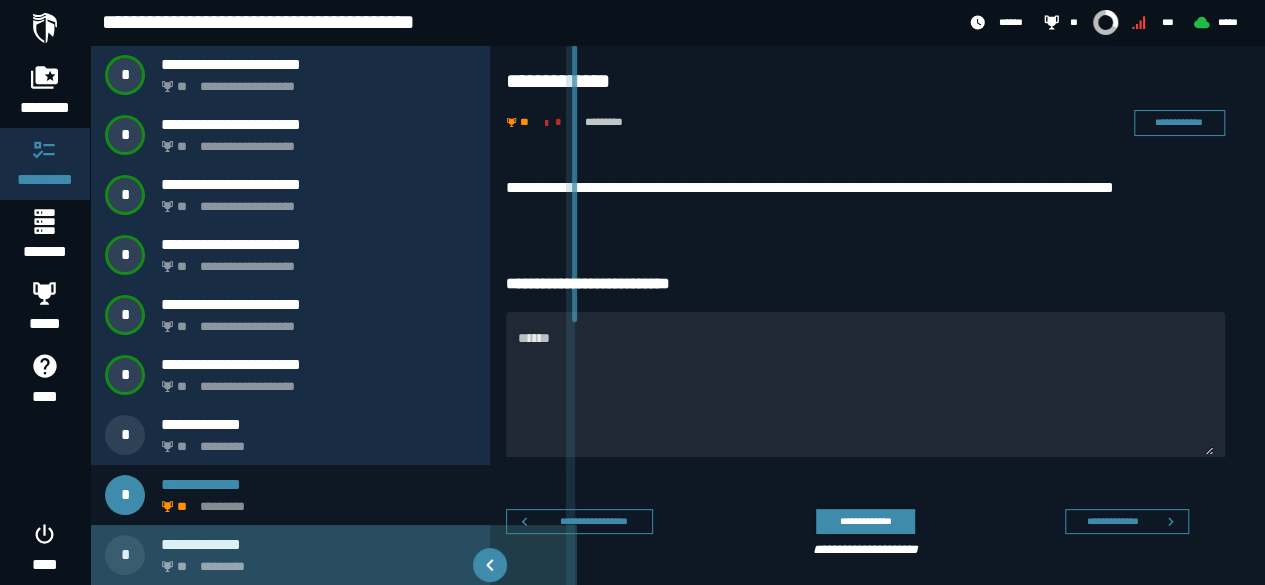 click on "**********" at bounding box center [361, 544] 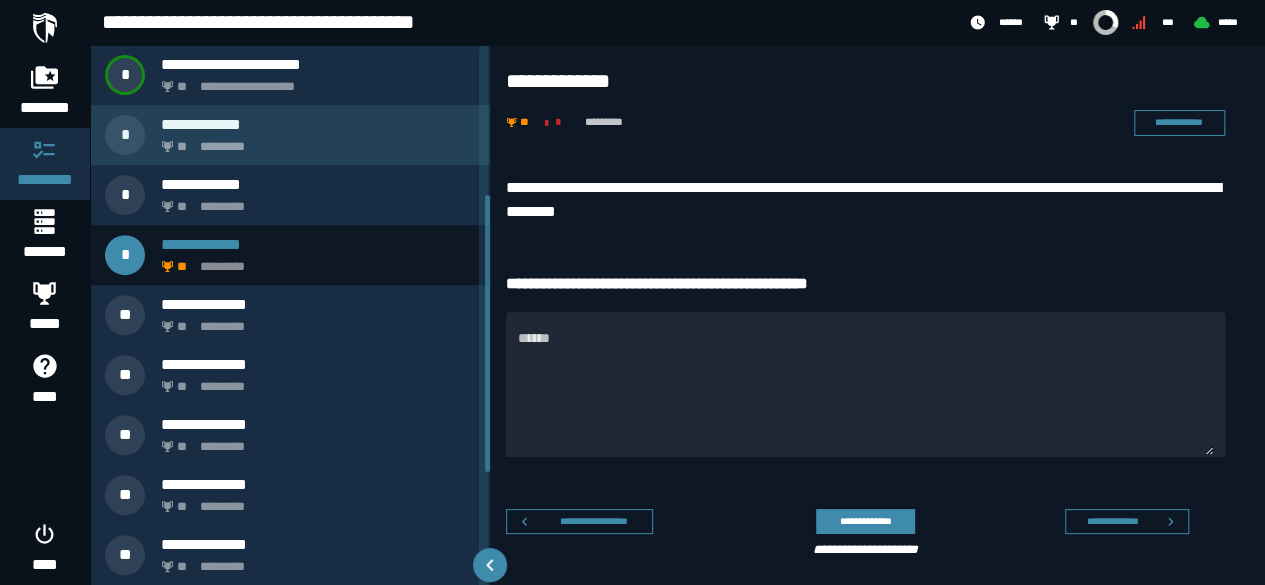 scroll, scrollTop: 303, scrollLeft: 0, axis: vertical 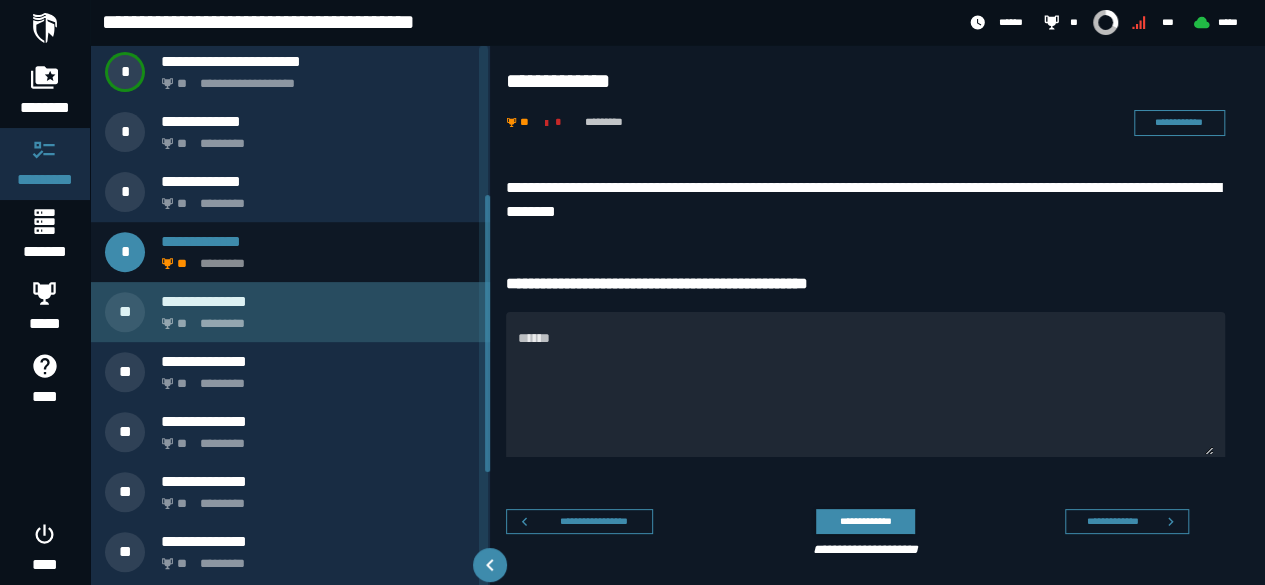 click on "*********" 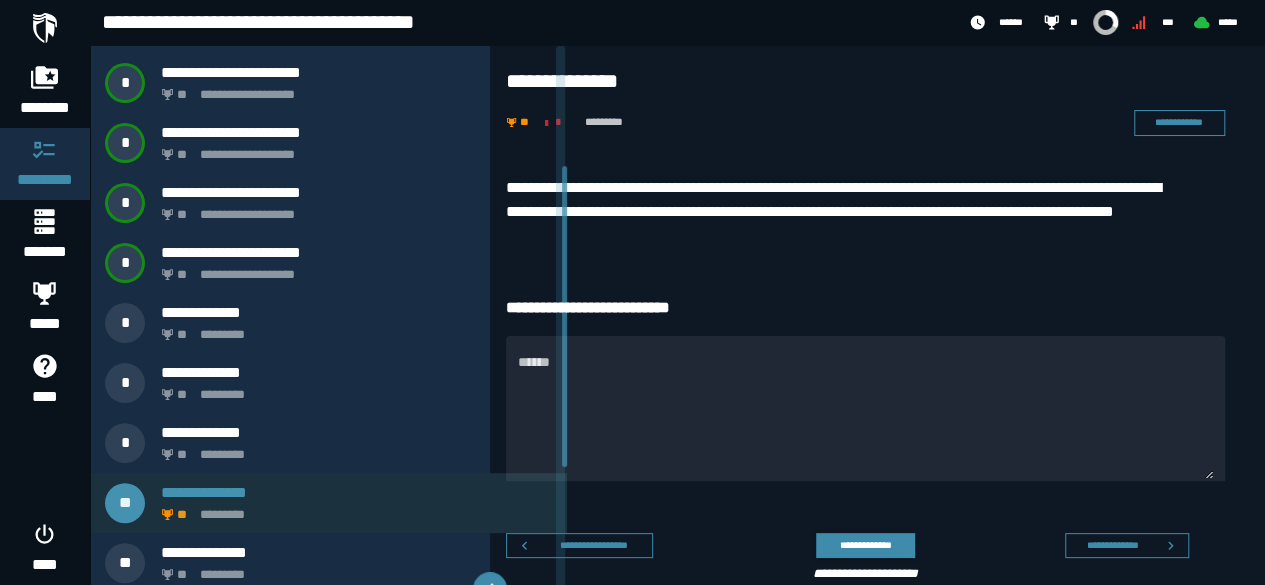 scroll, scrollTop: 60, scrollLeft: 0, axis: vertical 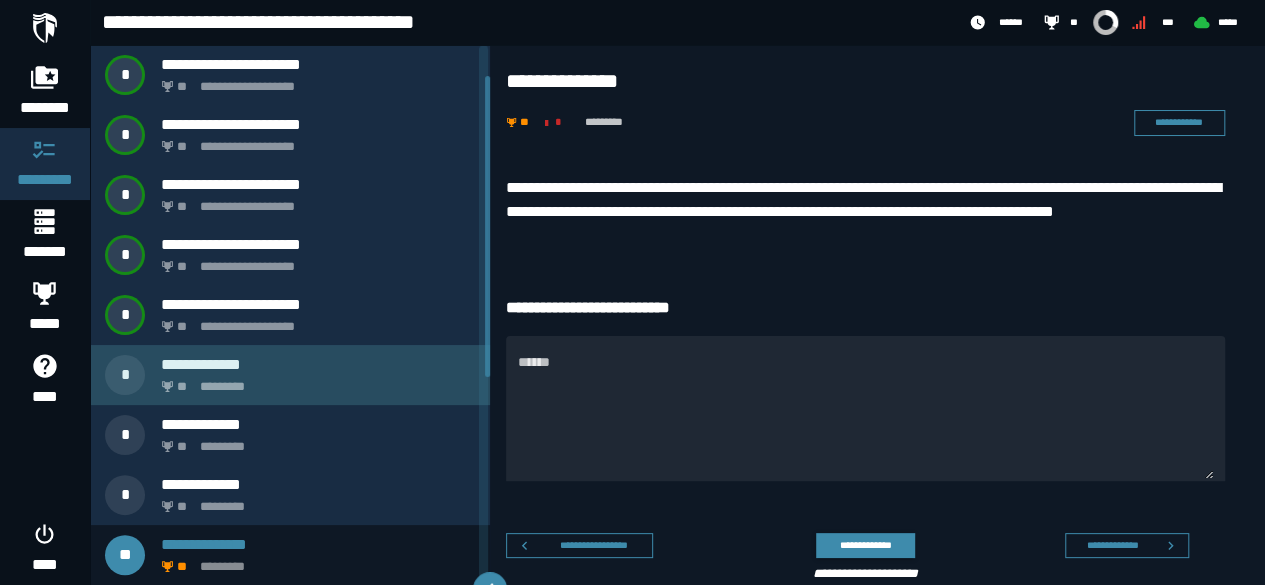 click on "** *********" at bounding box center [314, 381] 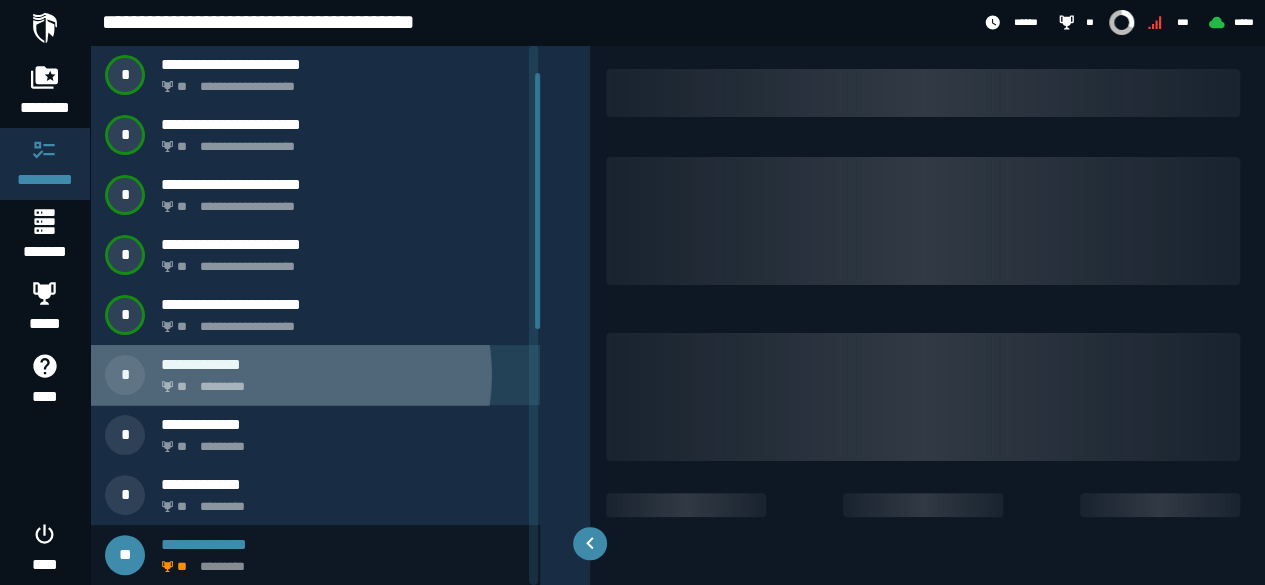 scroll, scrollTop: 0, scrollLeft: 0, axis: both 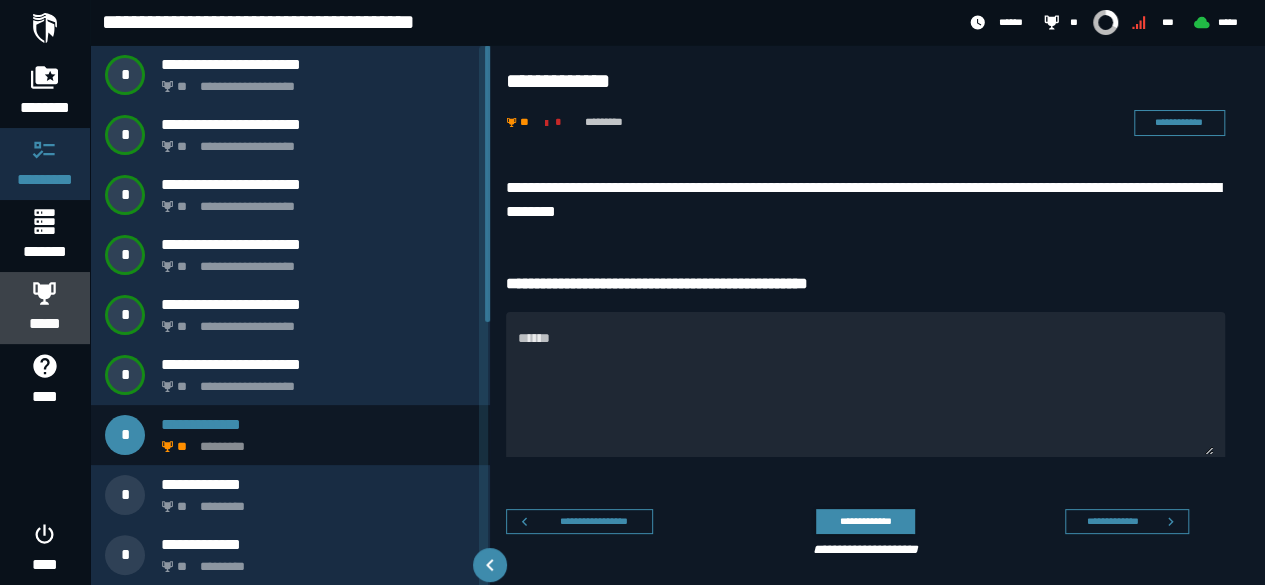 click on "*****" at bounding box center [45, 324] 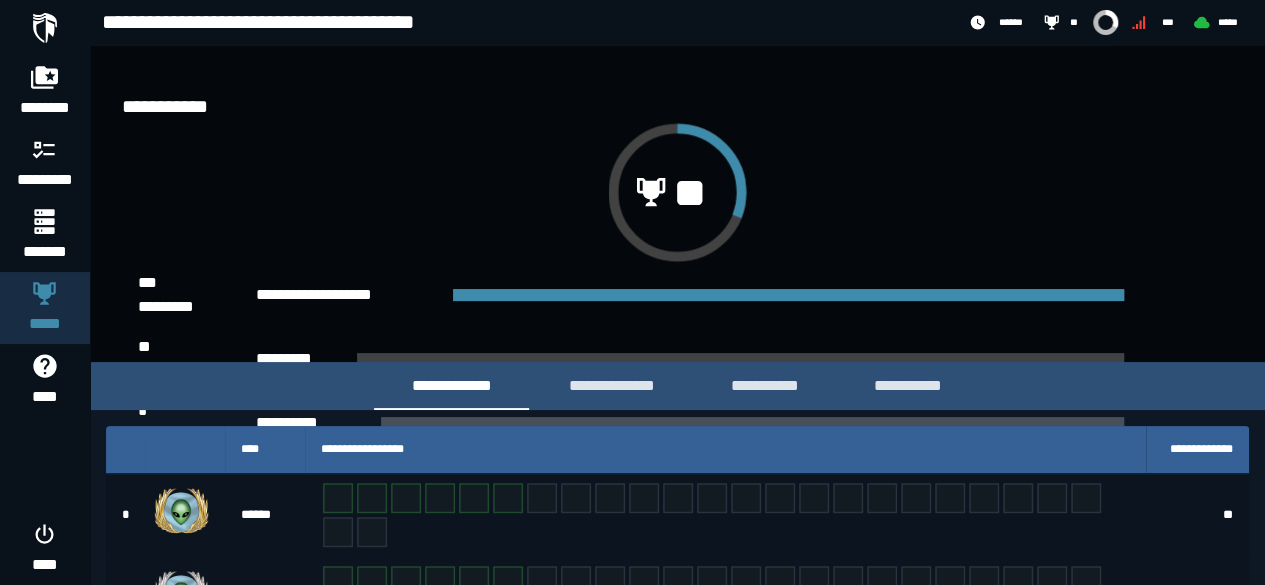 scroll, scrollTop: 298, scrollLeft: 0, axis: vertical 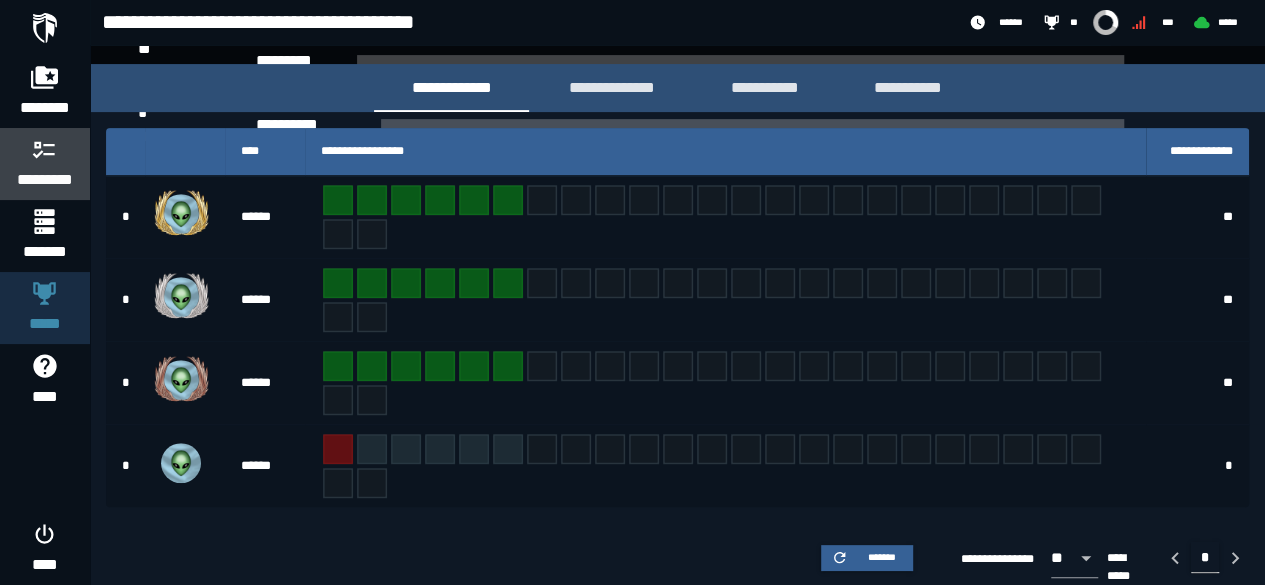 click on "*********" 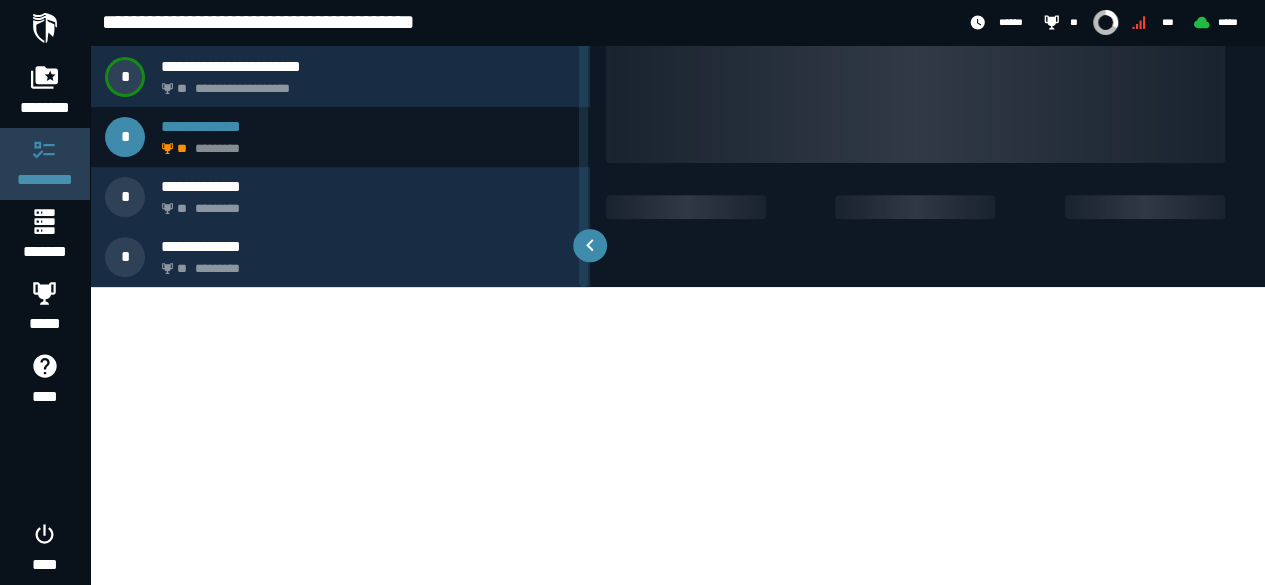scroll, scrollTop: 0, scrollLeft: 0, axis: both 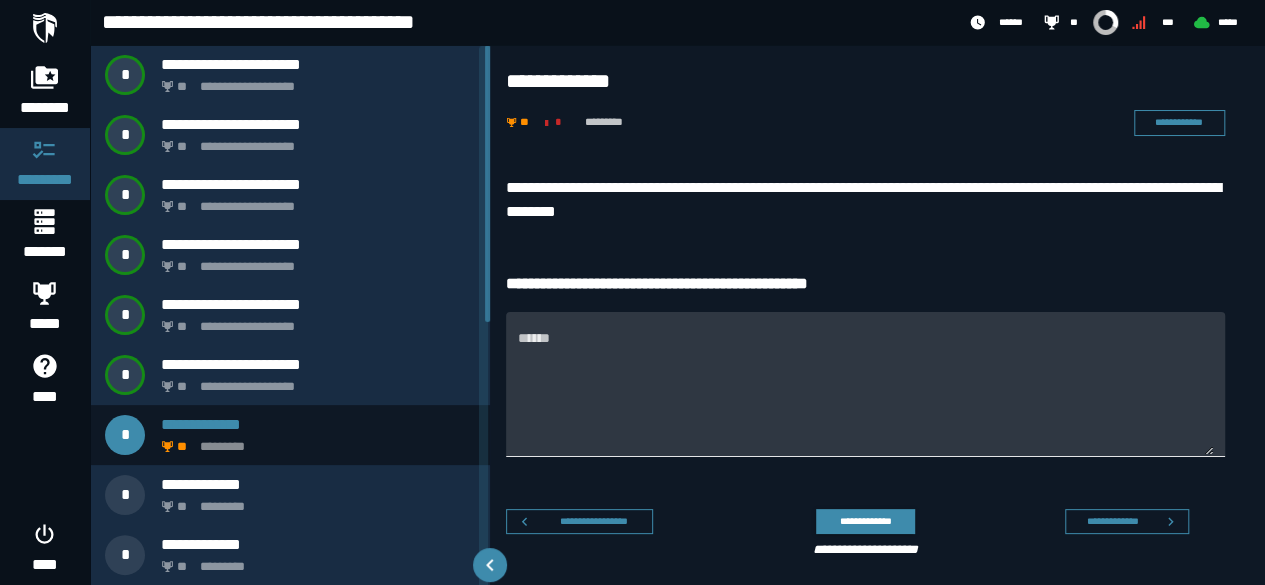 click on "******" at bounding box center [865, 396] 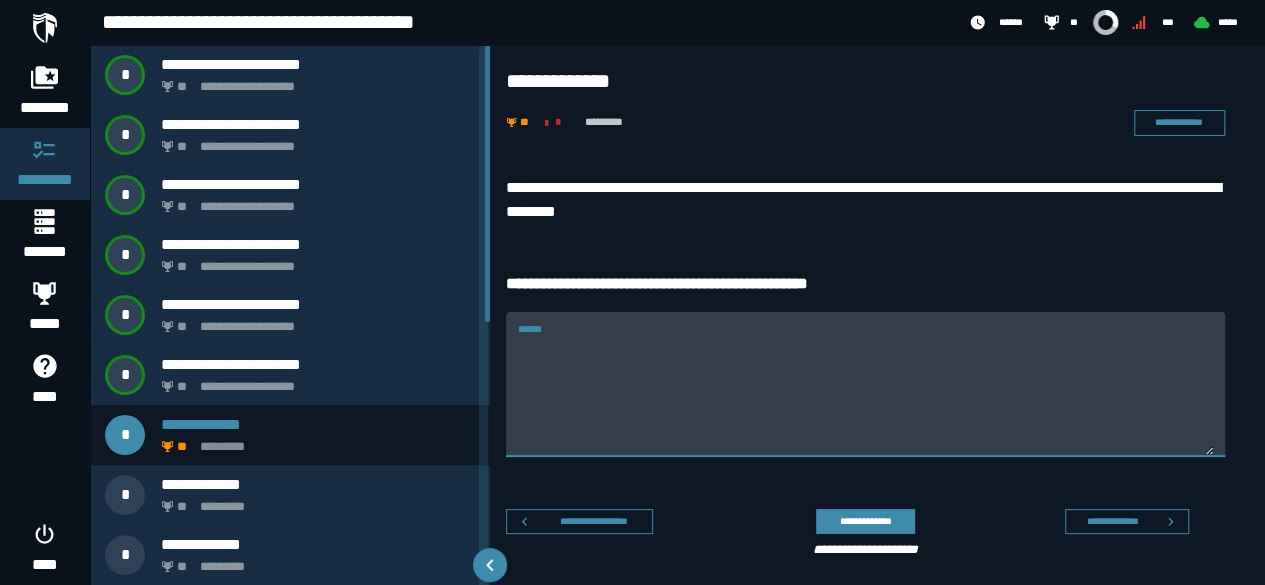 paste on "**********" 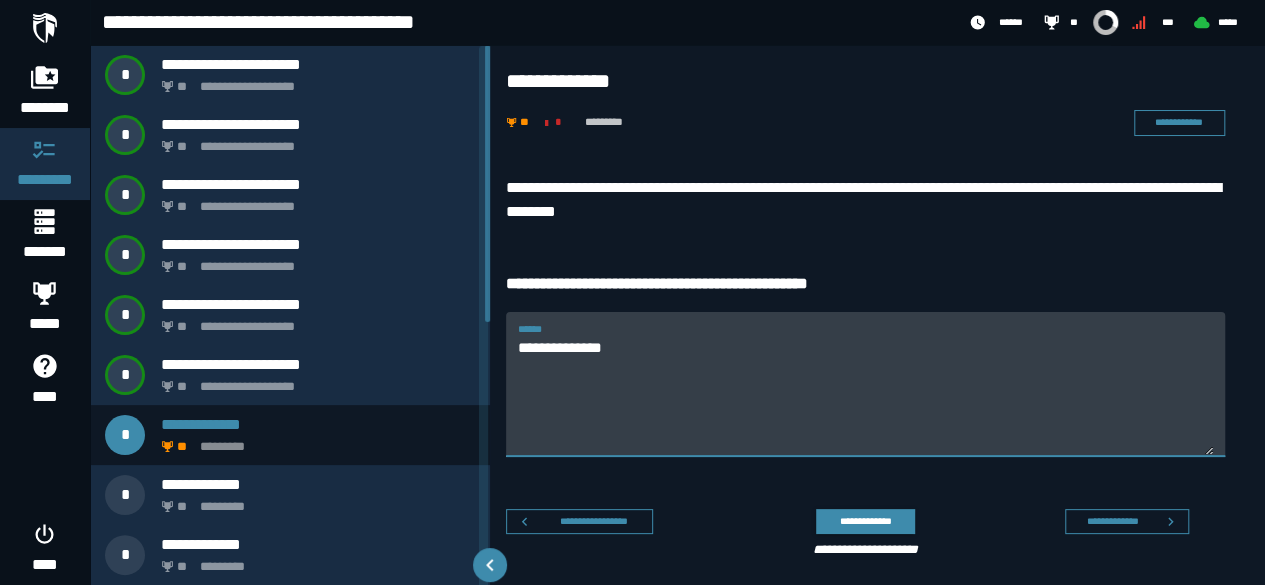 click on "**********" at bounding box center (865, 396) 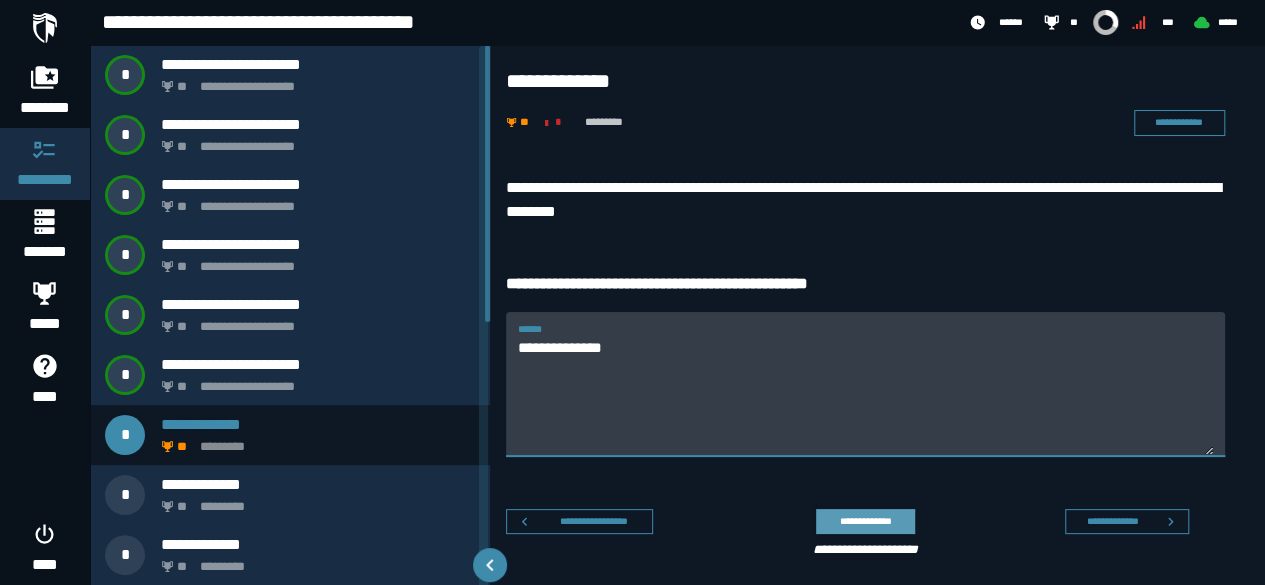 type on "**********" 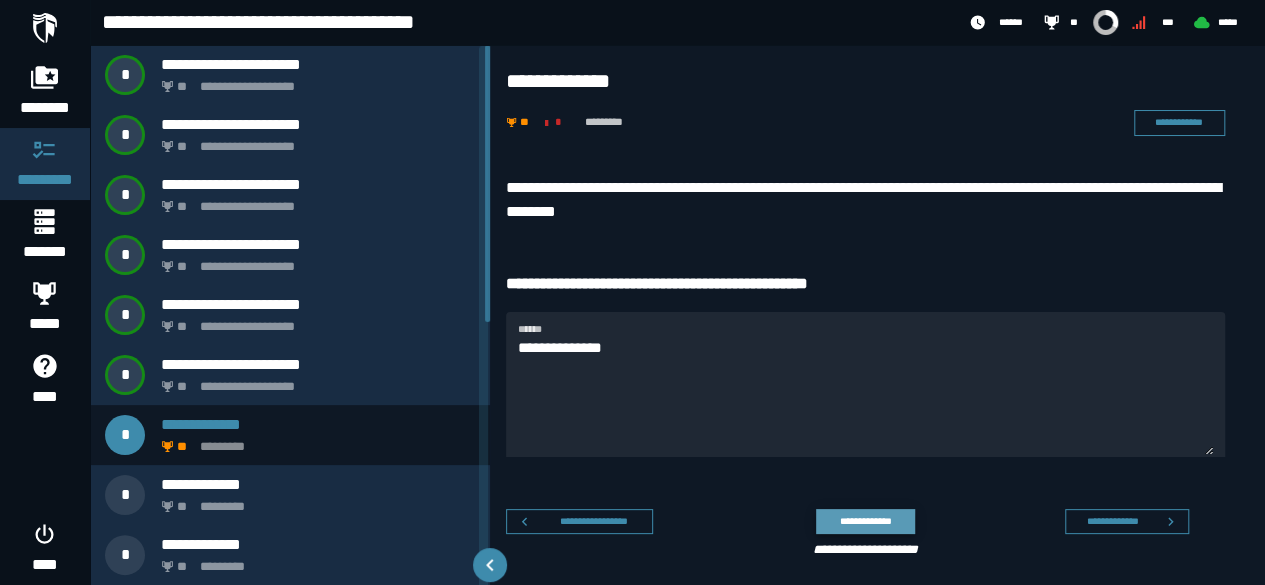 click on "**********" at bounding box center (865, 521) 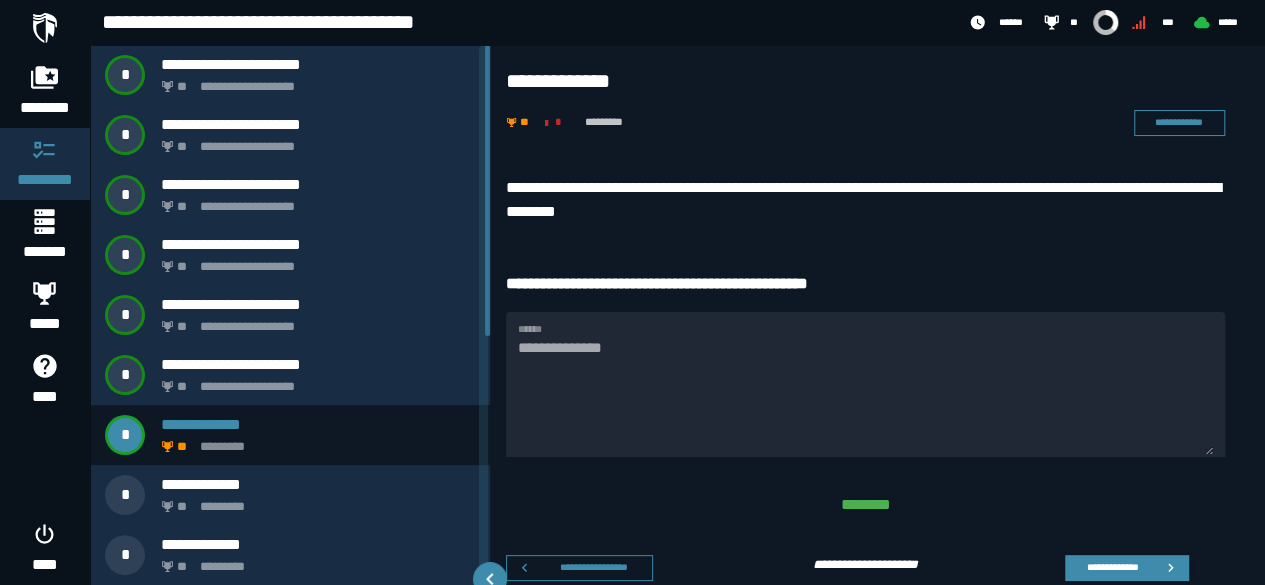 scroll, scrollTop: 35, scrollLeft: 0, axis: vertical 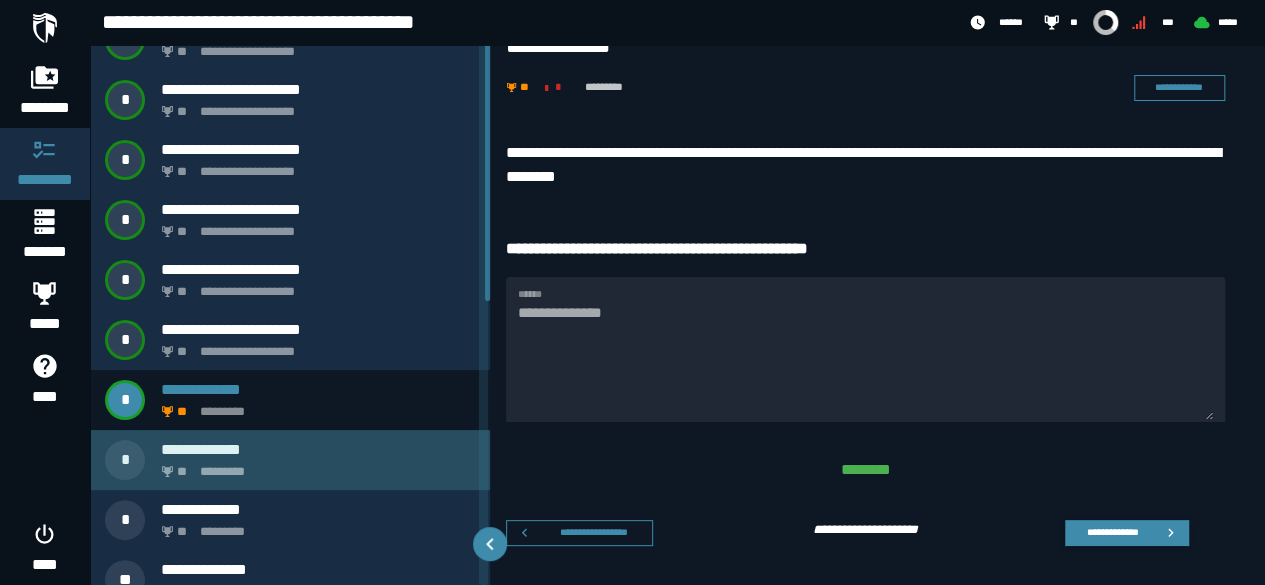 click on "** *********" at bounding box center (314, 466) 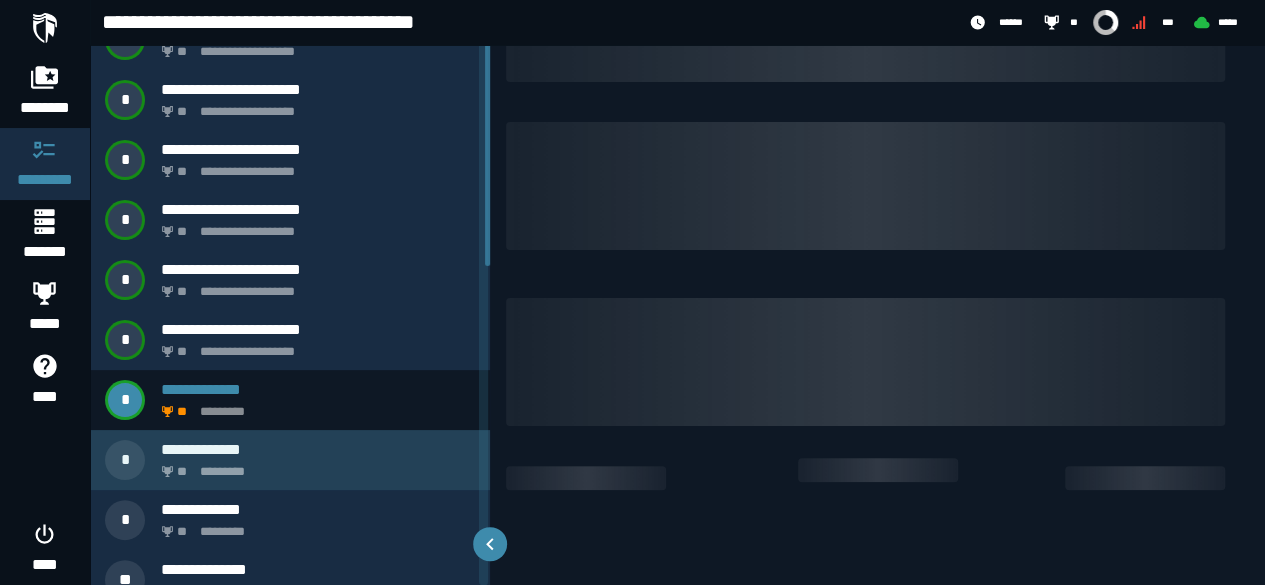 scroll, scrollTop: 0, scrollLeft: 0, axis: both 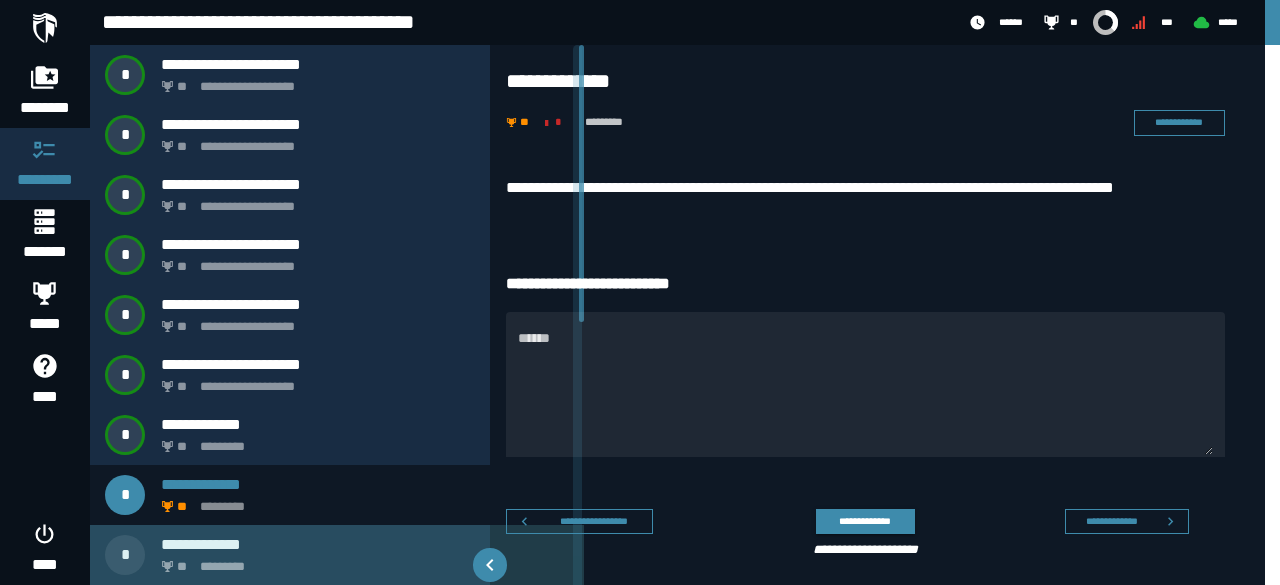 click on "**********" at bounding box center (337, 555) 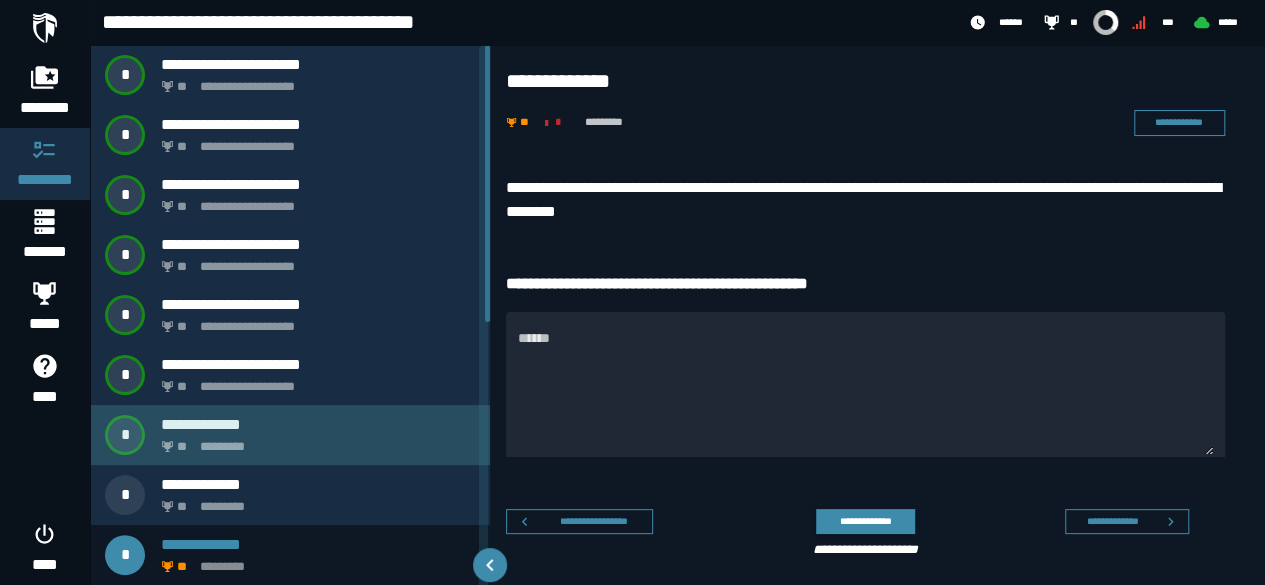 click on "** *********" at bounding box center (314, 441) 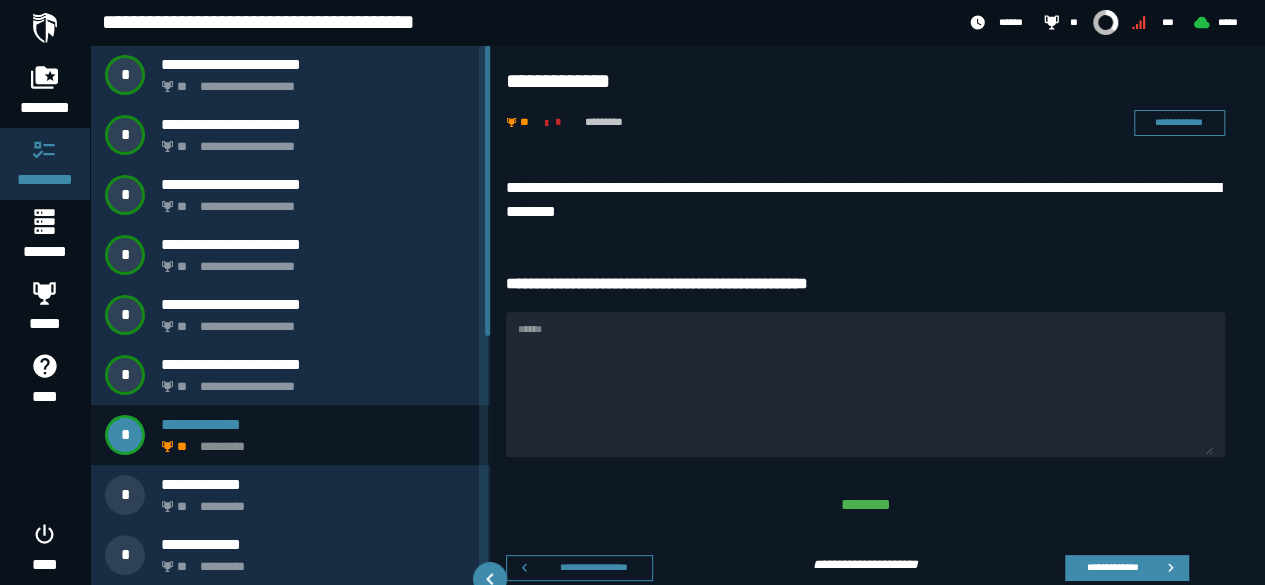 click on "******" at bounding box center [865, 384] 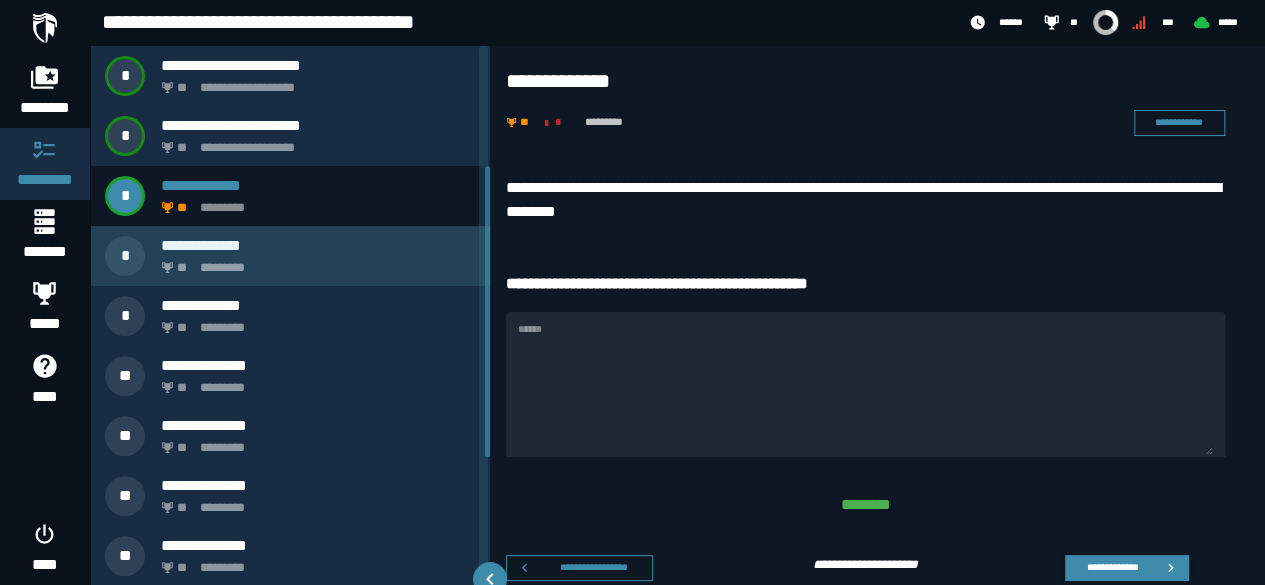 scroll, scrollTop: 241, scrollLeft: 0, axis: vertical 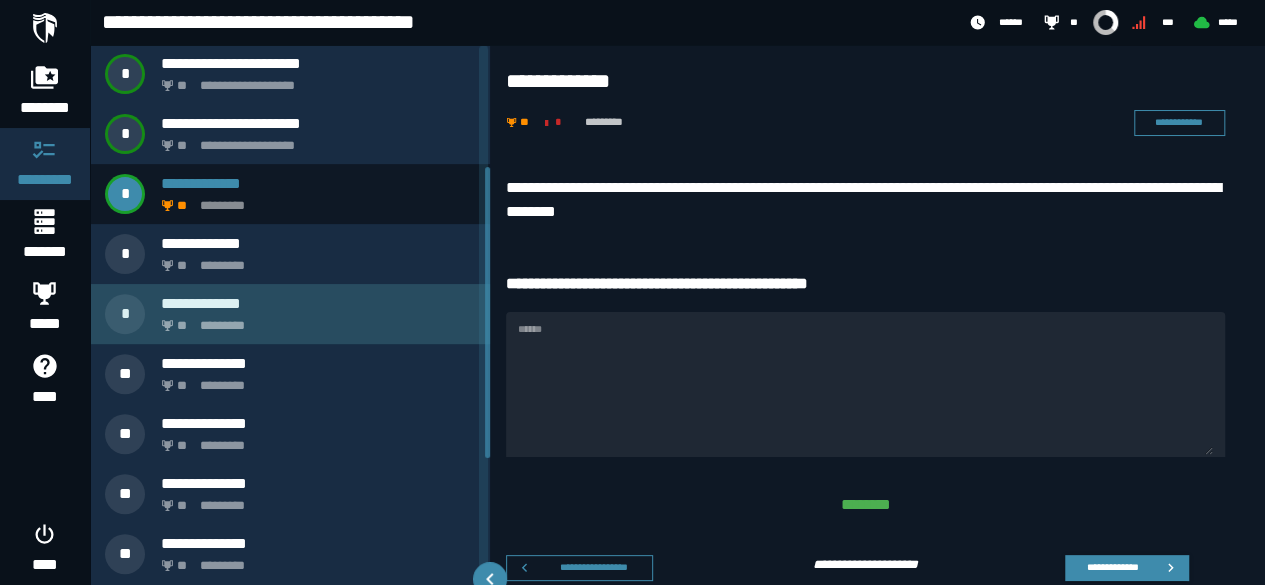 click on "** *********" at bounding box center [314, 320] 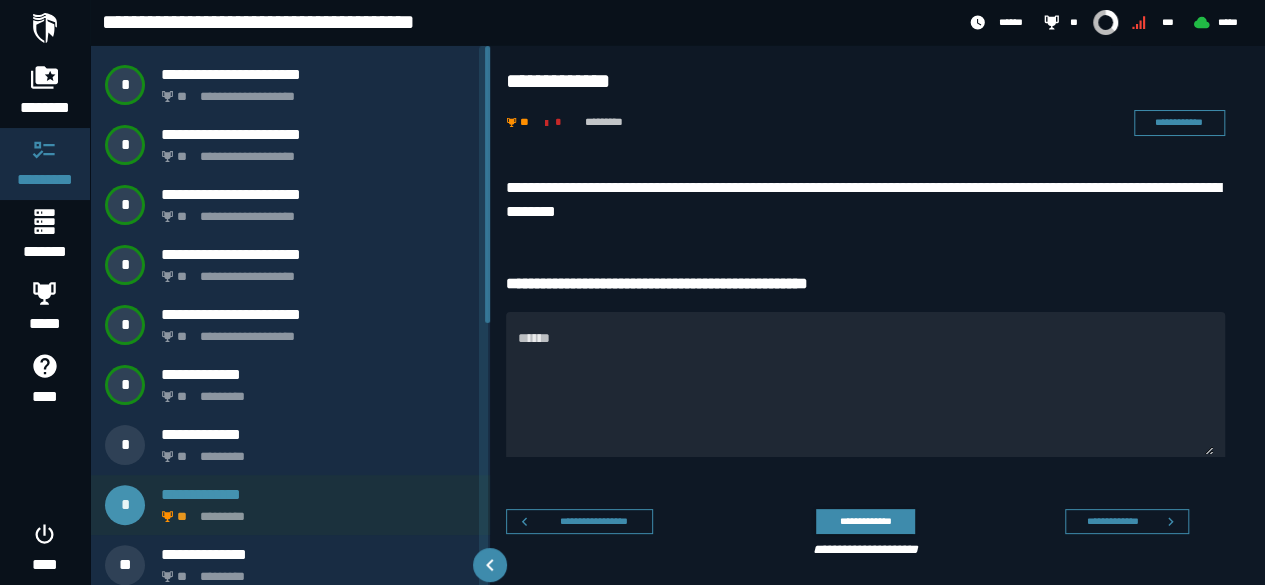 scroll, scrollTop: 0, scrollLeft: 0, axis: both 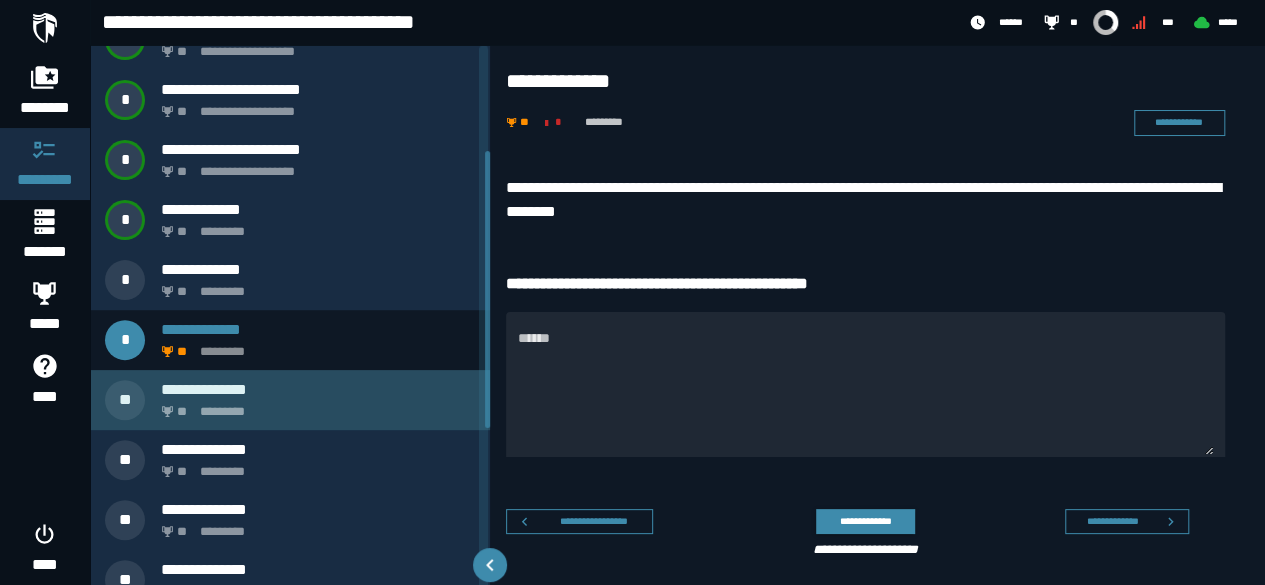 click on "** *********" at bounding box center (314, 406) 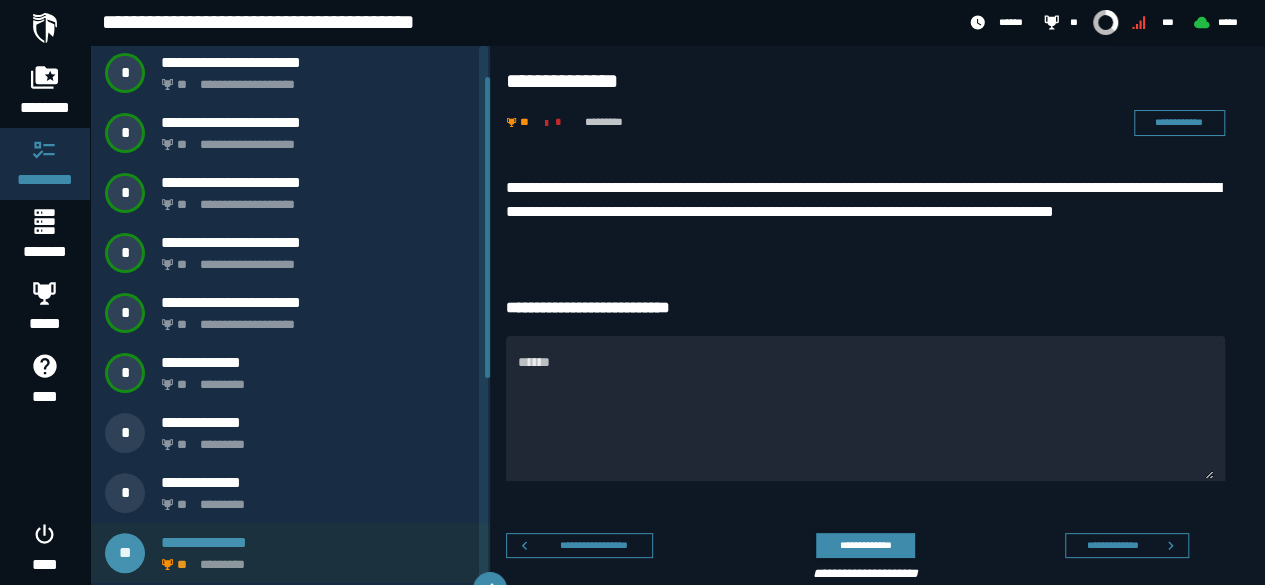 scroll, scrollTop: 60, scrollLeft: 0, axis: vertical 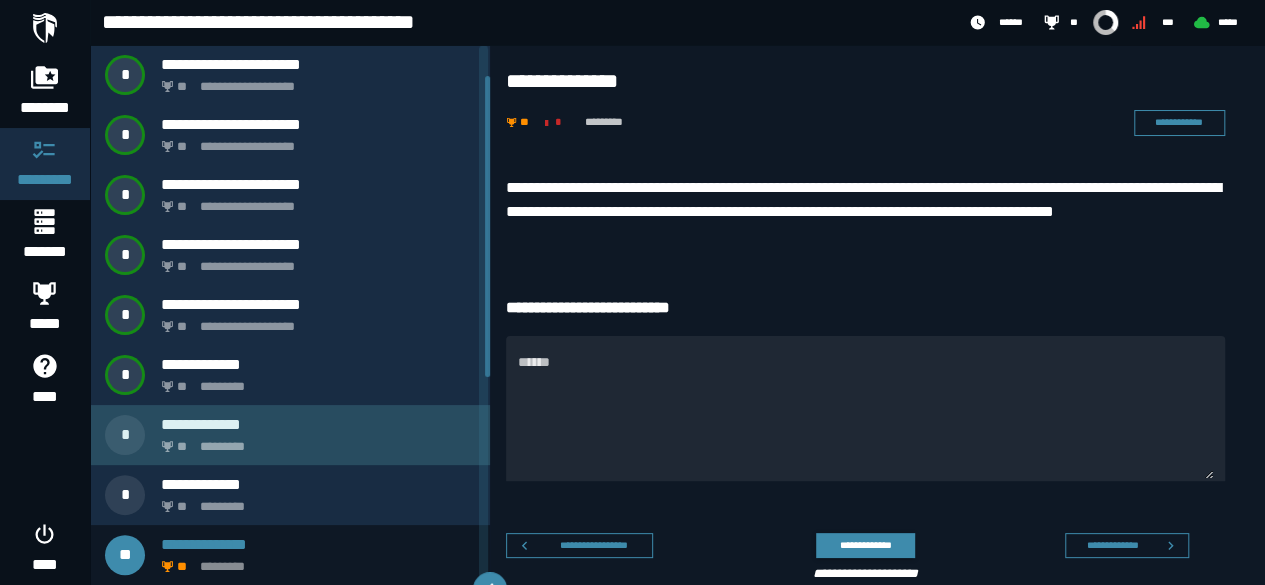 click on "** *********" at bounding box center (314, 441) 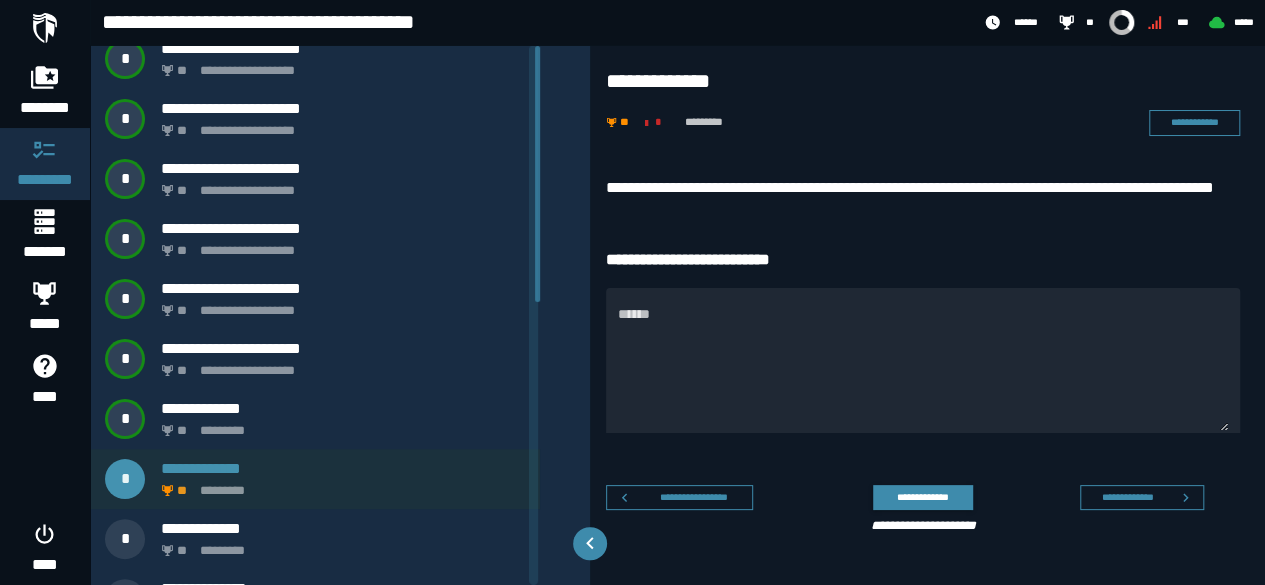 scroll, scrollTop: 0, scrollLeft: 0, axis: both 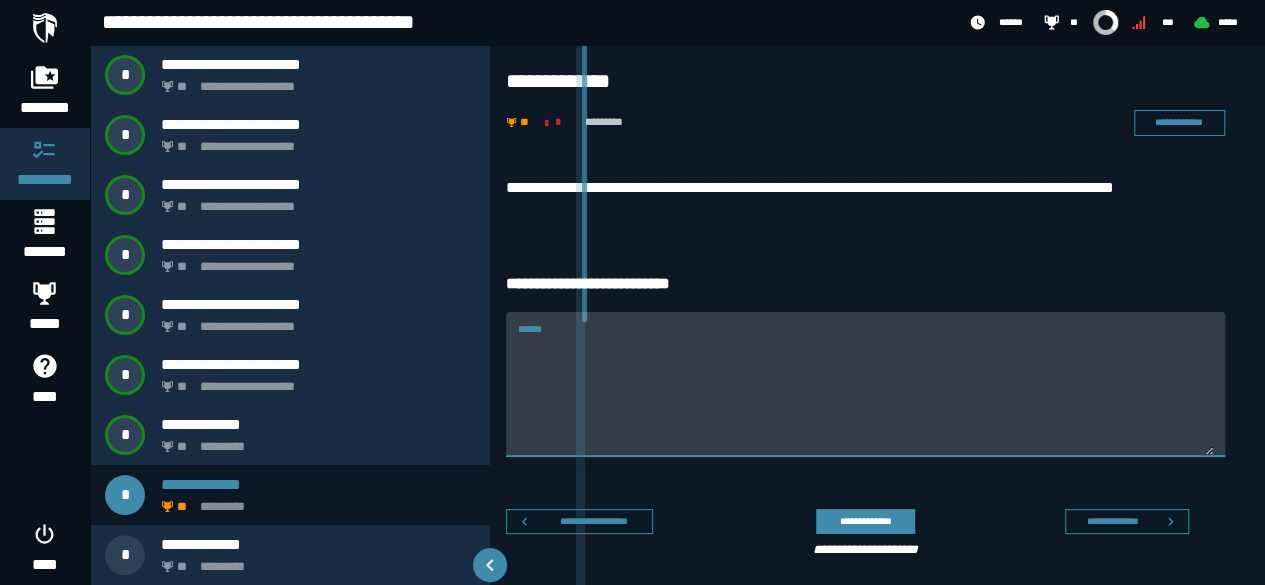 click on "******" at bounding box center (865, 396) 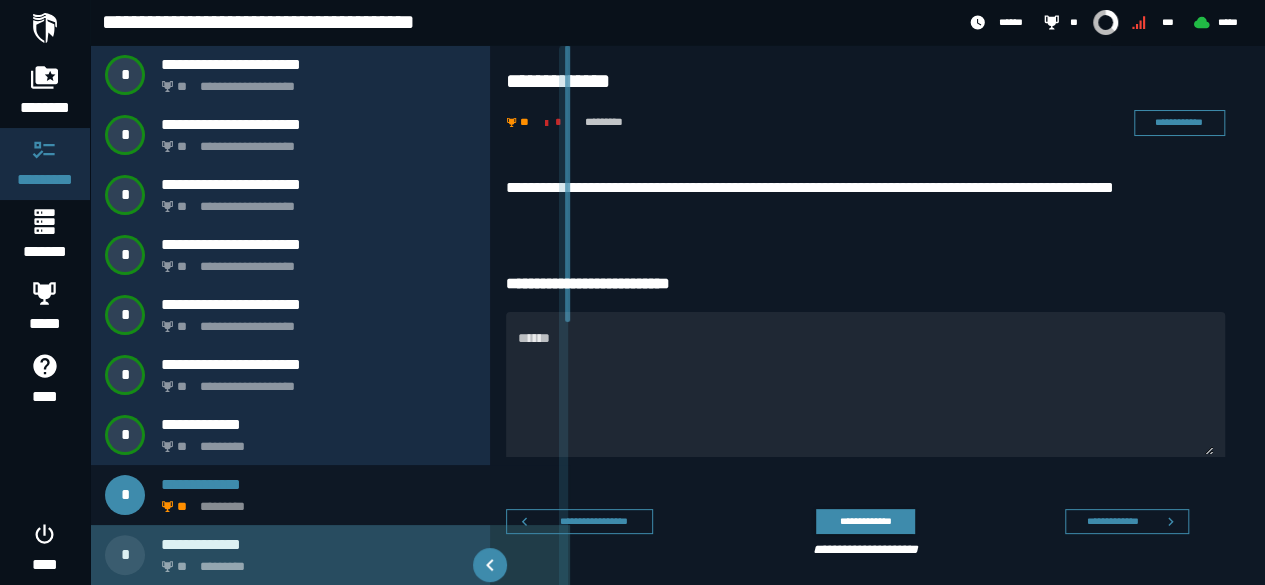 click on "**********" at bounding box center [358, 544] 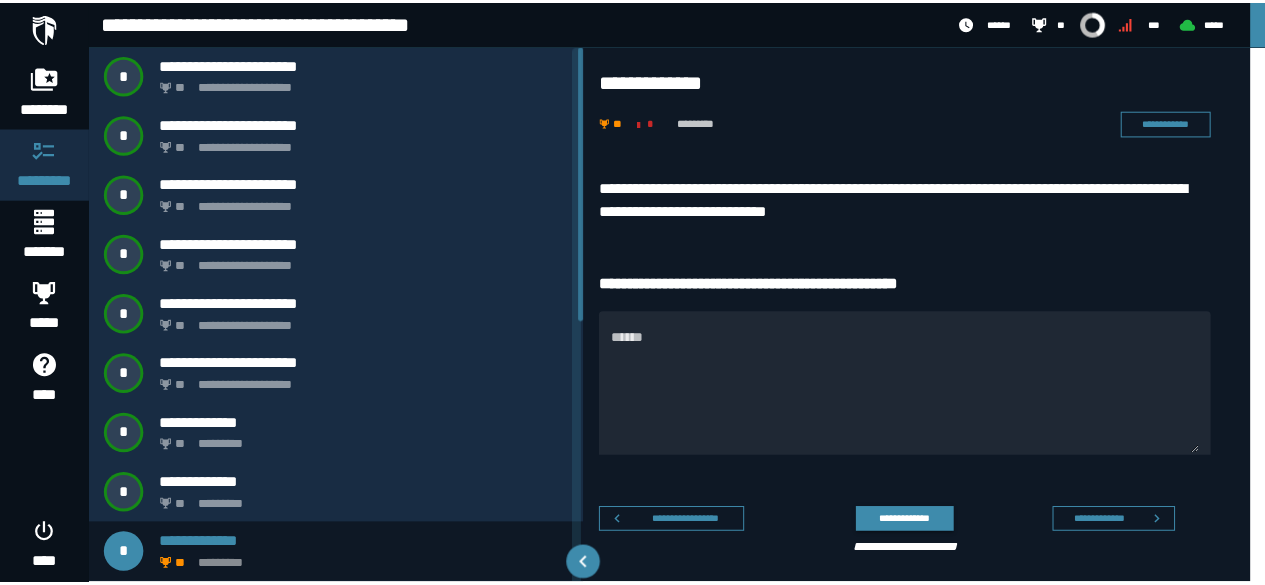 scroll, scrollTop: 21, scrollLeft: 0, axis: vertical 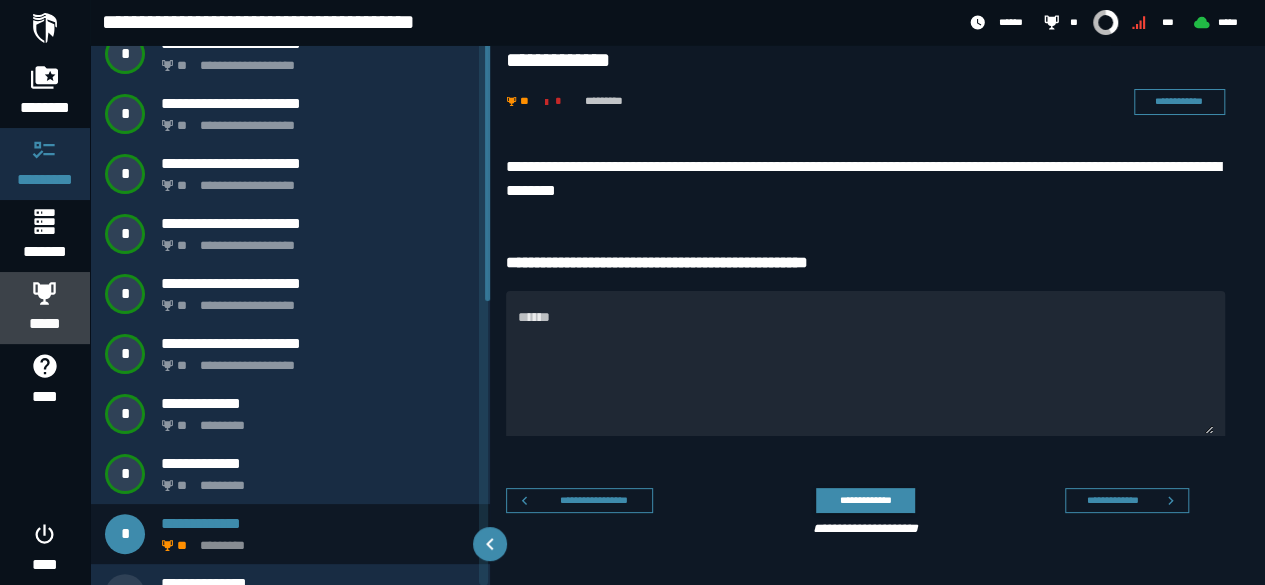 click 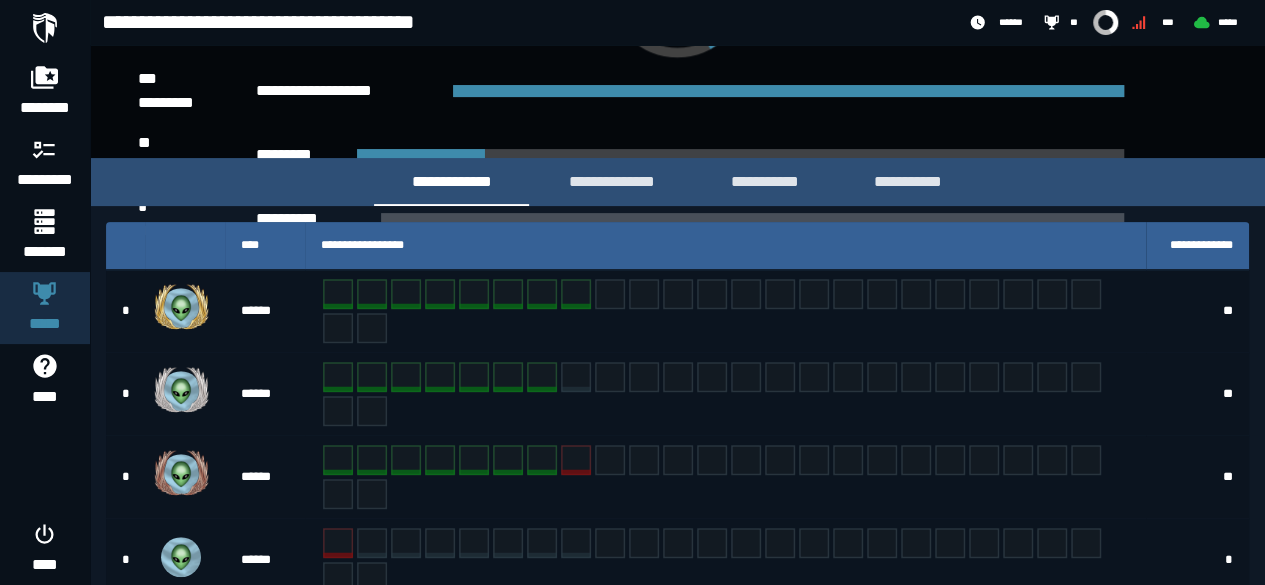 scroll, scrollTop: 276, scrollLeft: 0, axis: vertical 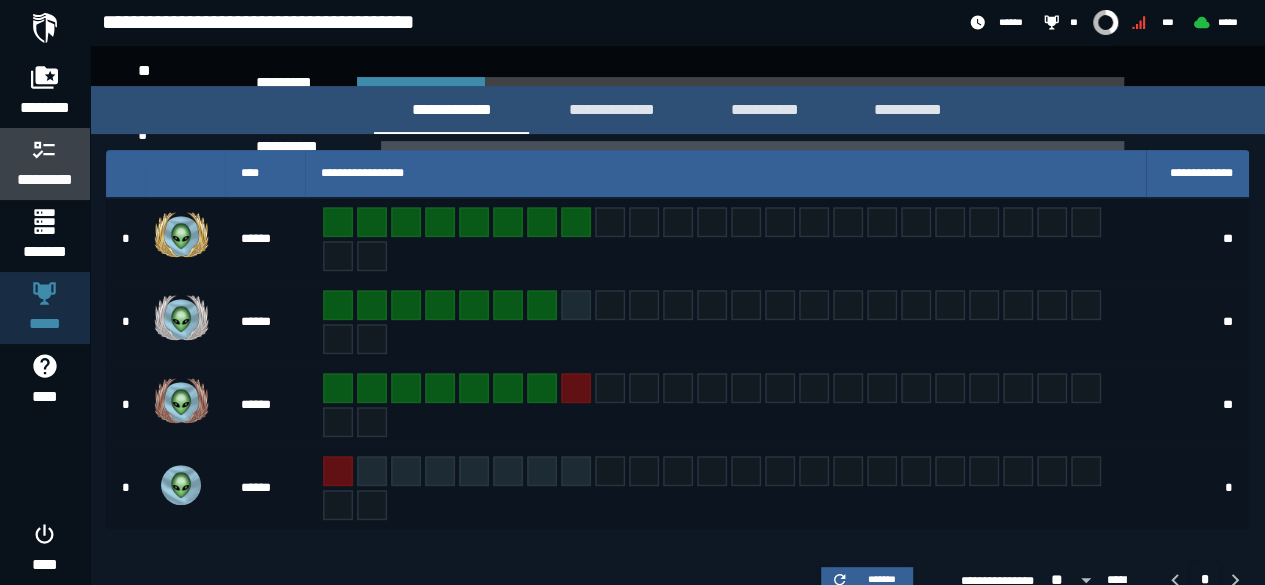 click on "*********" at bounding box center [45, 164] 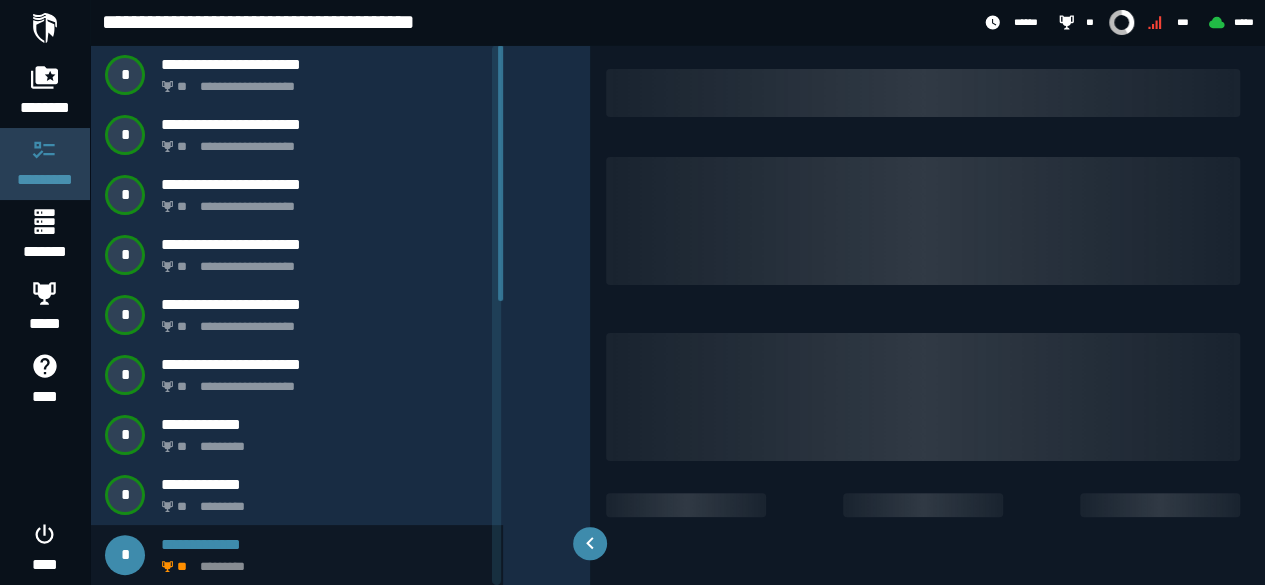 scroll, scrollTop: 0, scrollLeft: 0, axis: both 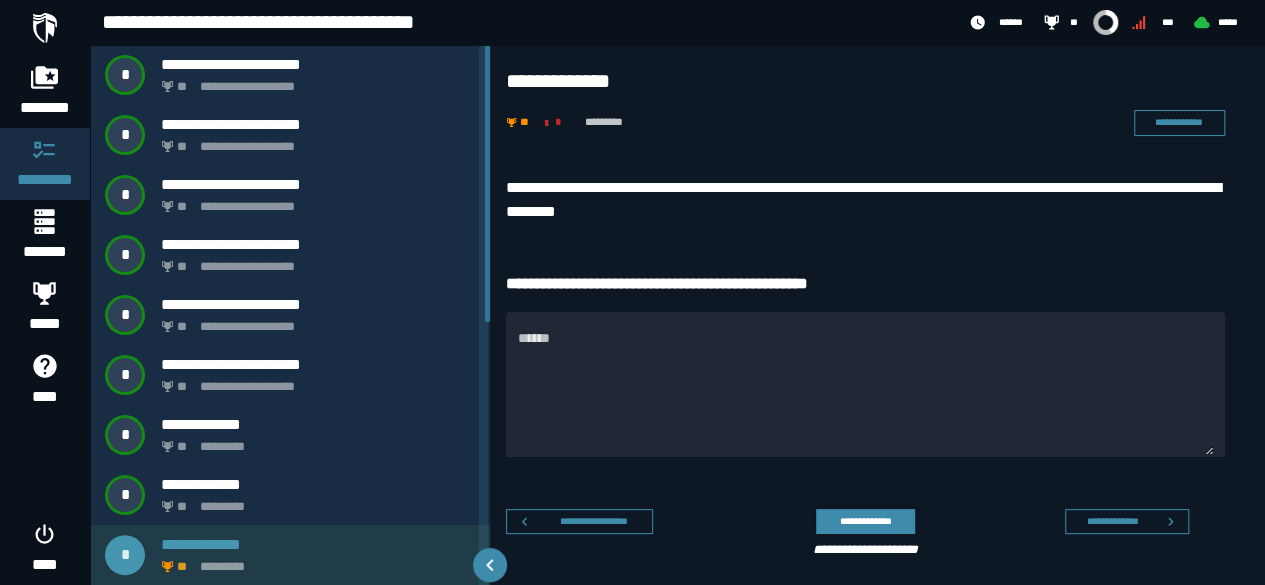 click on "** *********" at bounding box center (314, 561) 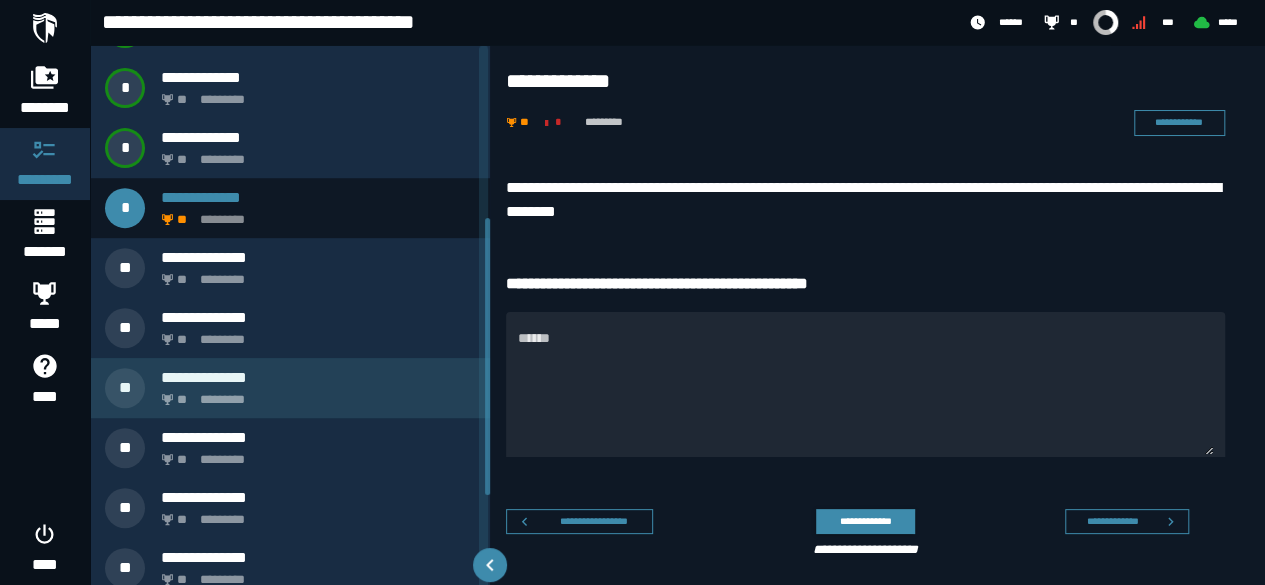 scroll, scrollTop: 342, scrollLeft: 0, axis: vertical 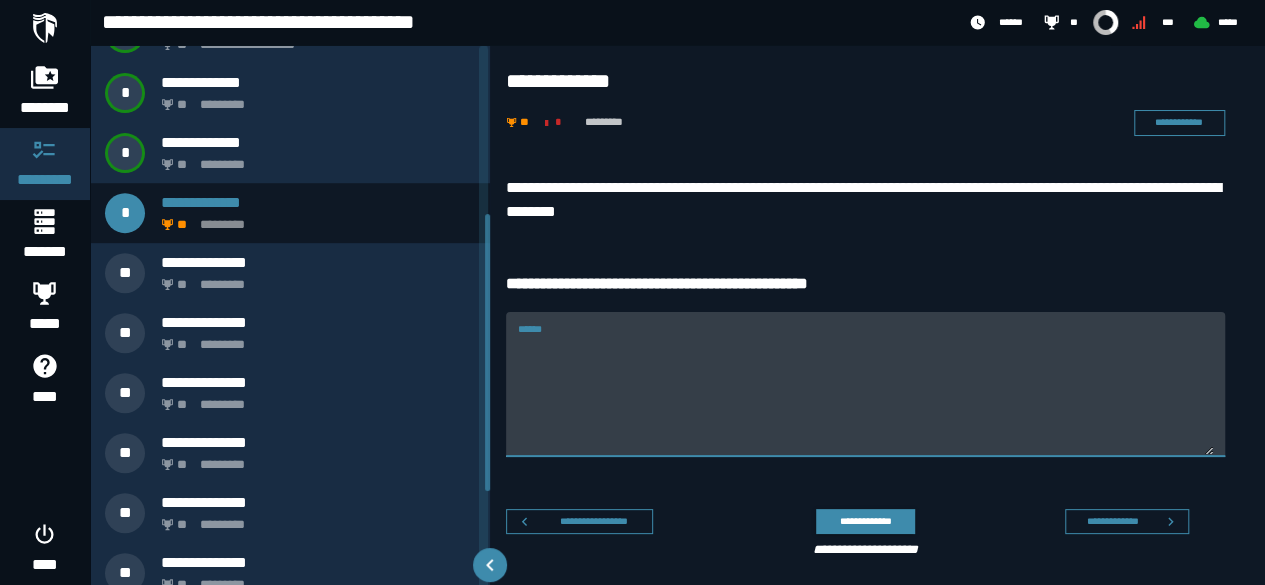 click on "******" at bounding box center [865, 396] 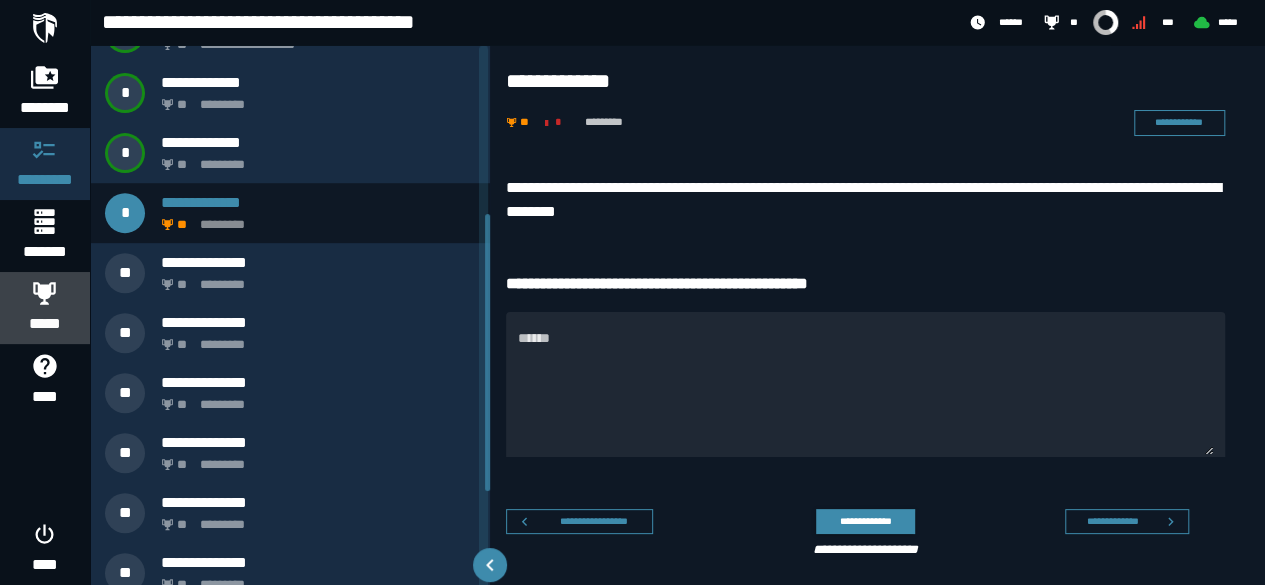 click 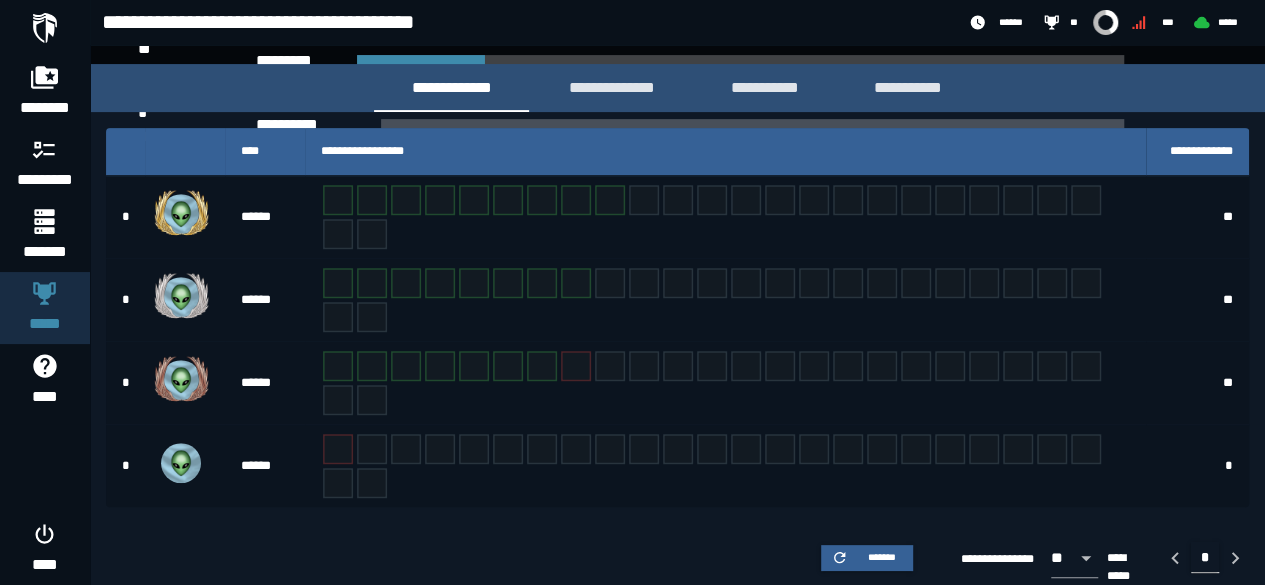 scroll, scrollTop: 292, scrollLeft: 0, axis: vertical 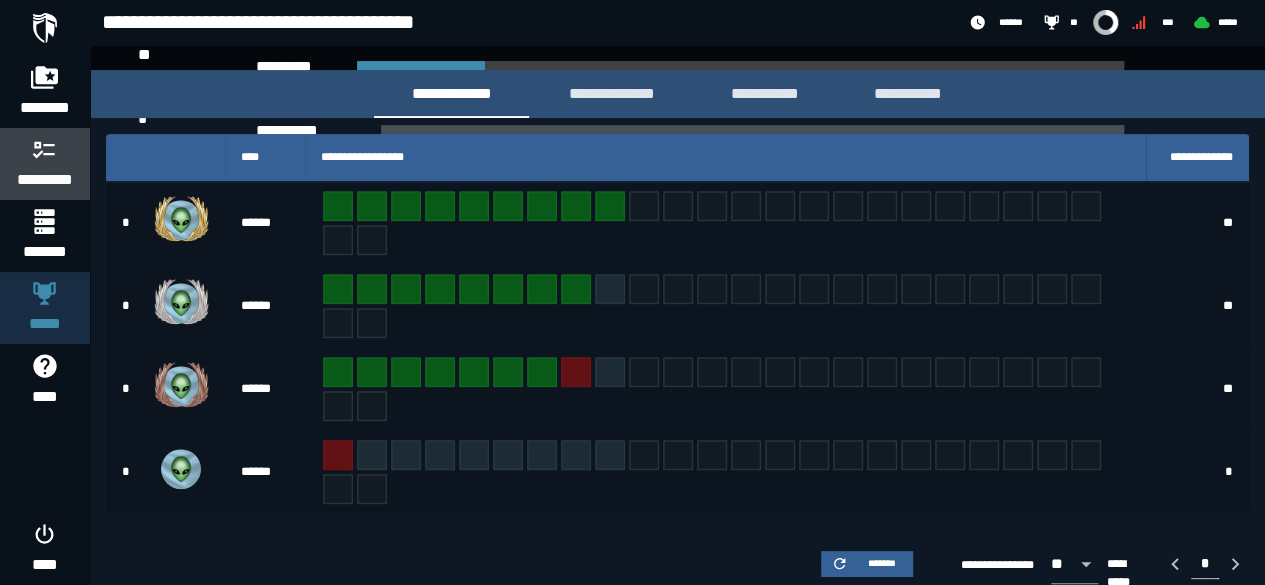 click on "*********" at bounding box center (45, 164) 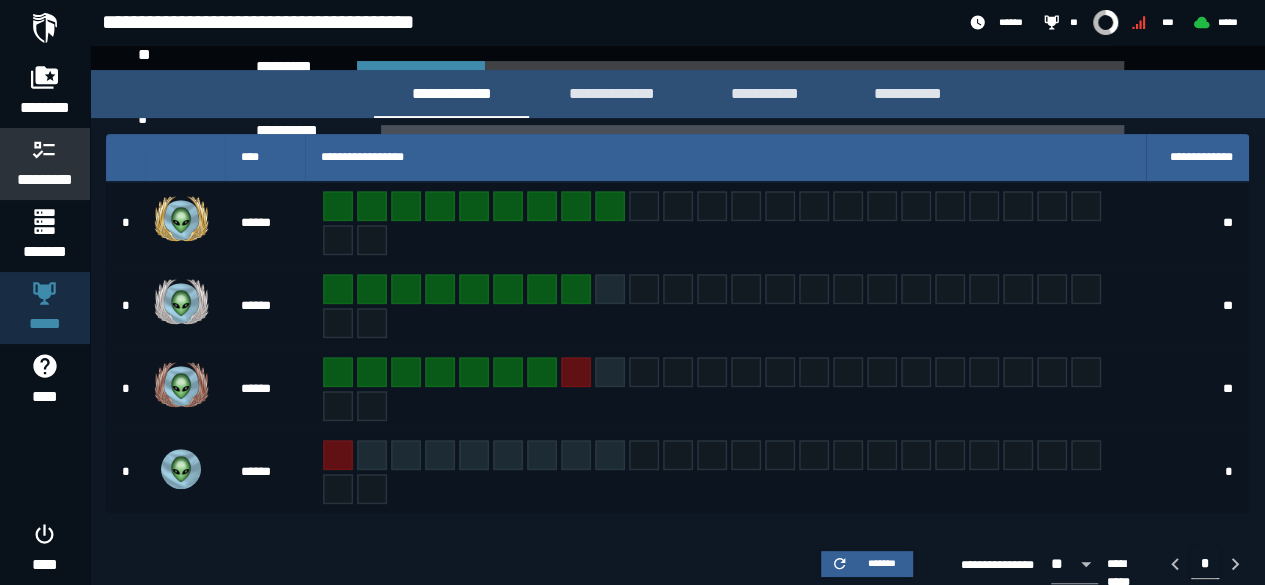 scroll, scrollTop: 0, scrollLeft: 0, axis: both 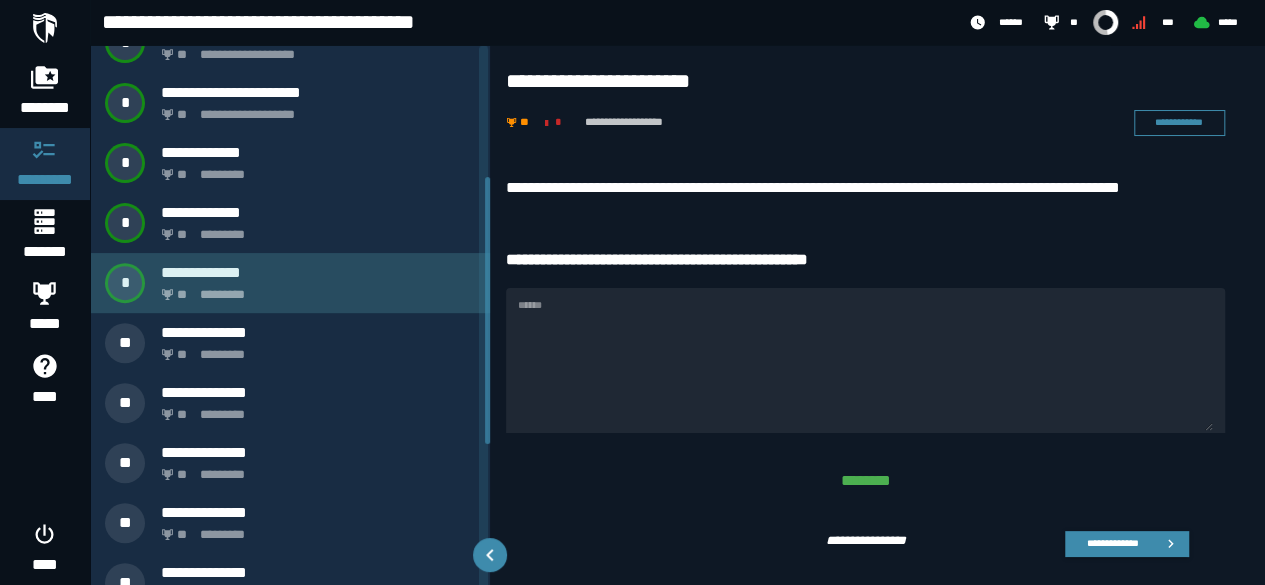 click on "**********" at bounding box center (318, 272) 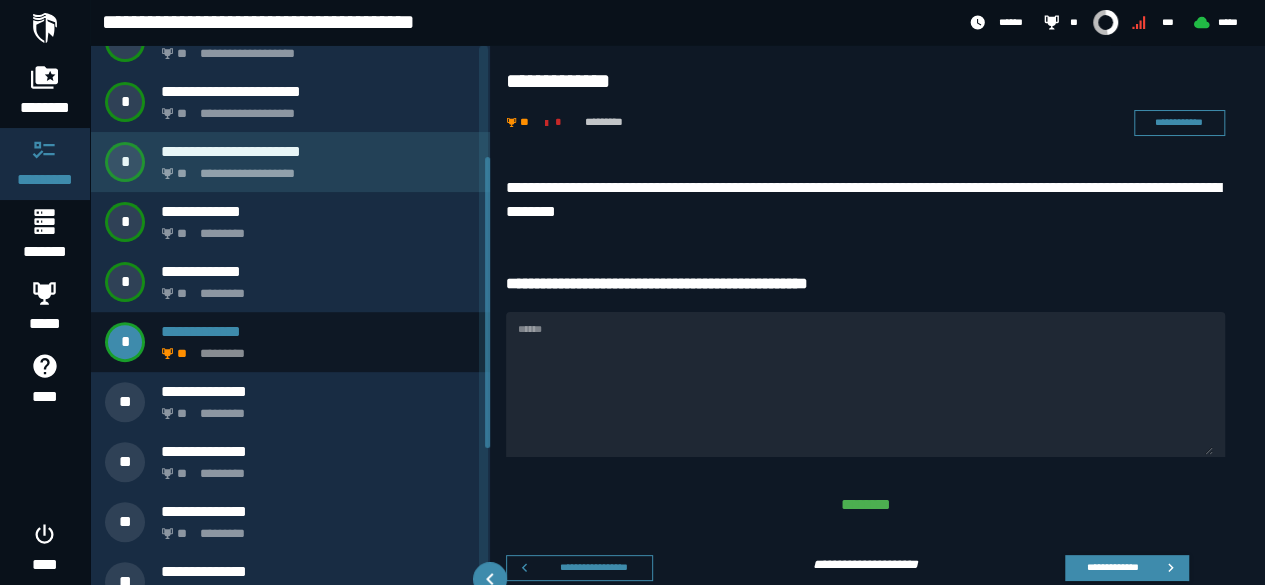 scroll, scrollTop: 235, scrollLeft: 0, axis: vertical 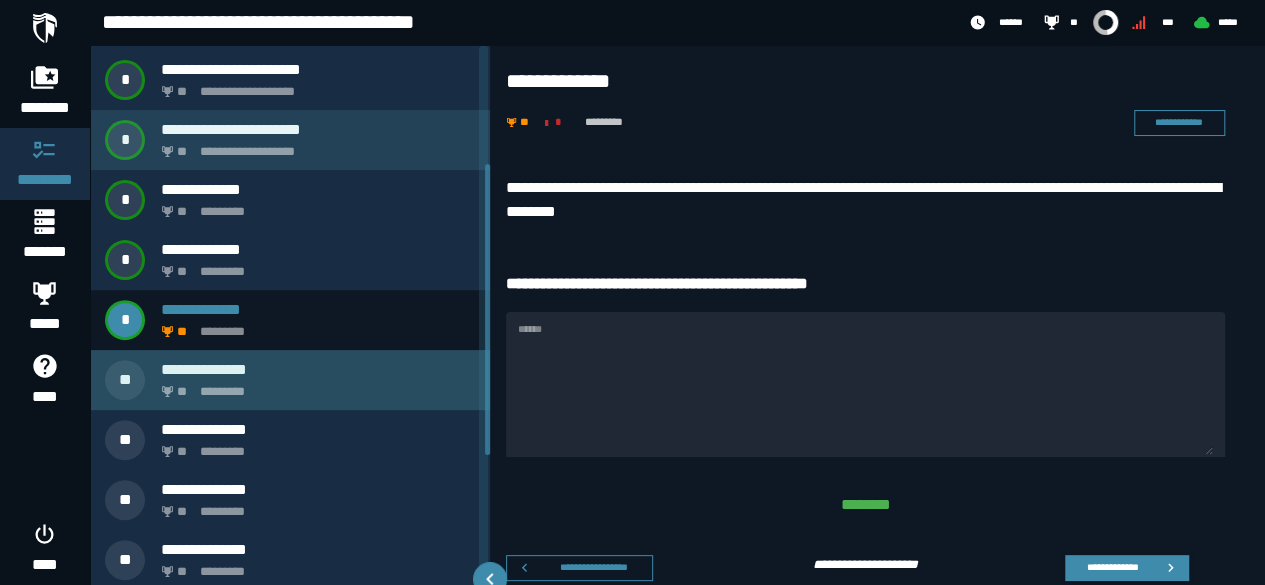 click on "**********" at bounding box center [290, 380] 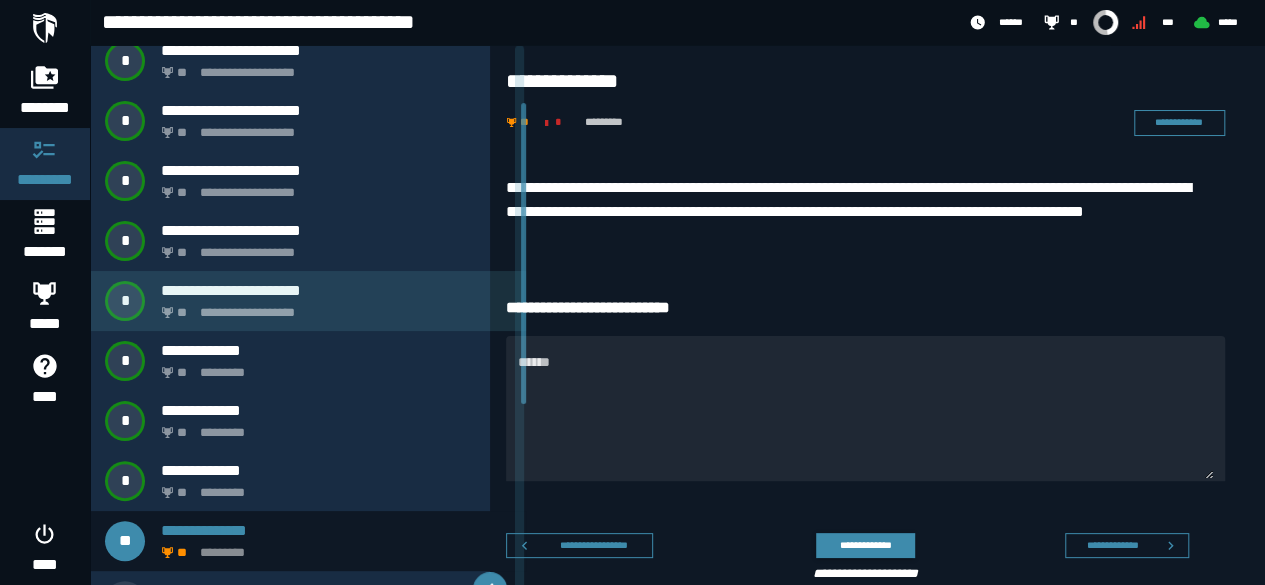 scroll, scrollTop: 60, scrollLeft: 0, axis: vertical 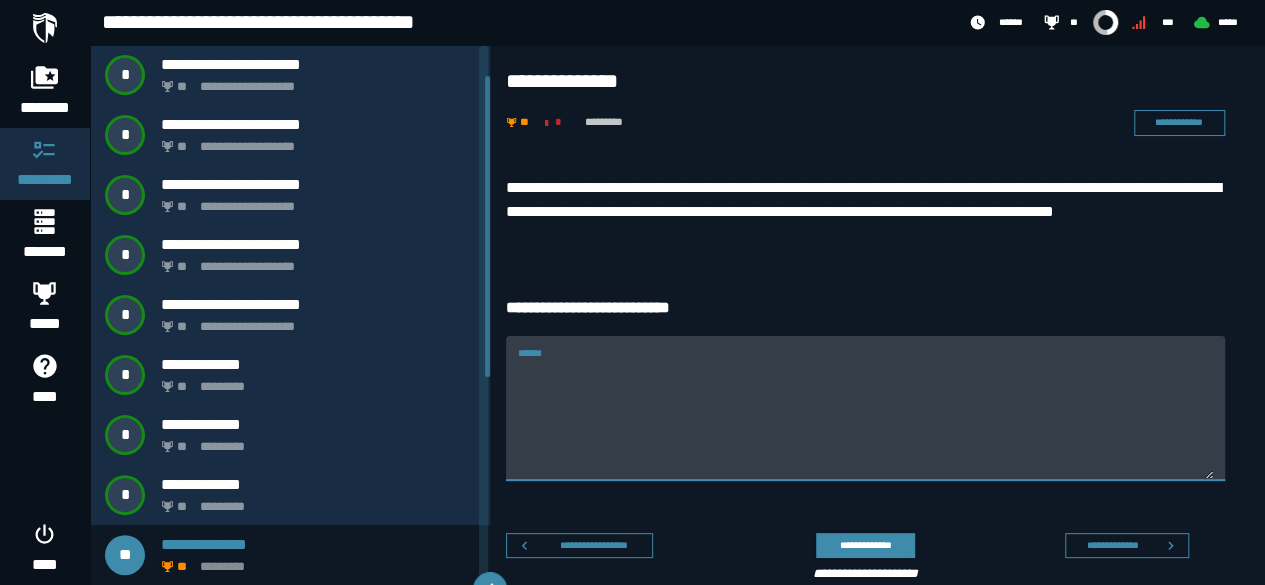 click on "******" at bounding box center [865, 420] 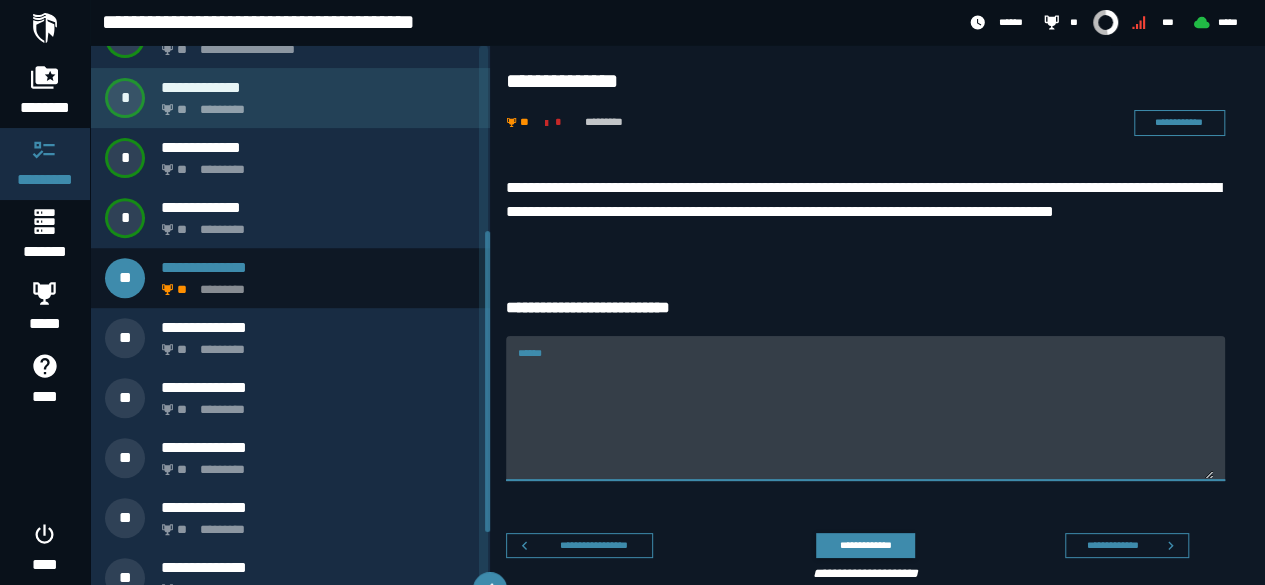 scroll, scrollTop: 378, scrollLeft: 0, axis: vertical 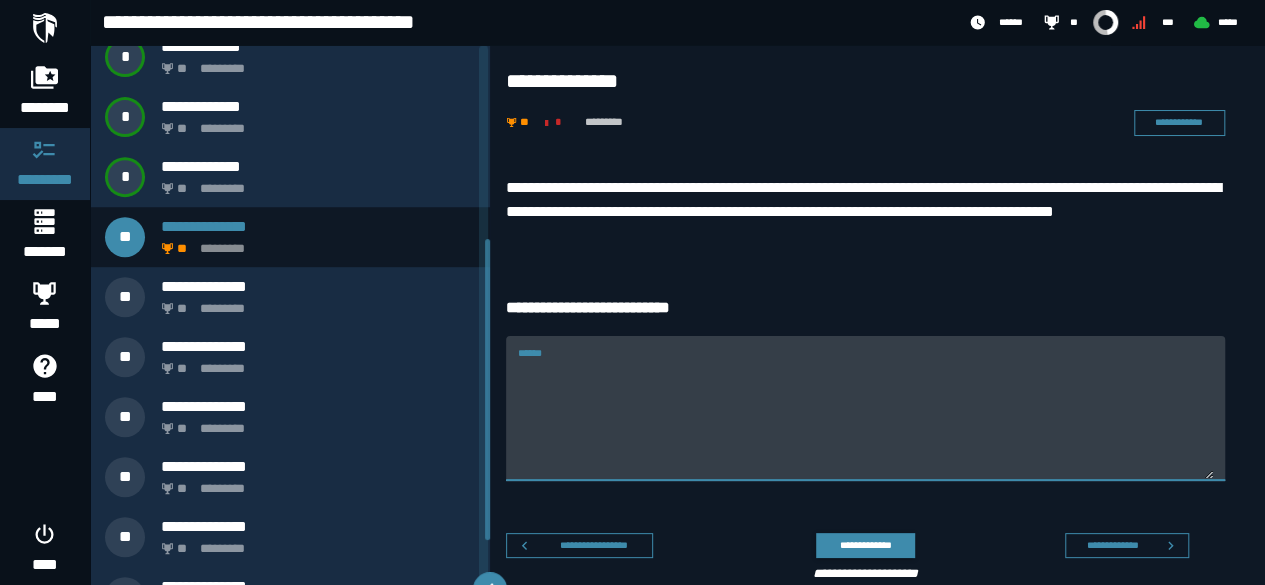 click on "******" at bounding box center [865, 420] 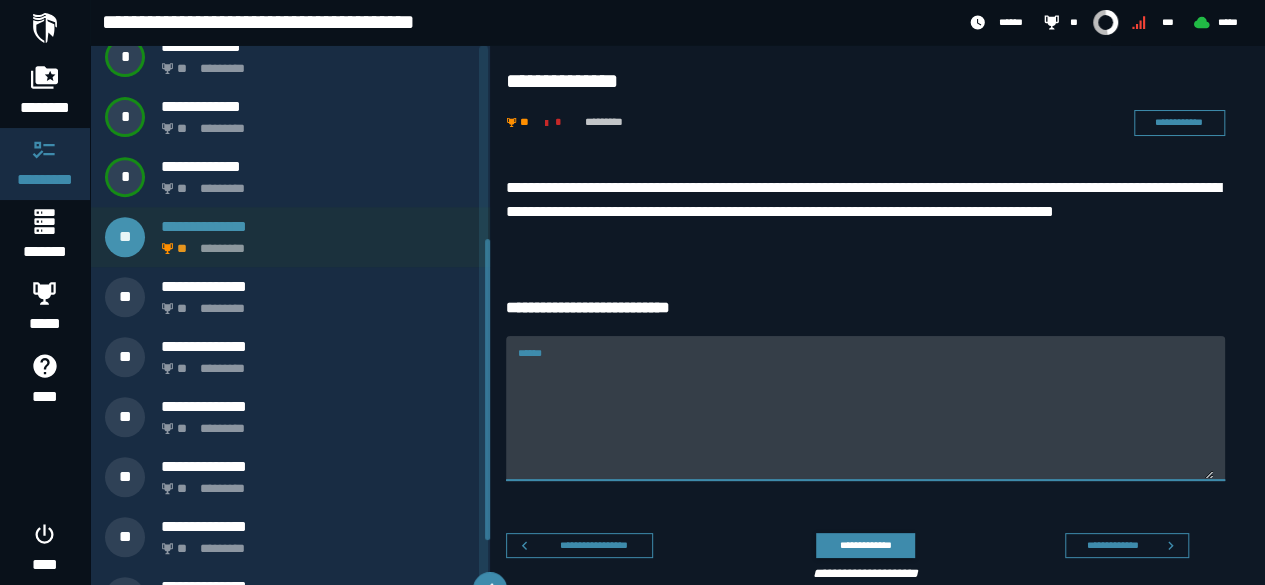 scroll, scrollTop: 0, scrollLeft: 0, axis: both 